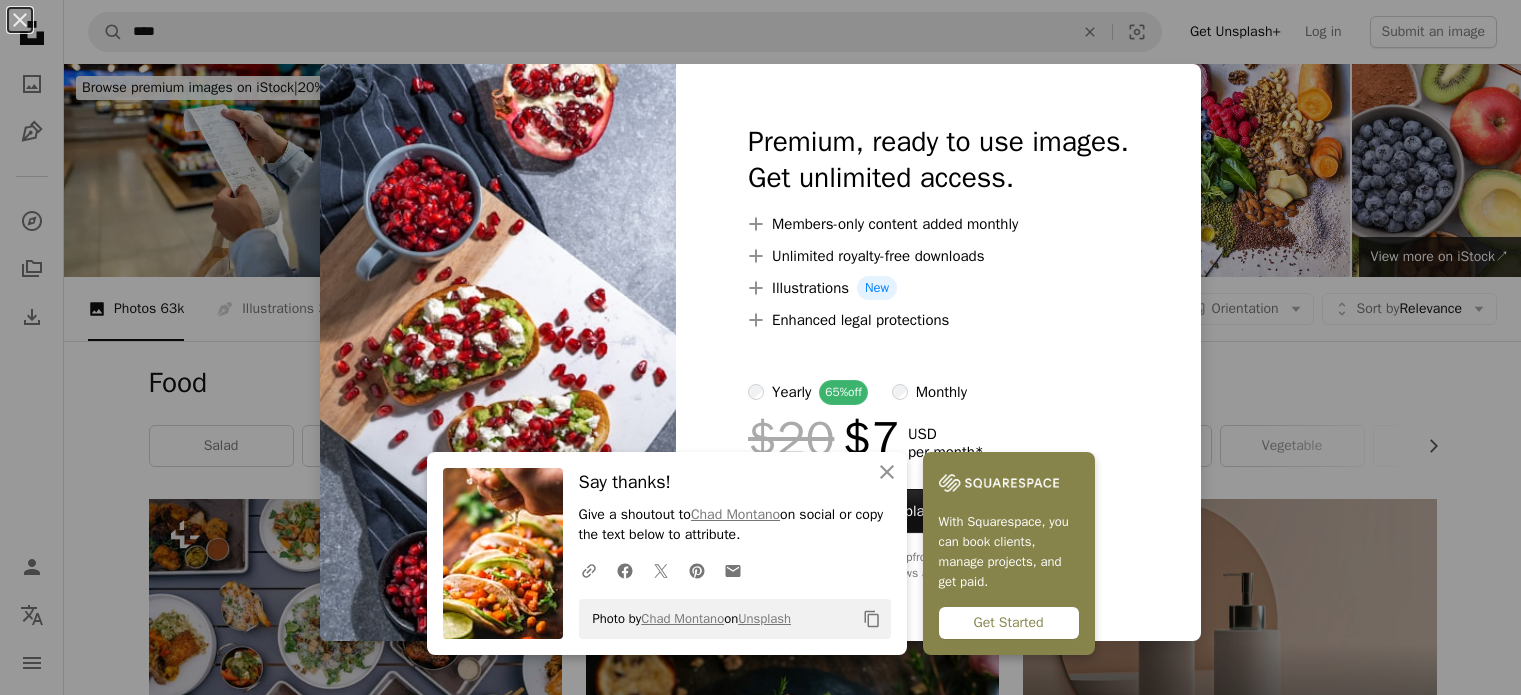 scroll, scrollTop: 9900, scrollLeft: 0, axis: vertical 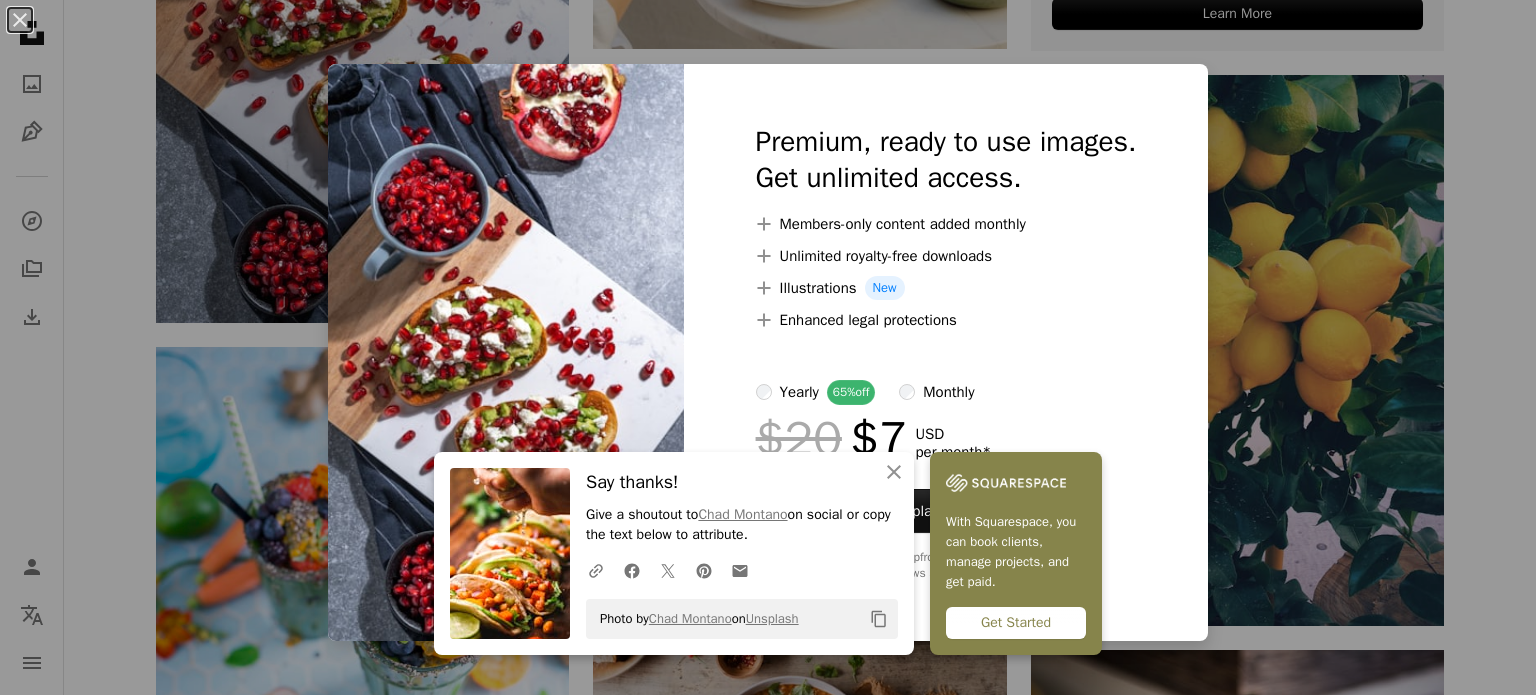 click on "An X shape An X shape Close Say thanks! Give a shoutout to [FIRST] [LAST] on social or copy the text below to attribute. A URL sharing icon (chains) Facebook icon X (formerly Twitter) icon Pinterest icon An envelope Photo by [FIRST] [LAST] on Unsplash
Copy content With Squarespace, you can book clients, manage projects, and get paid. Get Started Premium, ready to use images. Get unlimited access. A plus sign Members-only content added monthly A plus sign Unlimited royalty-free downloads A plus sign Illustrations  New A plus sign Enhanced legal protections yearly 65%  off monthly $20   $7 USD per month * Get  Unsplash+ * When paid annually, billed upfront  $84 Taxes where applicable. Renews automatically. Cancel anytime." at bounding box center (768, 347) 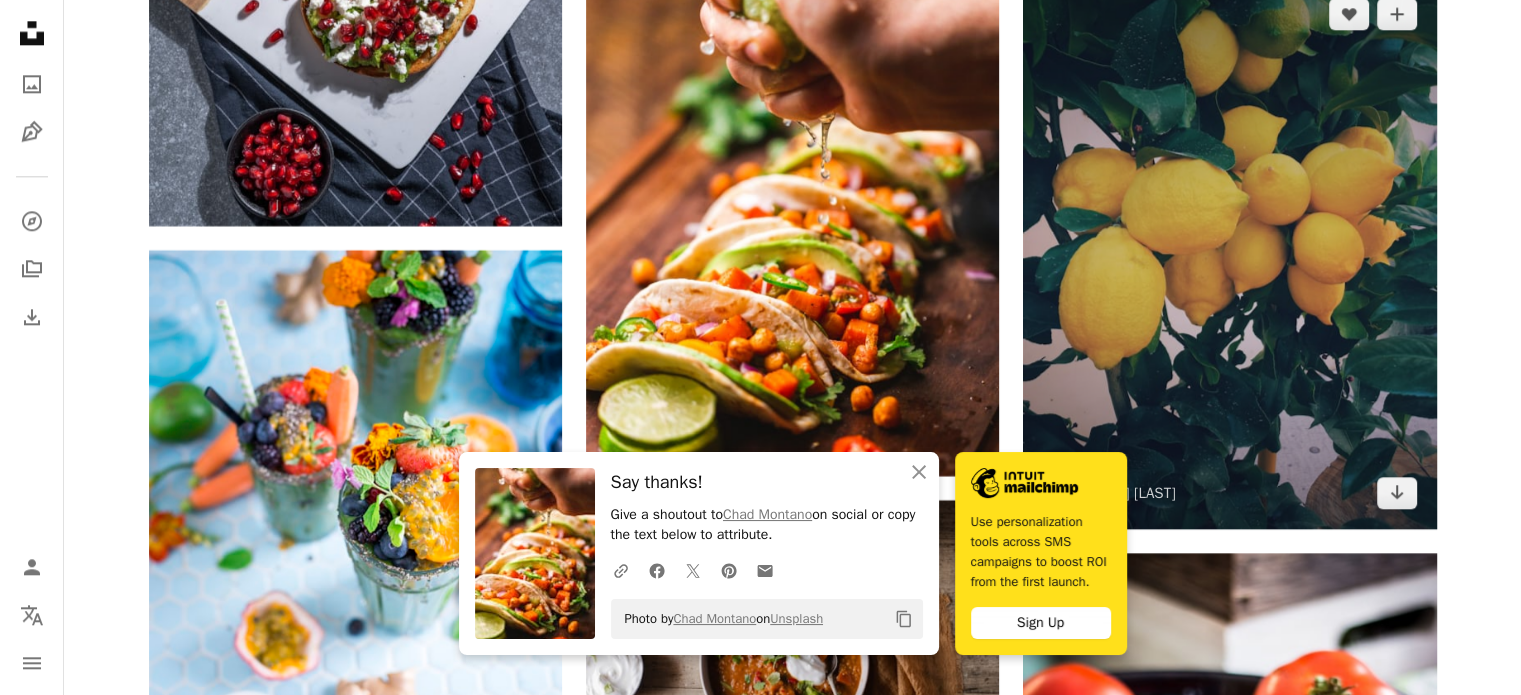 scroll, scrollTop: 10000, scrollLeft: 0, axis: vertical 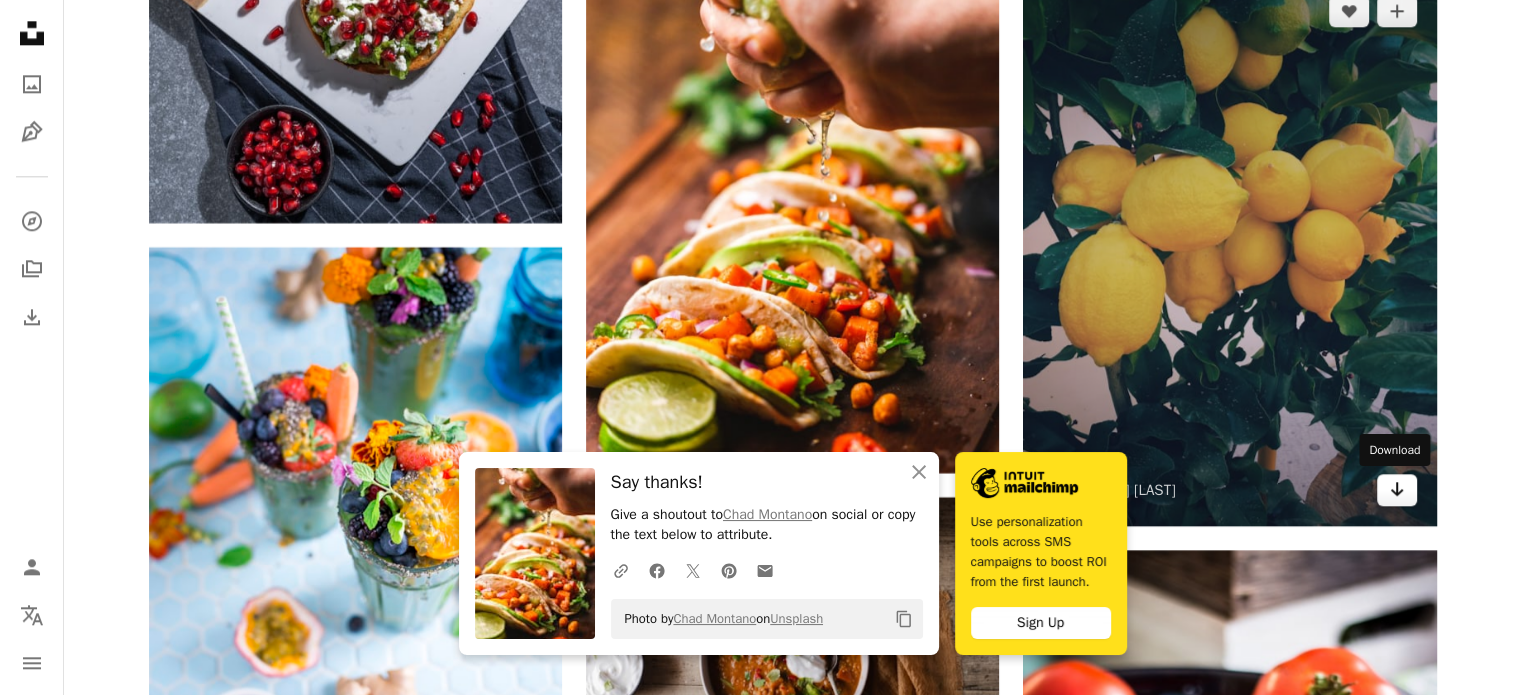 click on "Arrow pointing down" 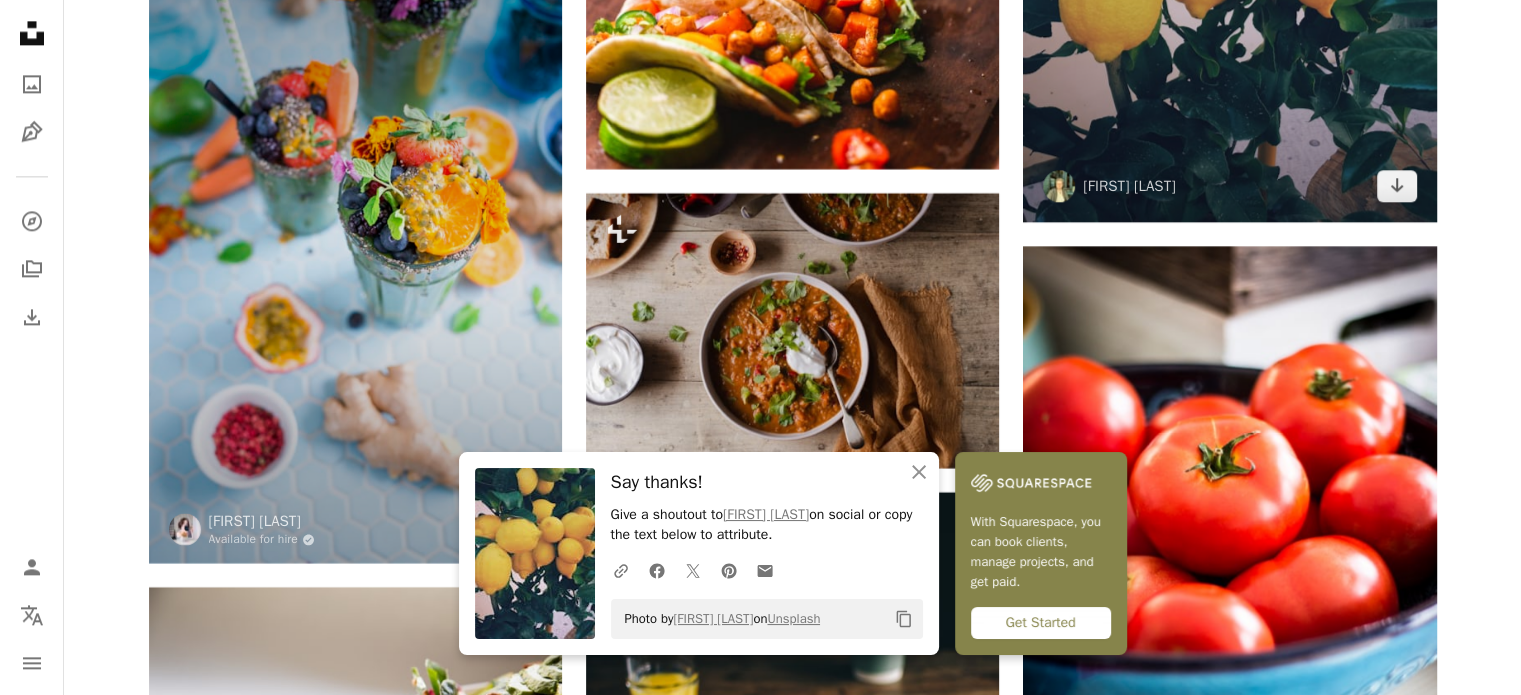 scroll, scrollTop: 10300, scrollLeft: 0, axis: vertical 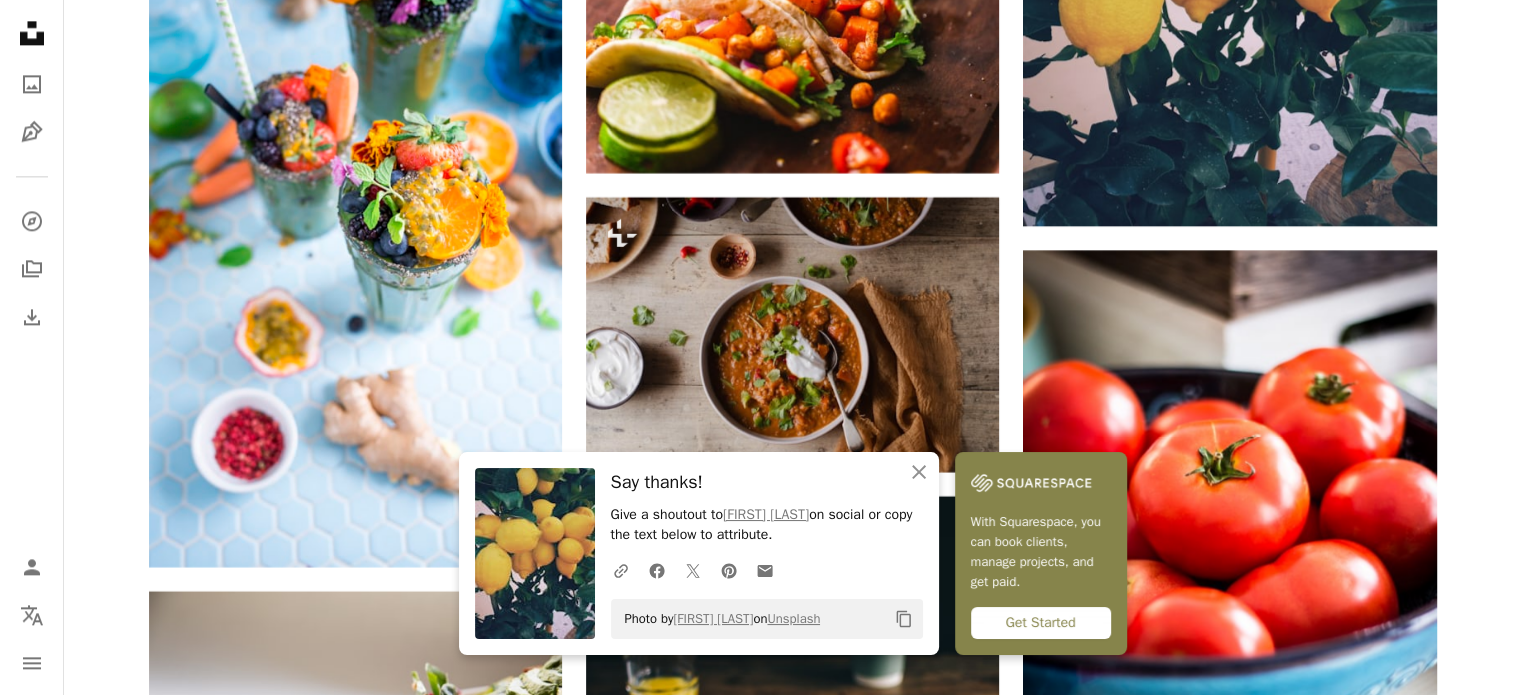 click on "Plus sign for Unsplash+ A heart A plus sign [FIRST] [LAST] For  Unsplash+ A lock Download A heart A plus sign [FIRST] [LAST] Arrow pointing down A heart A plus sign [FIRST] [LAST] Available for hire A checkmark inside of a circle Arrow pointing down A heart A plus sign A heart A plus sign [FIRST] [LAST] Available for hire A checkmark inside of a circle Arrow pointing down Plus sign for Unsplash+ A heart A plus sign [FIRST] [LAST] For  Unsplash+ A lock Download A heart A plus sign [FIRST] [LAST] Arrow pointing down A heart A plus sign [FIRST] [LAST] Available for hire A checkmark inside of a circle Arrow pointing down A heart A plus sign [FIRST] [LAST] Available for hire A checkmark inside of a circle Arrow pointing down –– ––– –––  –– ––– –  ––– –––  ––––  –   – –– –––  – – ––– –– –– –––– –– The best in on-brand content creation Learn More A heart For" at bounding box center (792, -2525) 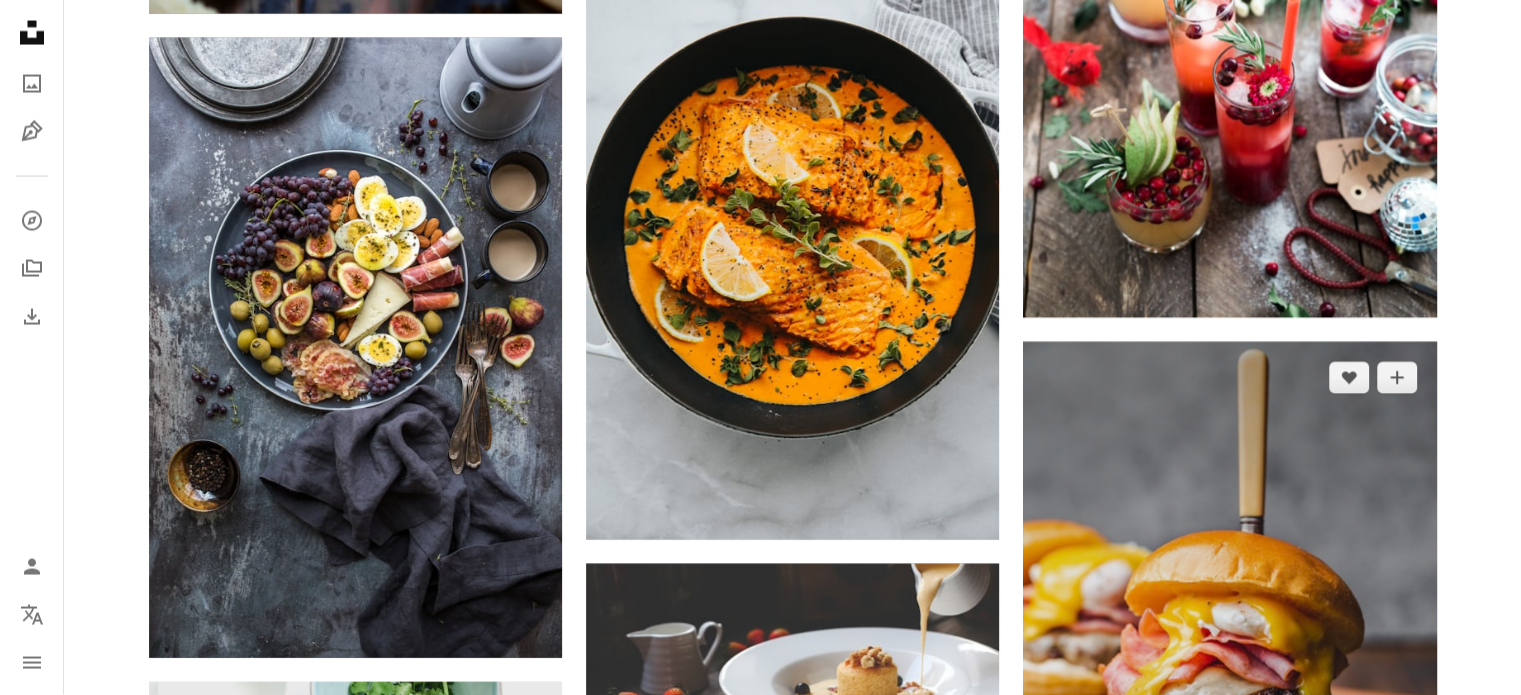 scroll, scrollTop: 11800, scrollLeft: 0, axis: vertical 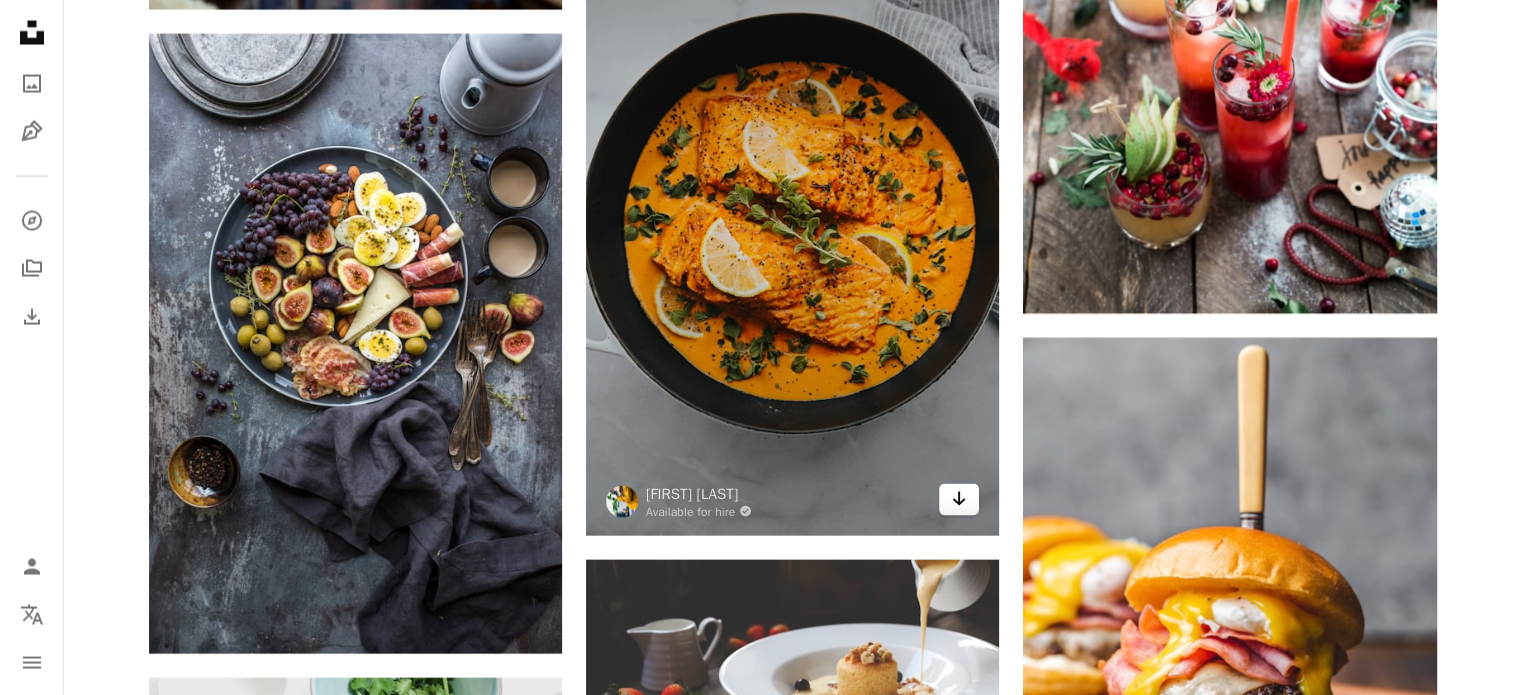 click on "Arrow pointing down" at bounding box center [959, 500] 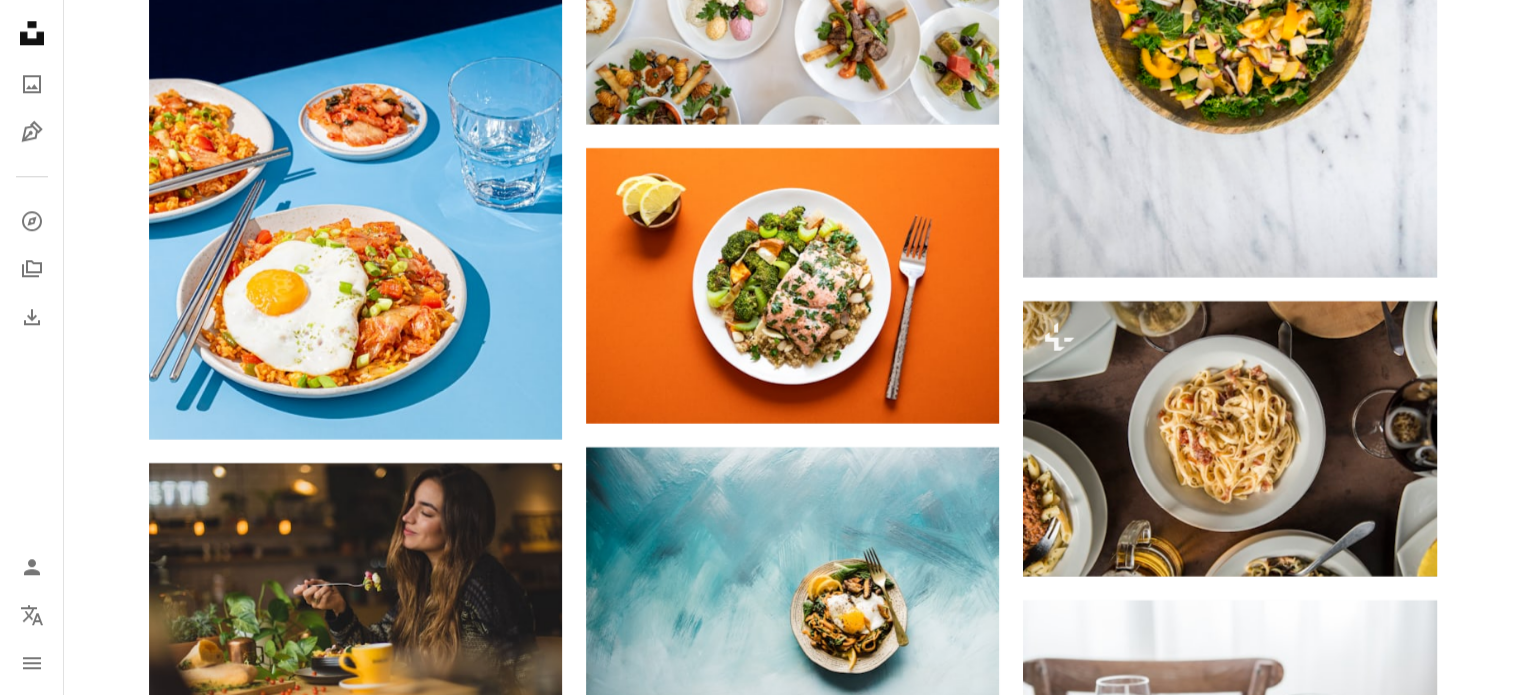 scroll, scrollTop: 17300, scrollLeft: 0, axis: vertical 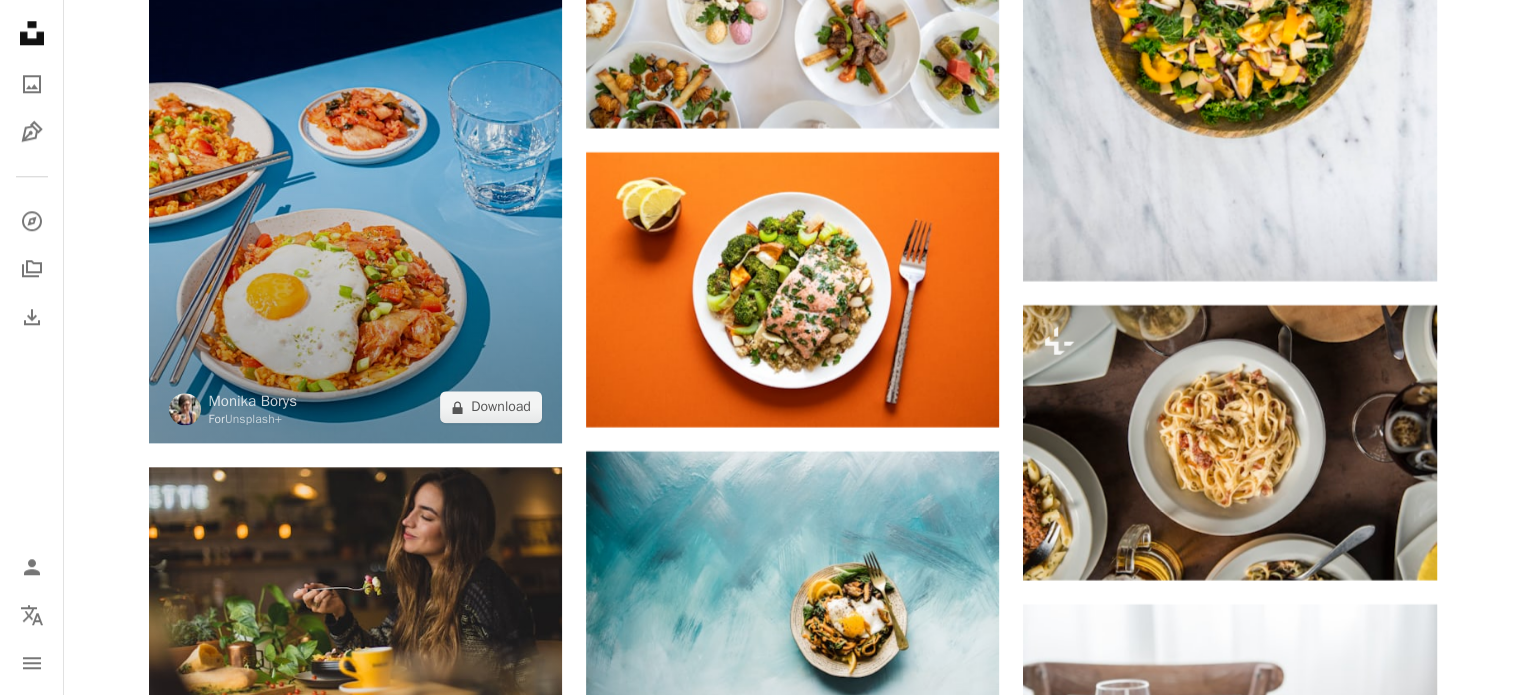 click at bounding box center (355, 133) 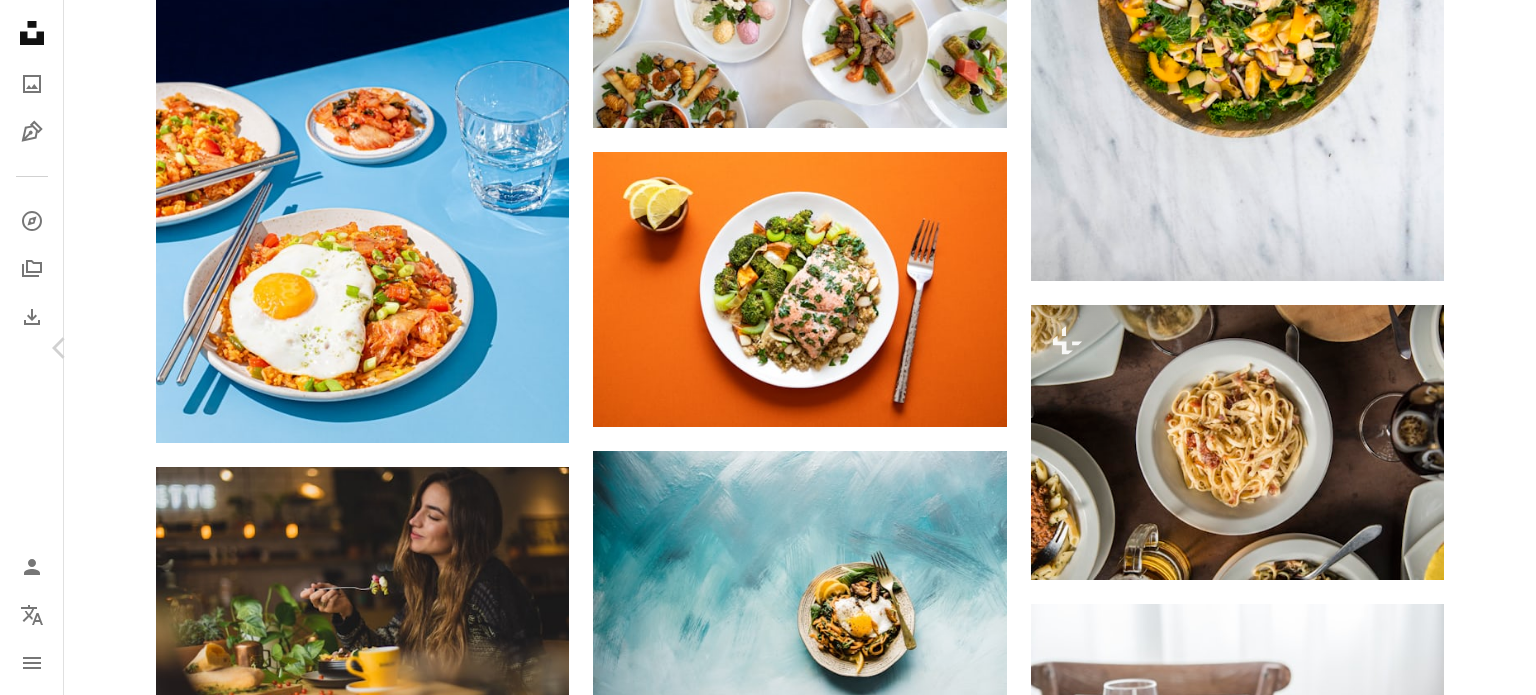 click on "Chevron right" at bounding box center [1476, 348] 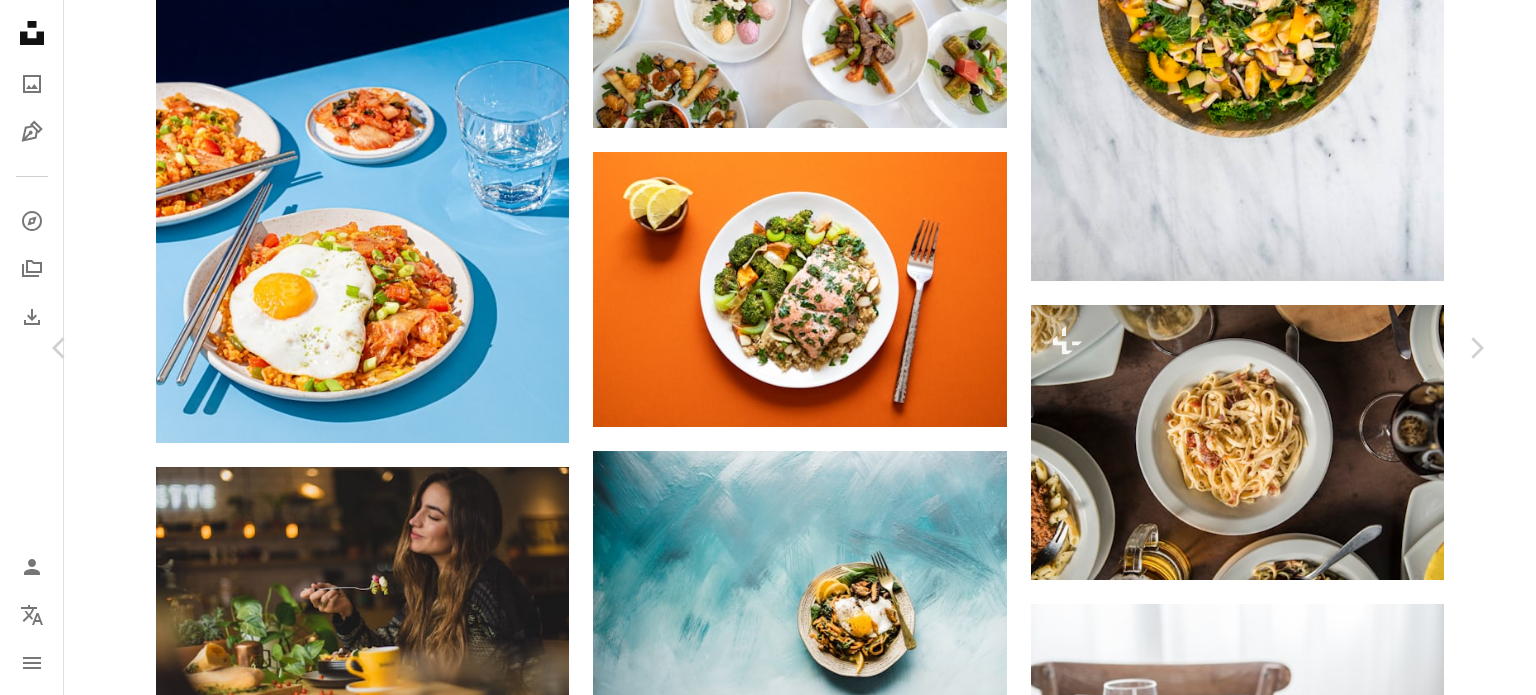 click on "An X shape Chevron left Chevron right [FIRST] [LAST] For Unsplash+ A heart A plus sign A lock Download Zoom in A forward-right arrow Share More Actions Korean food-Kimchi fried rice with egg on blue light background. A map marker [CITY], [STATE] Calendar outlined Published on November 20, 2023 Camera Canon, EOS 7D Mark II Safety Licensed under the Unsplash+ License food blue blue background food photography eggs plate korean food kimchi culinary food styling food photography styling kimchi fried rice [CITY] Free images From this series Chevron right Plus sign for Unsplash+ Plus sign for Unsplash+ Plus sign for Unsplash+ Plus sign for Unsplash+ Plus sign for Unsplash+ Plus sign for Unsplash+ Plus sign for Unsplash+ Plus sign for Unsplash+ Plus sign for Unsplash+ Plus sign for Unsplash+ Related images Plus sign for Unsplash+ A heart A plus sign [FIRST] [LAST] For Unsplash+ A lock Download Plus sign for Unsplash+ A heart A plus sign [FIRST] [LAST] For Unsplash+ A lock Download Plus sign for Unsplash+ A heart For" at bounding box center [768, 4281] 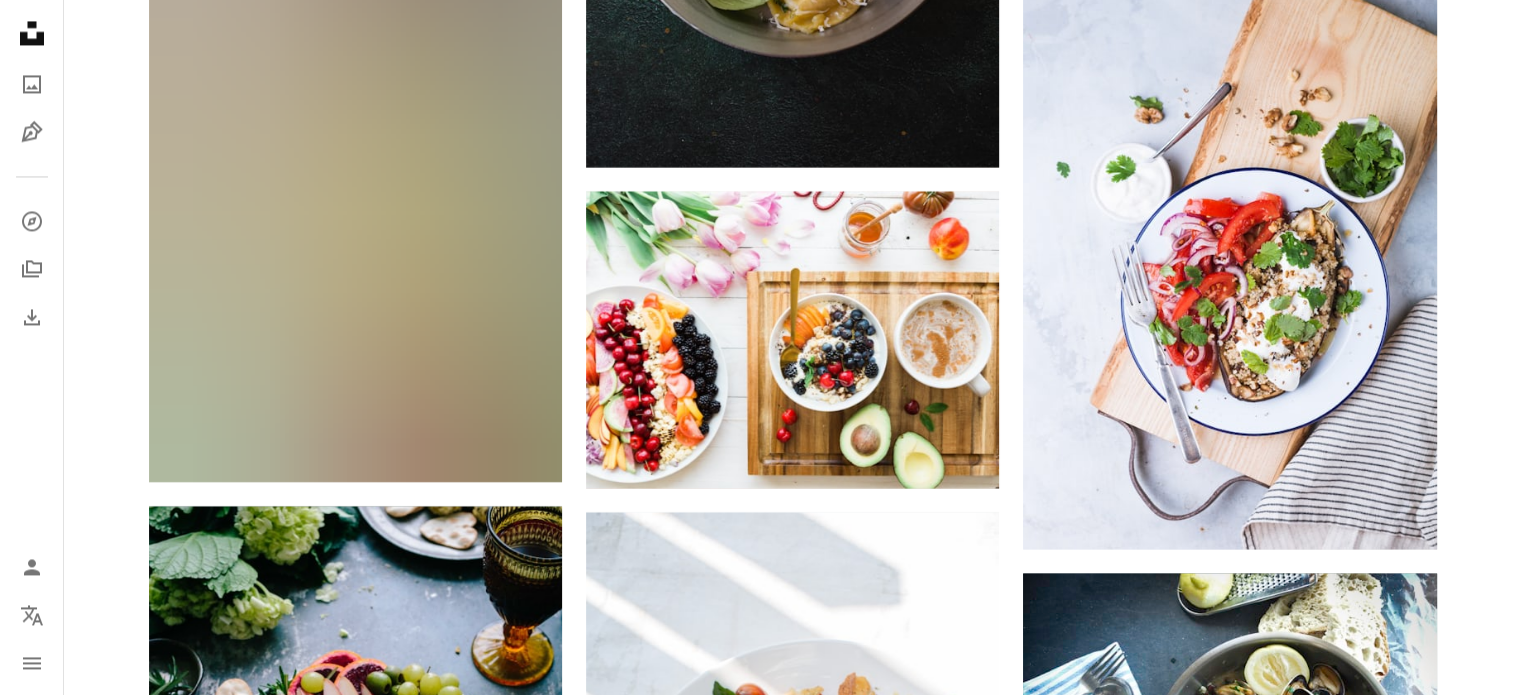 scroll, scrollTop: 18500, scrollLeft: 0, axis: vertical 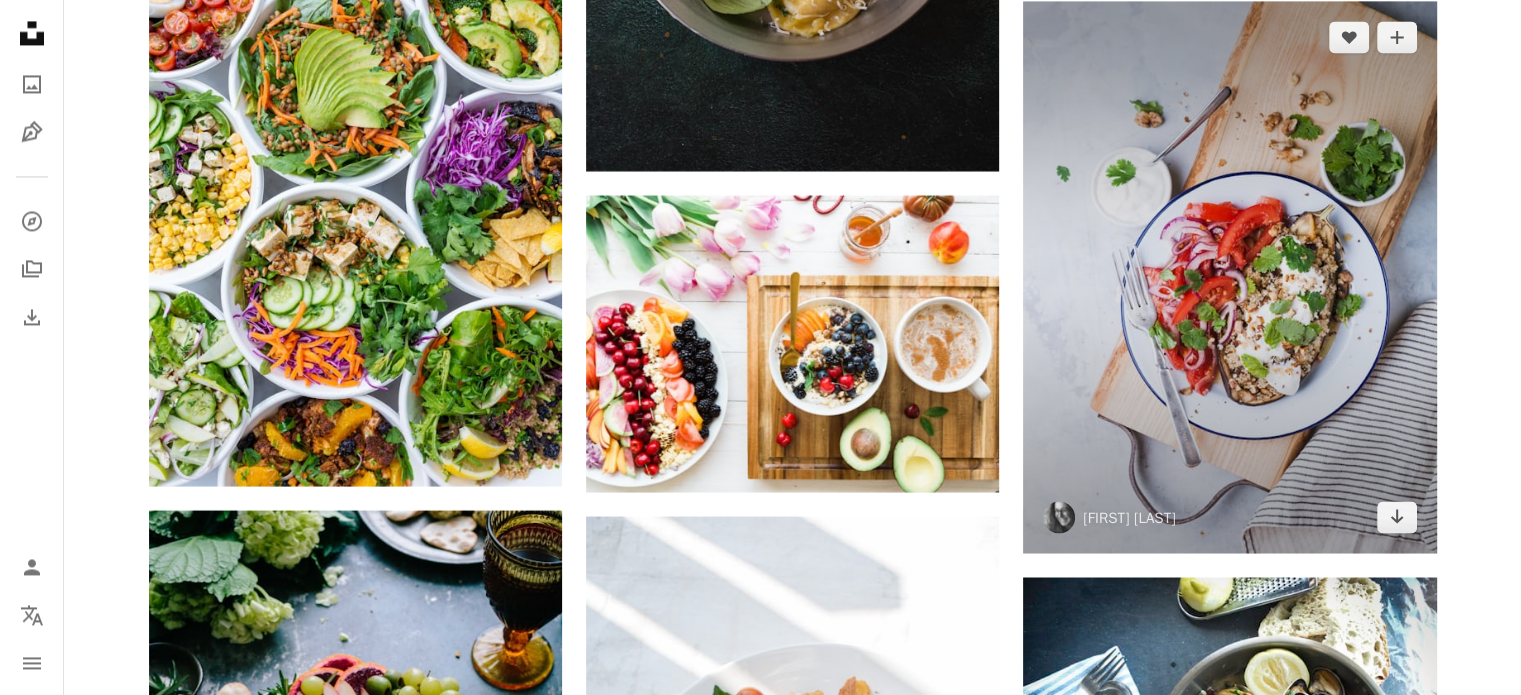click at bounding box center [1229, 276] 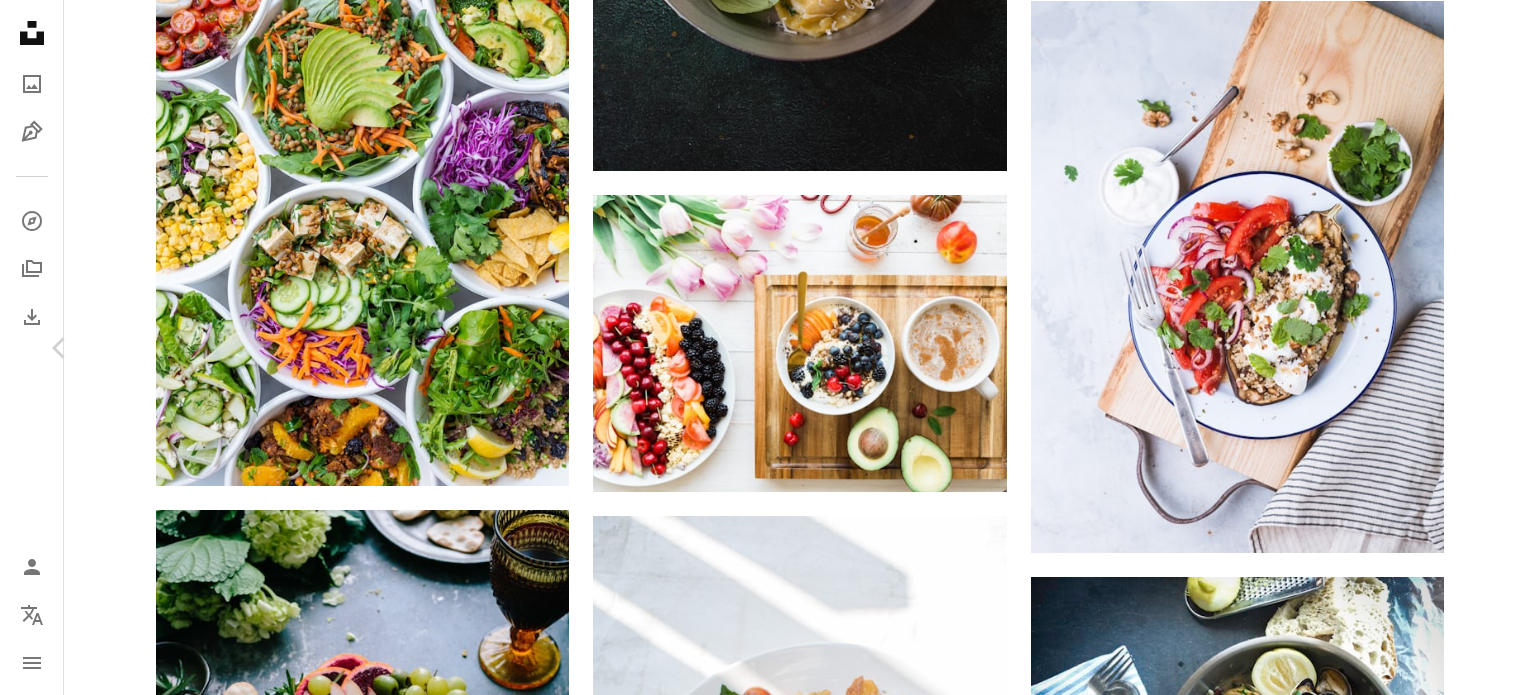 click on "Chevron right" at bounding box center [1476, 348] 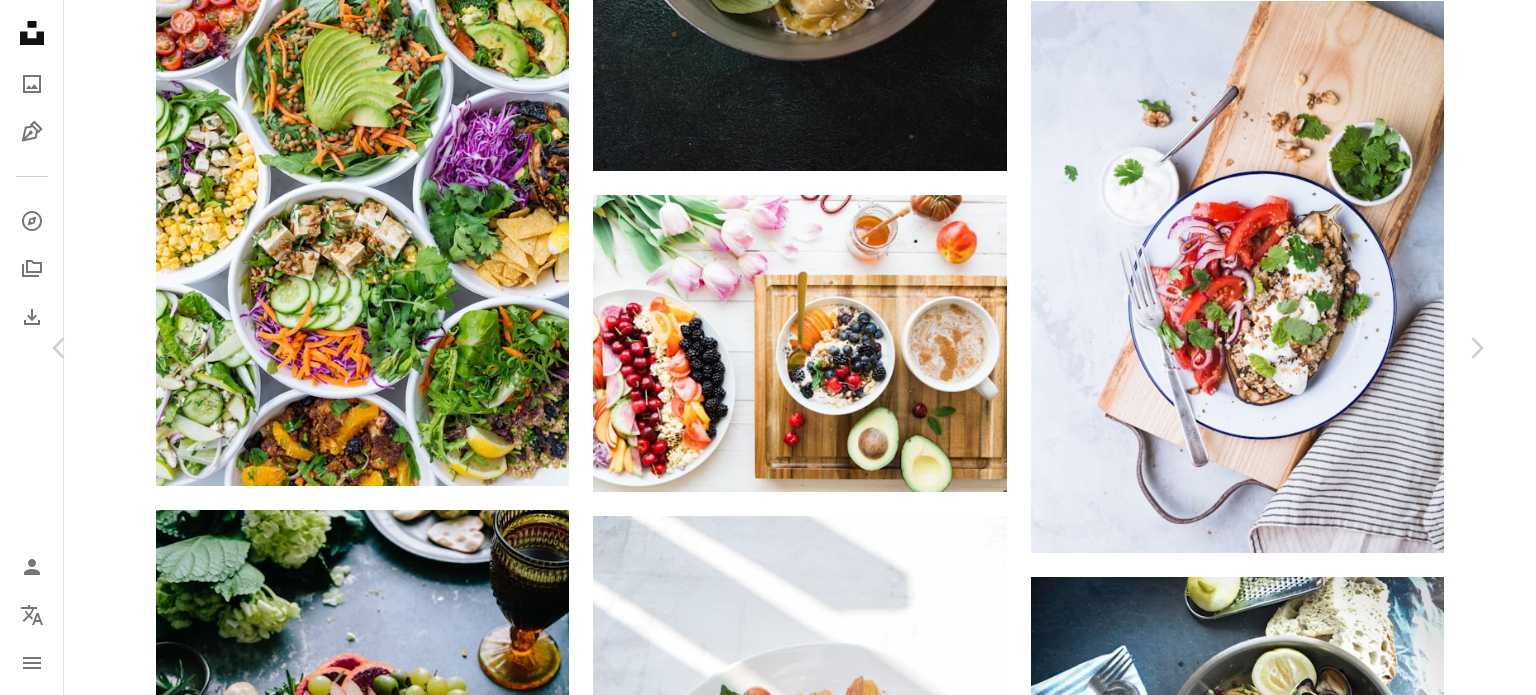 click on "An X shape Chevron left Chevron right [FIRST] [LAST] For Unsplash+ A heart A plus sign A lock Download Zoom in Featured in Photos , Food & Drink A forward-right arrow Share More Actions An assortment of different dinner plates. Calendar outlined Published on February 14, 2023 Safety Licensed under the Unsplash+ License food restaurant fish dinner rice meat plate food and drink buffet restaurants feast overview plates eating out delicious supper dining out munch assortment small plates Free stock photos From this series Plus sign for Unsplash+ Plus sign for Unsplash+ Plus sign for Unsplash+ Related images Plus sign for Unsplash+ A heart A plus sign [FIRST] [LAST] For Unsplash+ A lock Download Plus sign for Unsplash+ A heart A plus sign Curated Lifestyle For Unsplash+ A lock Download Plus sign for Unsplash+ A heart A plus sign Davey Gravy For Unsplash+ A lock Download Plus sign for Unsplash+ A heart A plus sign Curated Lifestyle For Unsplash+ A lock Download Plus sign for Unsplash+ A heart [FIRST] [LAST]" at bounding box center [768, 6802] 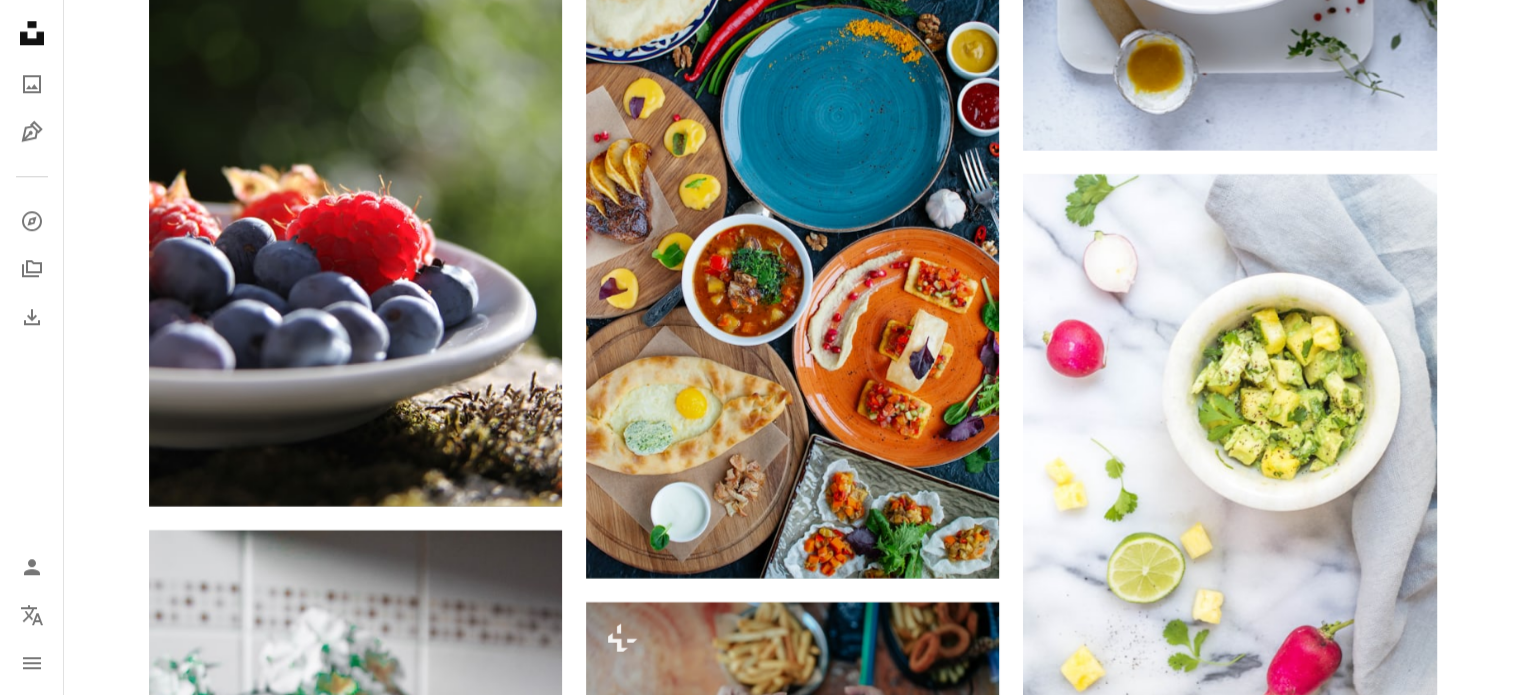 scroll, scrollTop: 24800, scrollLeft: 0, axis: vertical 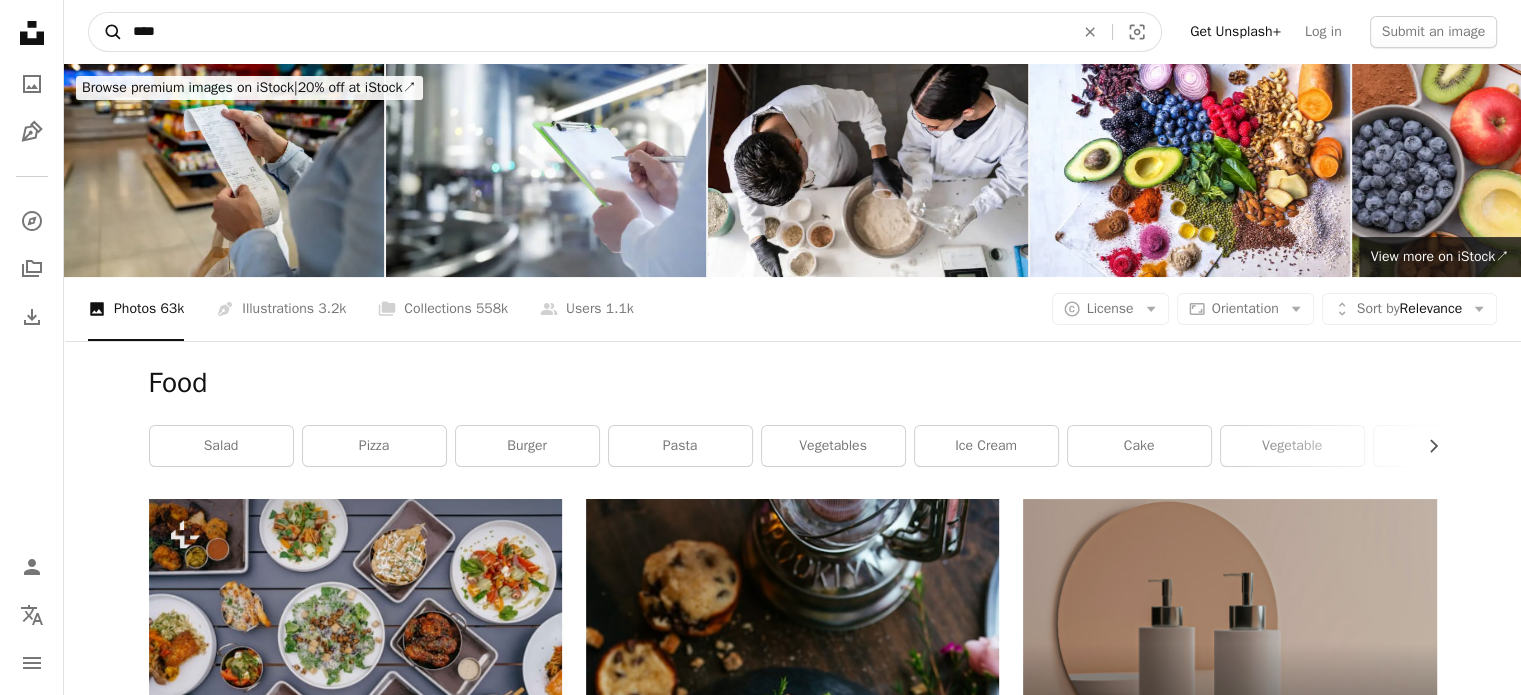 drag, startPoint x: 166, startPoint y: 27, endPoint x: 116, endPoint y: 30, distance: 50.08992 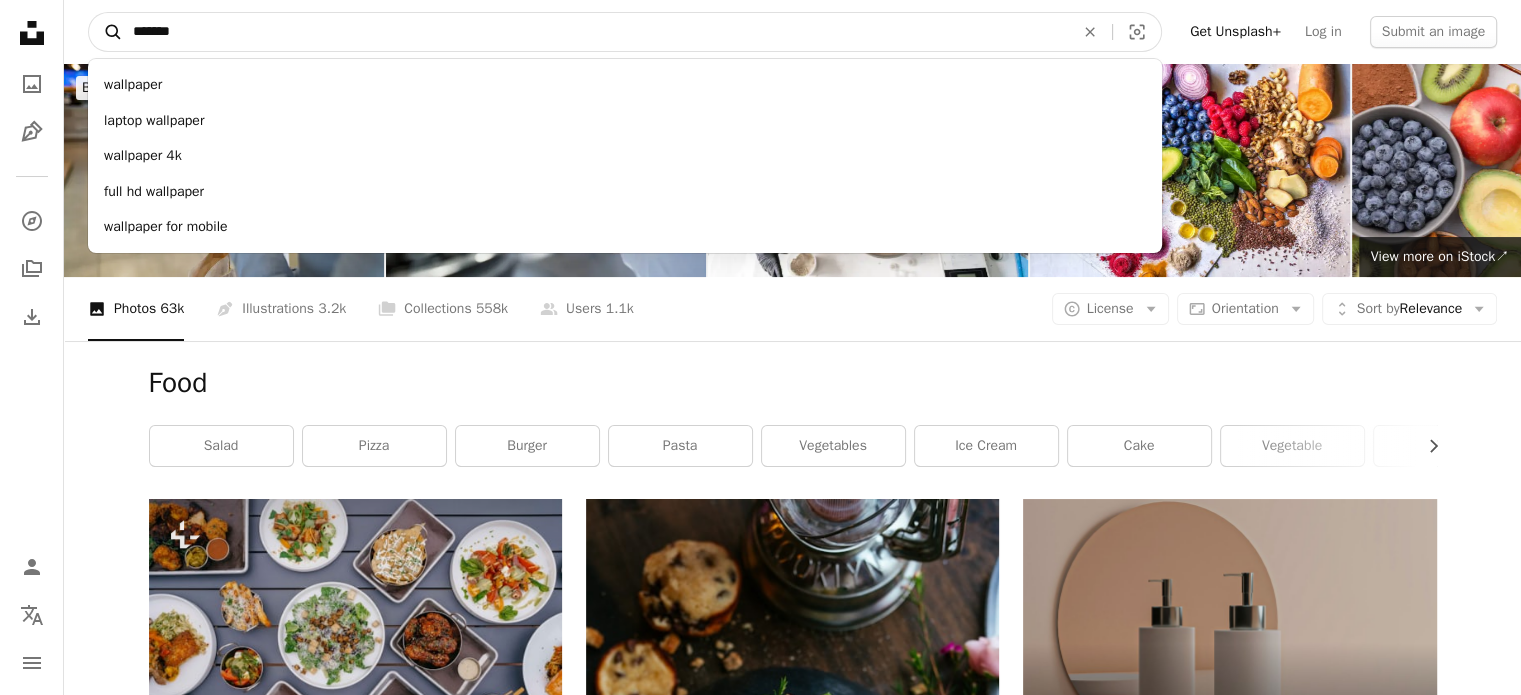 type on "********" 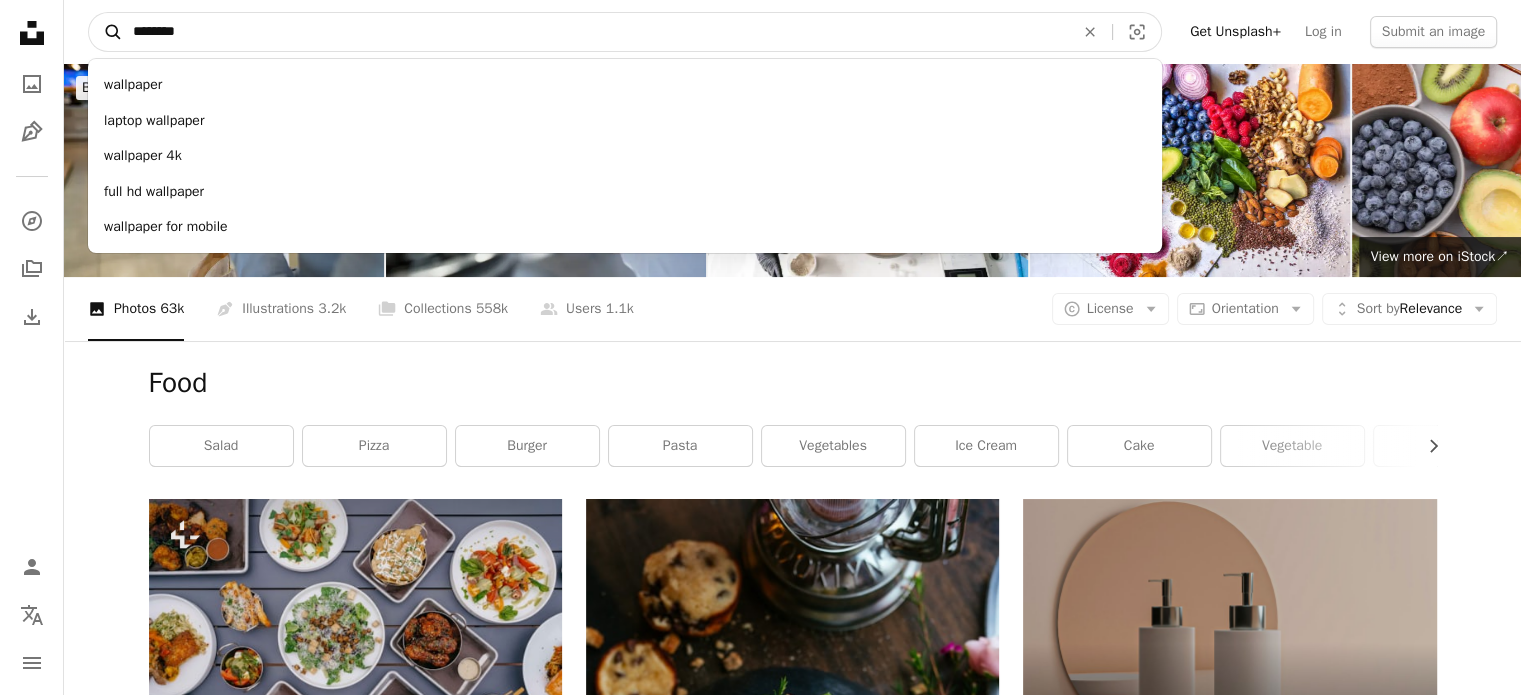 click on "A magnifying glass" at bounding box center [106, 32] 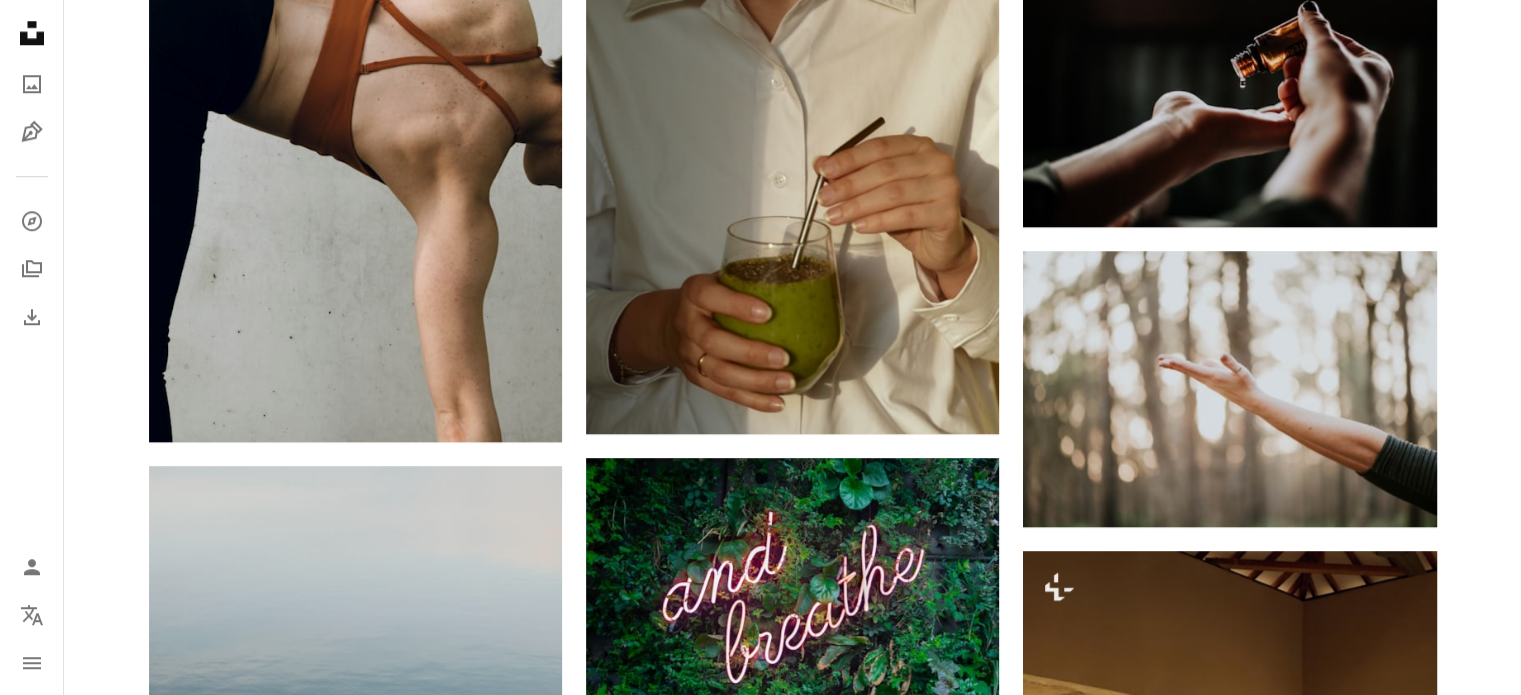 scroll, scrollTop: 1700, scrollLeft: 0, axis: vertical 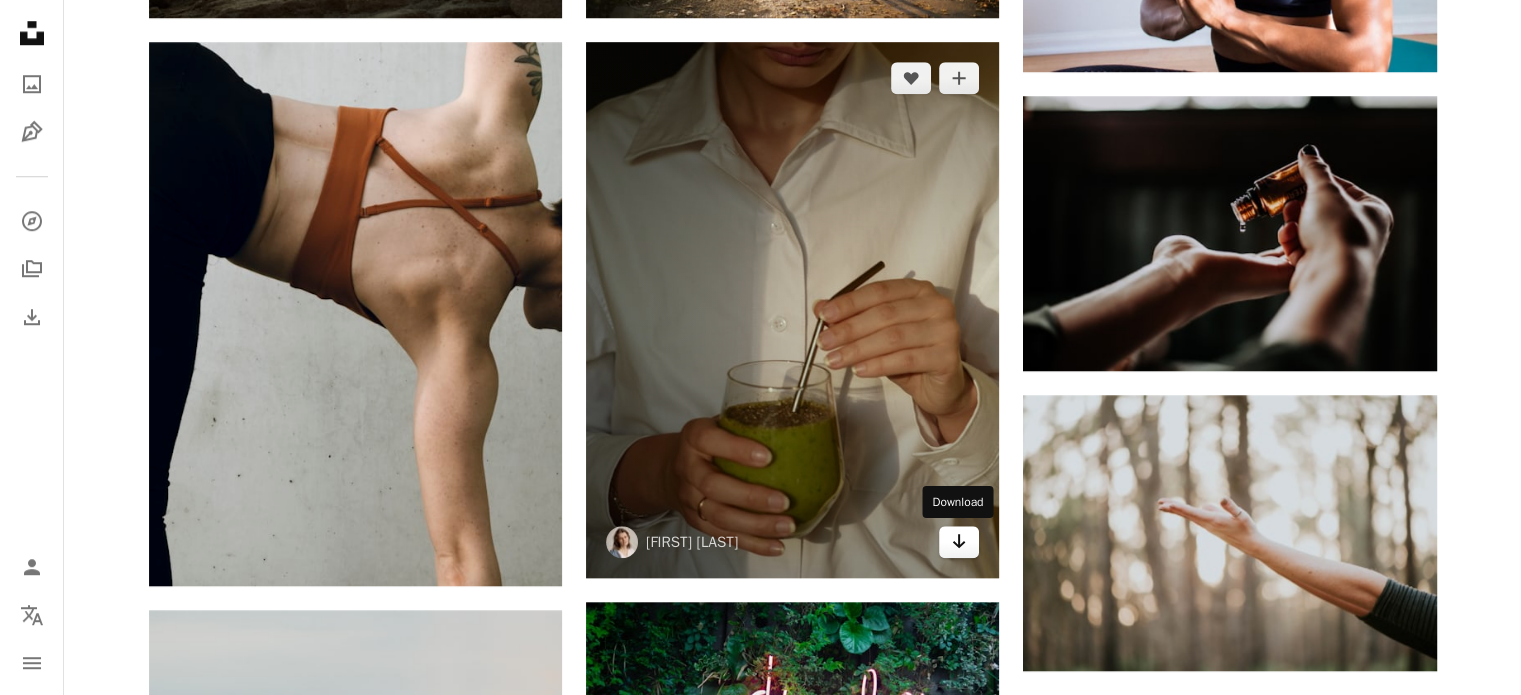 click on "Arrow pointing down" at bounding box center (959, 542) 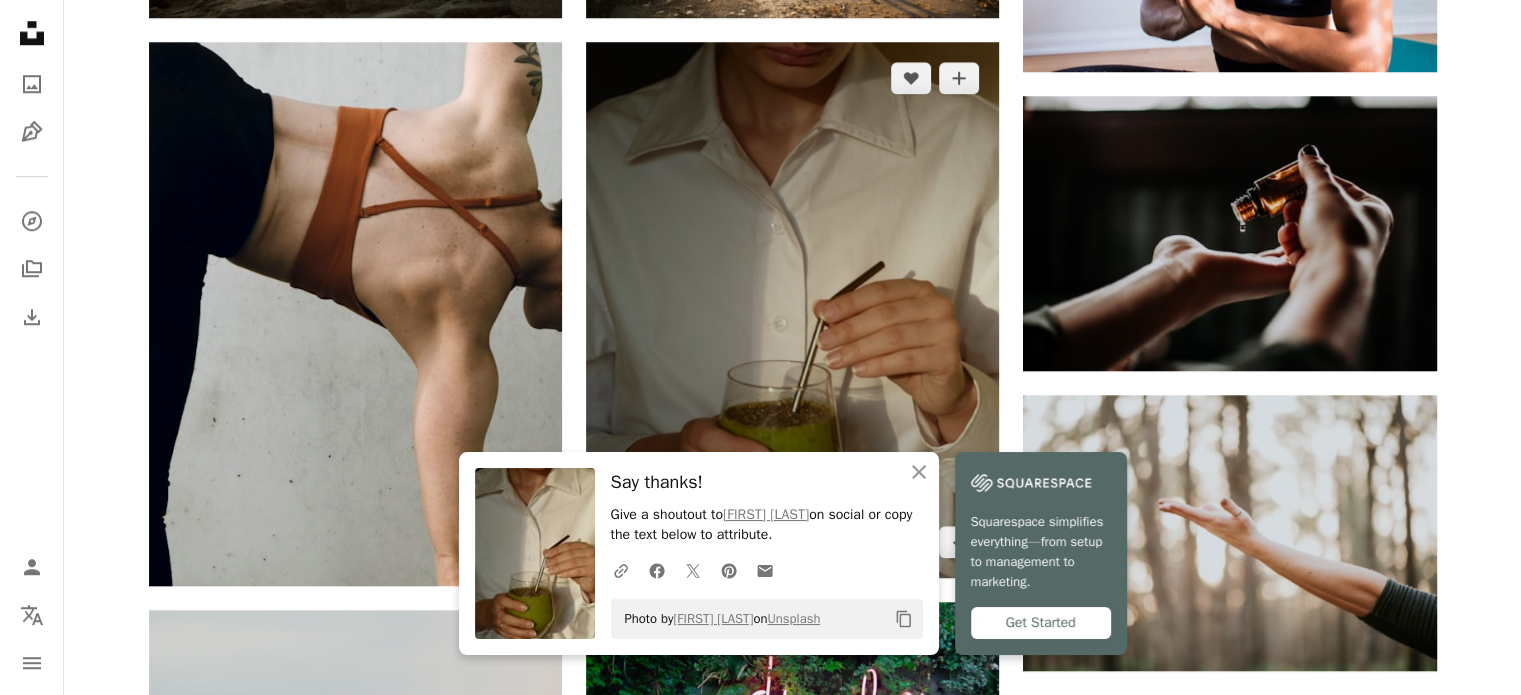 scroll, scrollTop: 2308, scrollLeft: 0, axis: vertical 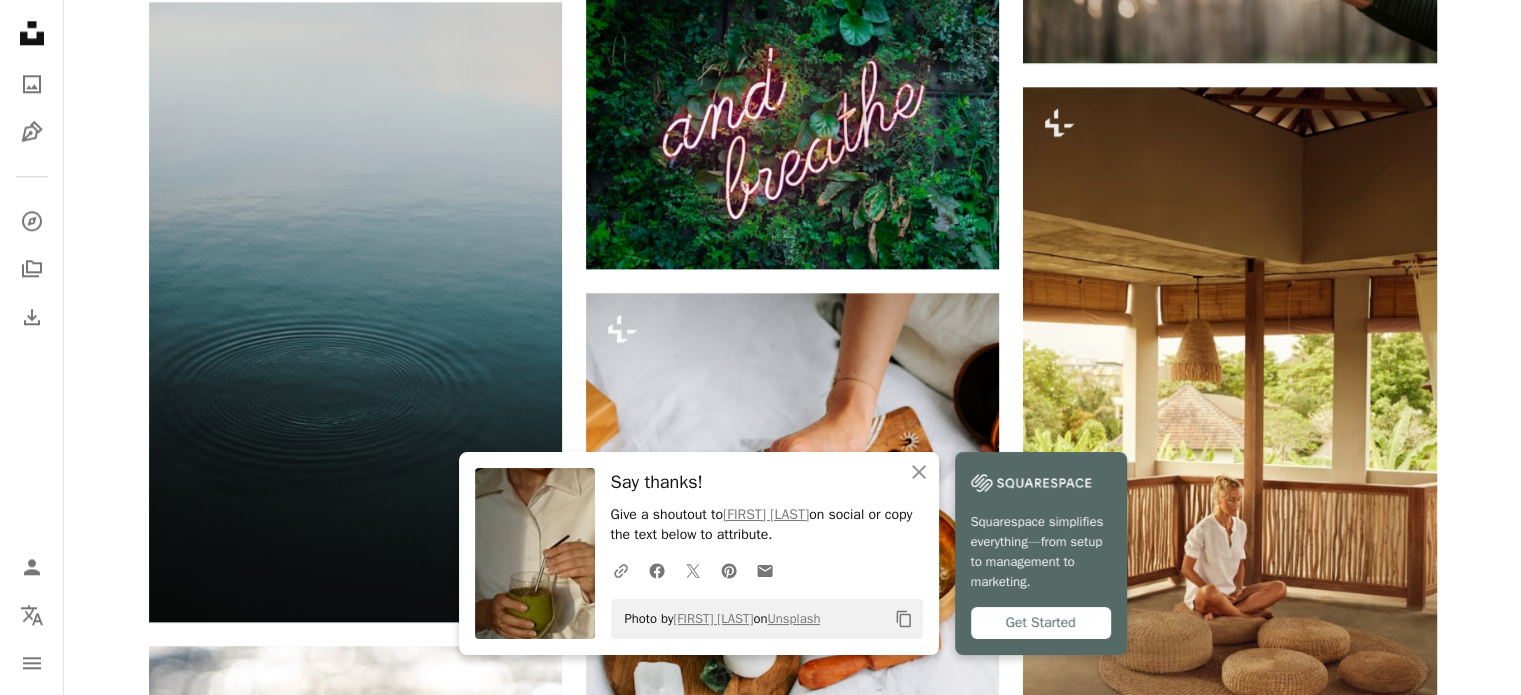 click on "Plus sign for Unsplash+ A heart A plus sign [FIRST] For  Unsplash+ A lock Download A heart A plus sign [FIRST] [LAST] Arrow pointing down Plus sign for Unsplash+ A heart A plus sign Getty Images For  Unsplash+ A lock Download A heart A plus sign [FIRST] [LAST] Available for hire A checkmark inside of a circle Arrow pointing down A heart A plus sign [FIRST] [LAST] Available for hire A checkmark inside of a circle Arrow pointing down A heart A plus sign [FIRST] [LAST] Arrow pointing down A heart A plus sign [FIRST] [LAST] Available for hire A checkmark inside of a circle Arrow pointing down Plus sign for Unsplash+ A heart A plus sign Rowen [LAST] For  Unsplash+ A lock Download A heart A plus sign [FIRST] [LAST] Available for hire A checkmark inside of a circle Arrow pointing down A heart A plus sign [FIRST] [LAST] Arrow pointing down A heart A plus sign [FIRST] [LAST] Available for hire A checkmark inside of a circle Arrow pointing down Plus sign for Unsplash+ A heart A plus sign [FIRST] [LAST] For" at bounding box center [792, -102] 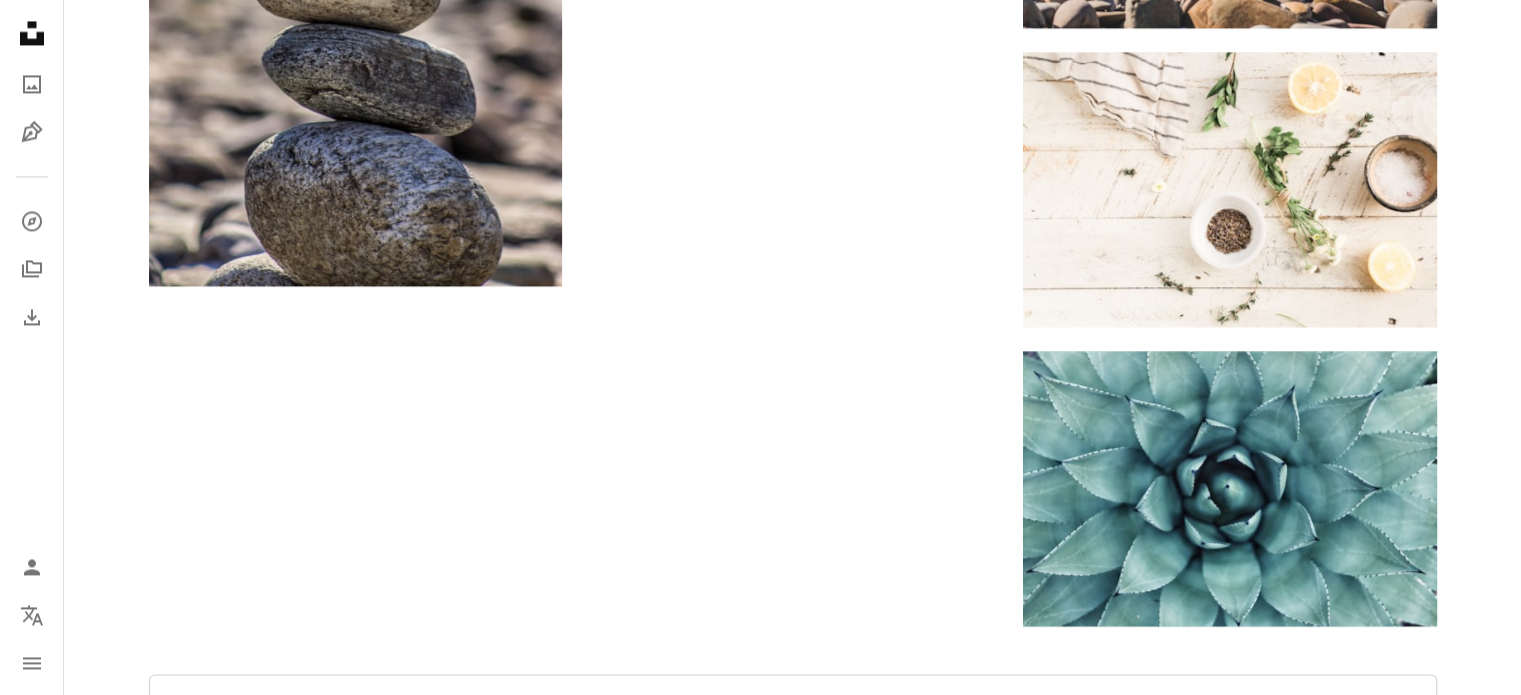 scroll, scrollTop: 3608, scrollLeft: 0, axis: vertical 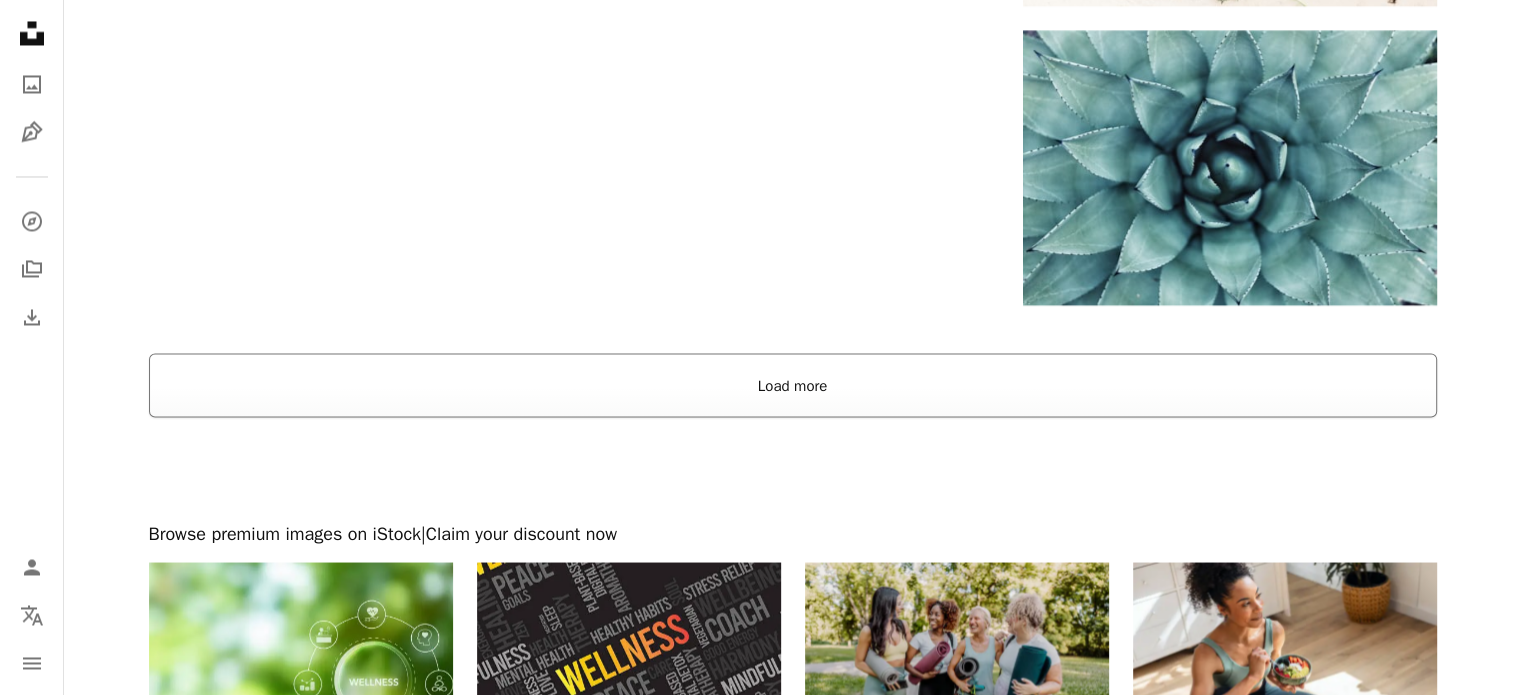 click on "Load more" at bounding box center [793, 385] 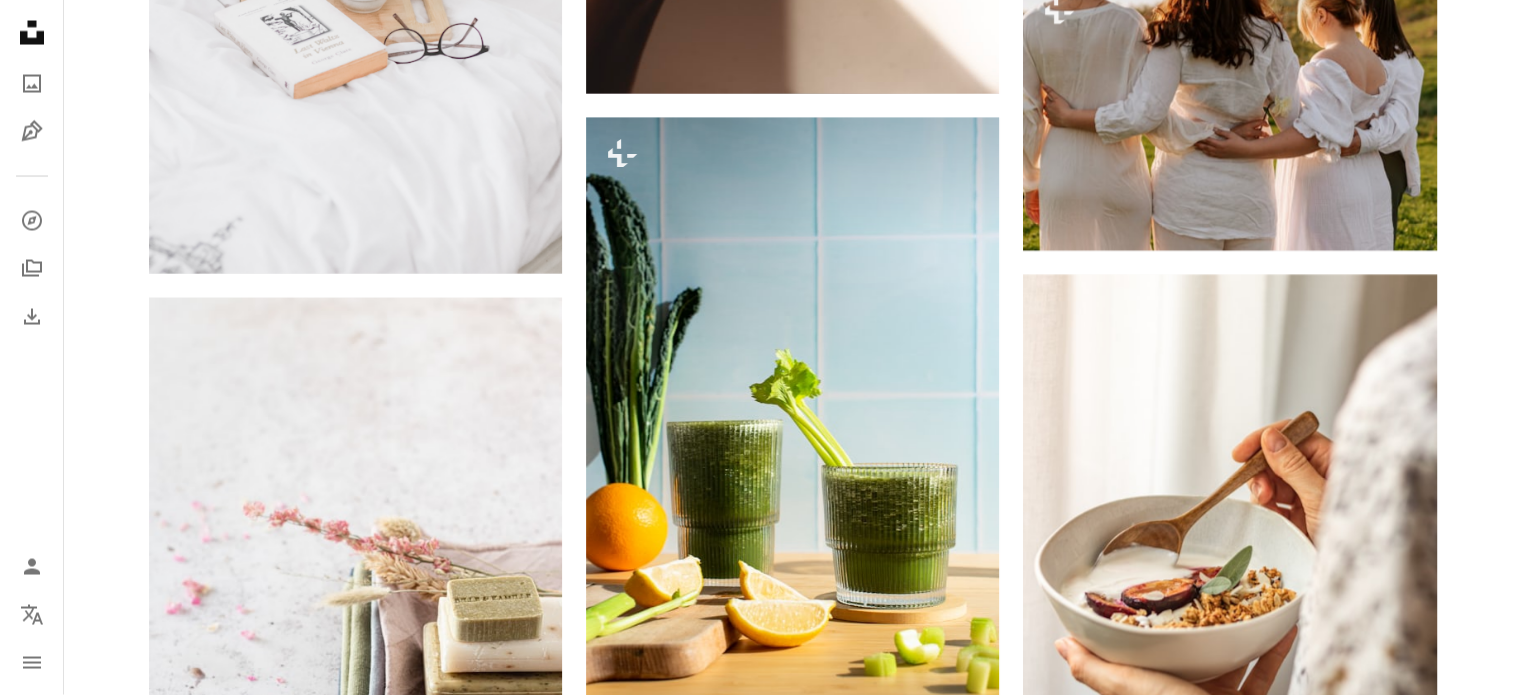 scroll, scrollTop: 11908, scrollLeft: 0, axis: vertical 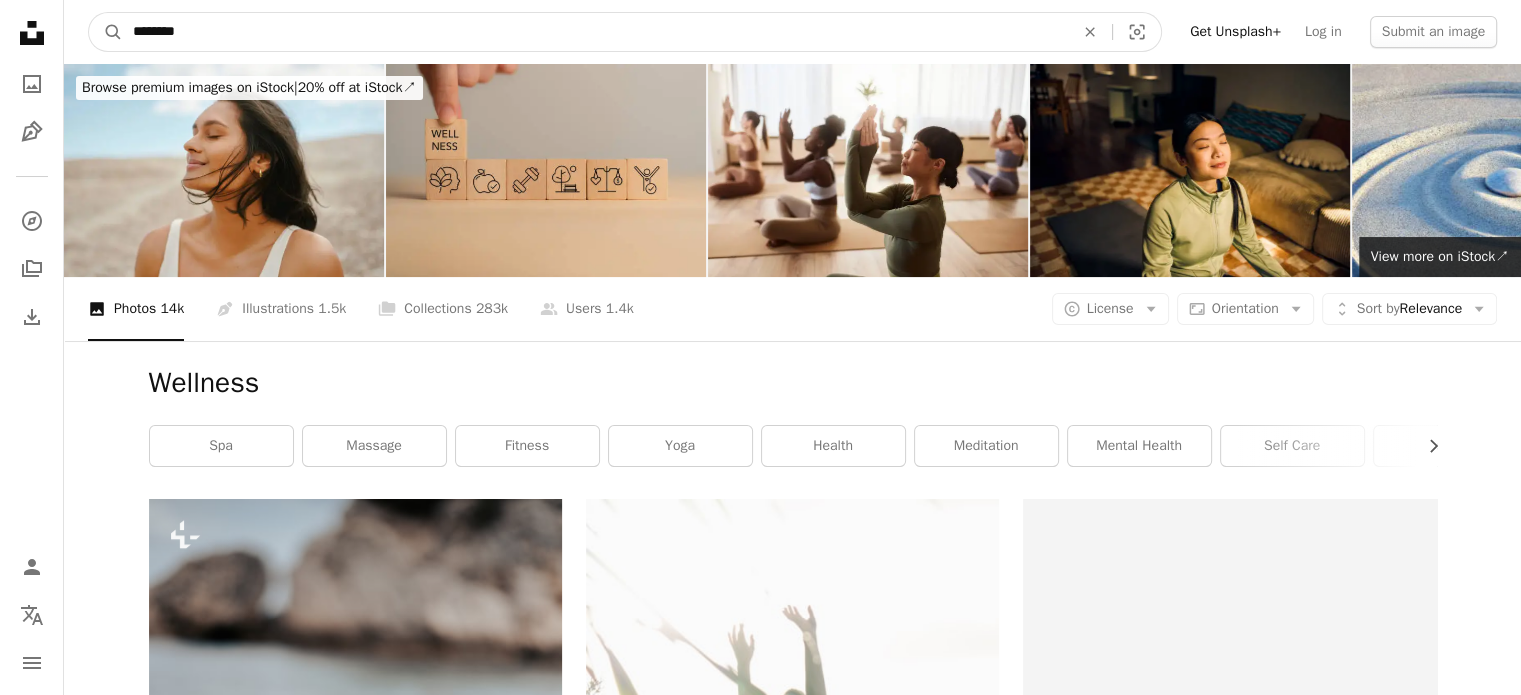 drag, startPoint x: 233, startPoint y: 28, endPoint x: 18, endPoint y: 5, distance: 216.22673 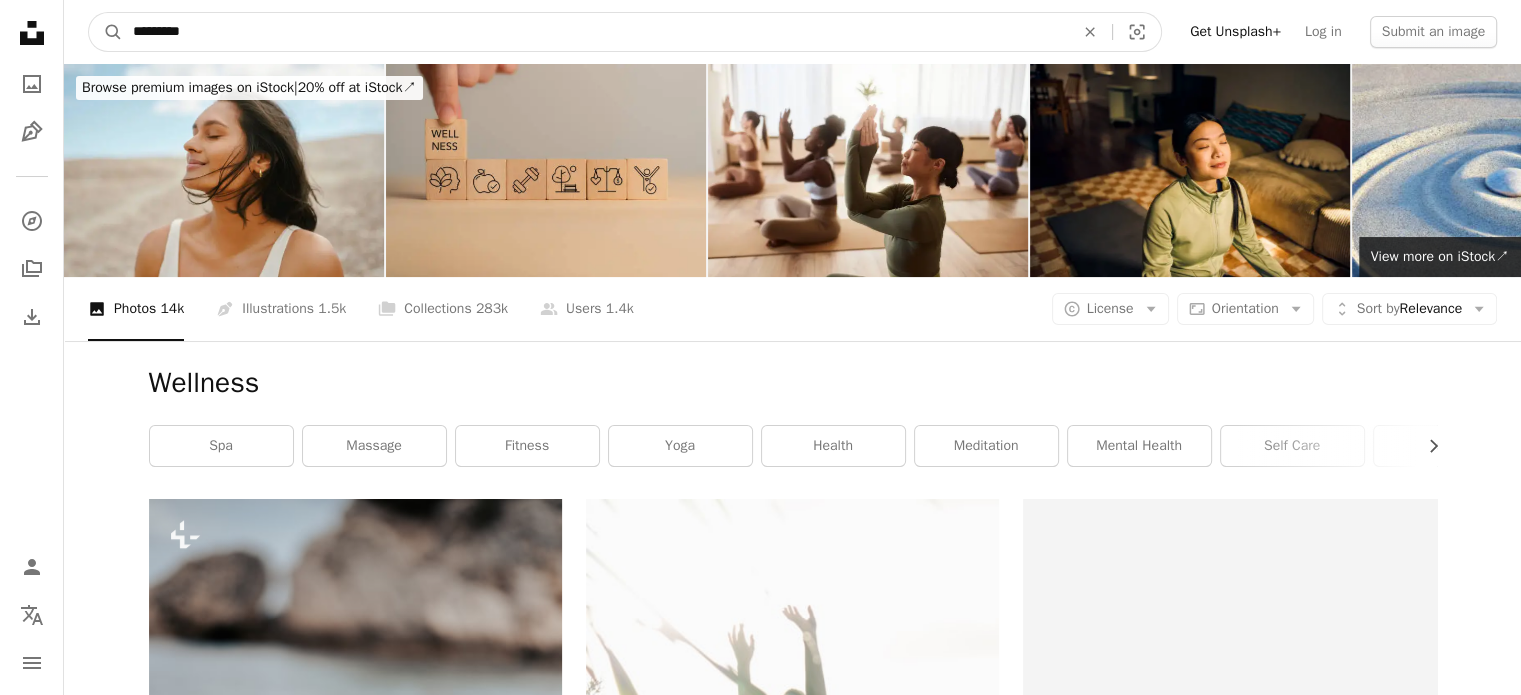 click on "A magnifying glass" at bounding box center [106, 32] 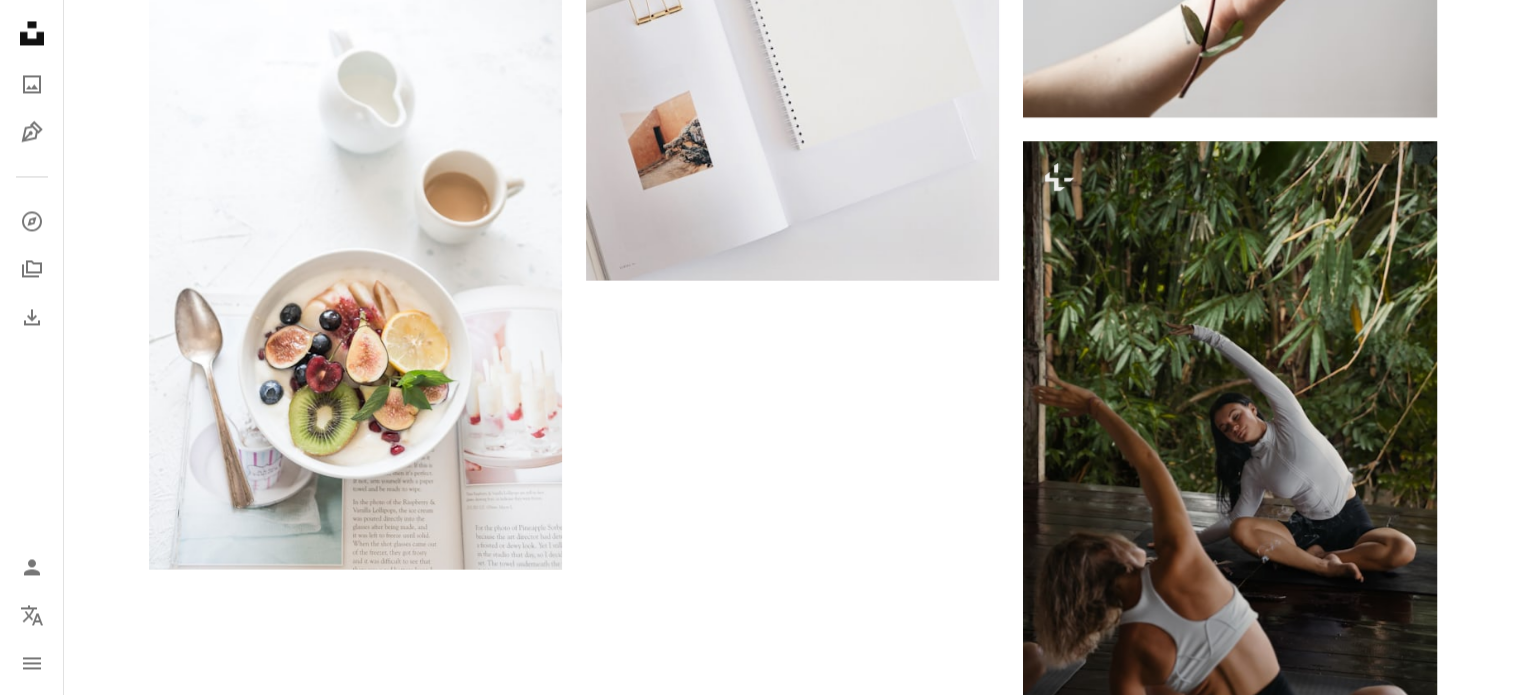 scroll, scrollTop: 3400, scrollLeft: 0, axis: vertical 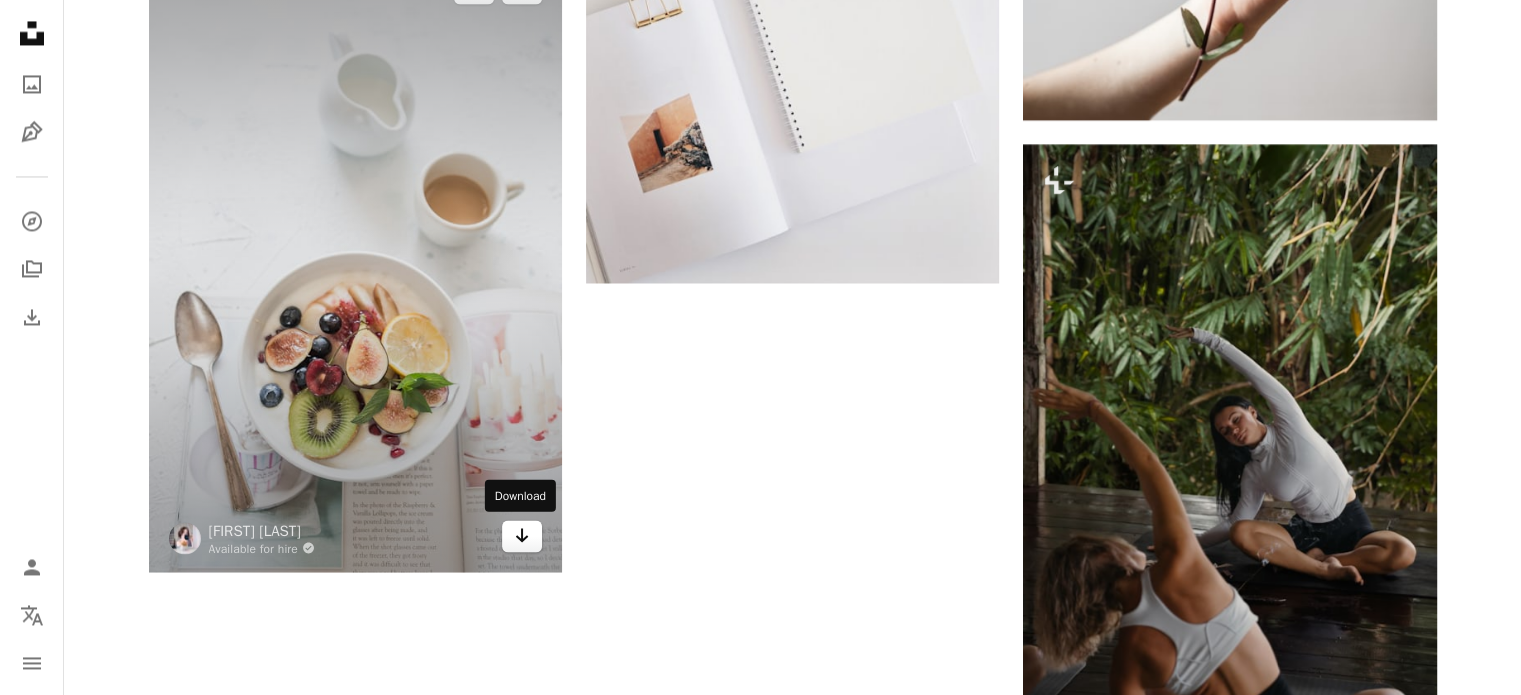 click on "Arrow pointing down" 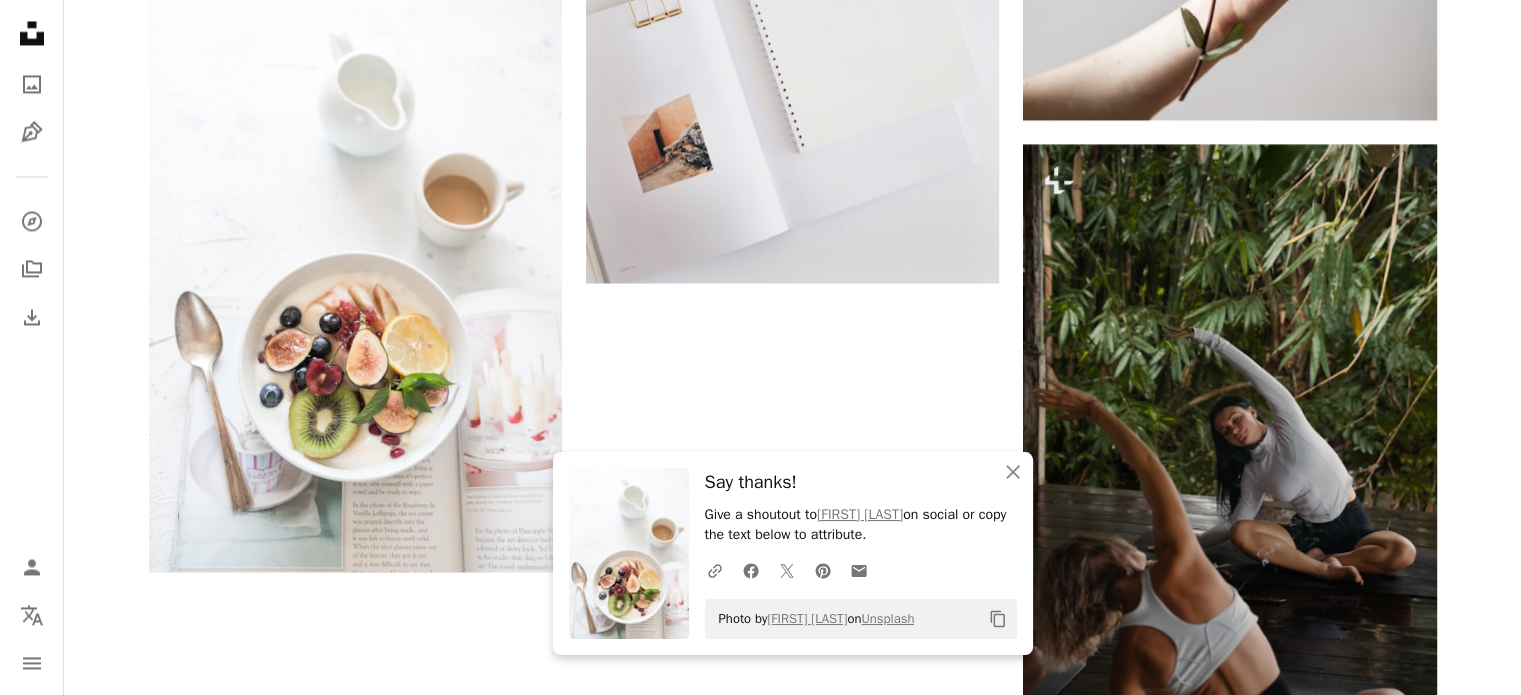 click on "Plus sign for Unsplash+ A heart A plus sign [FIRST] [LAST] For  Unsplash+ A lock Download Plus sign for Unsplash+ A heart A plus sign Getty Images For  Unsplash+ A lock Download A heart A plus sign [FIRST] [LAST] Arrow pointing down A heart A plus sign [FIRST] [LAST] Available for hire A checkmark inside of a circle Arrow pointing down Plus sign for Unsplash+ A heart A plus sign [FIRST] [LAST] For  Unsplash+ A lock Download A heart A plus sign [FIRST] [LAST] Available for hire A checkmark inside of a circle Arrow pointing down A heart A plus sign [FIRST] [LAST] Available for hire A checkmark inside of a circle Arrow pointing down A heart A plus sign [FIRST] [LAST] Available for hire A checkmark inside of a circle Arrow pointing down A heart A plus sign [FIRST] [LAST] Arrow pointing down Plus sign for Unsplash+ A heart A plus sign Molly the Cat For  Unsplash+ A lock Download A heart A plus sign [FIRST] [LAST] Available for hire A checkmark inside of a circle Arrow pointing down A heart A plus sign [FIRST] [LAST] A heart" at bounding box center (792, -745) 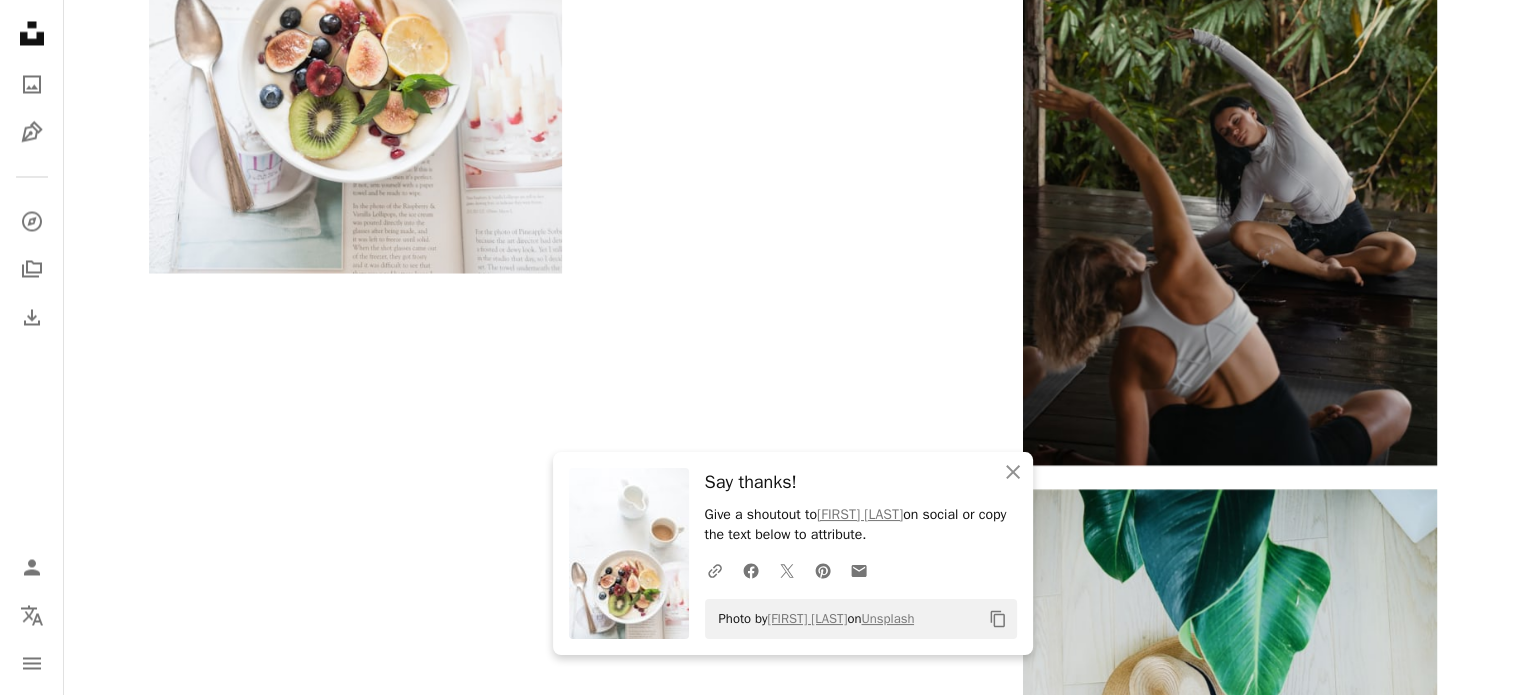 scroll, scrollTop: 3700, scrollLeft: 0, axis: vertical 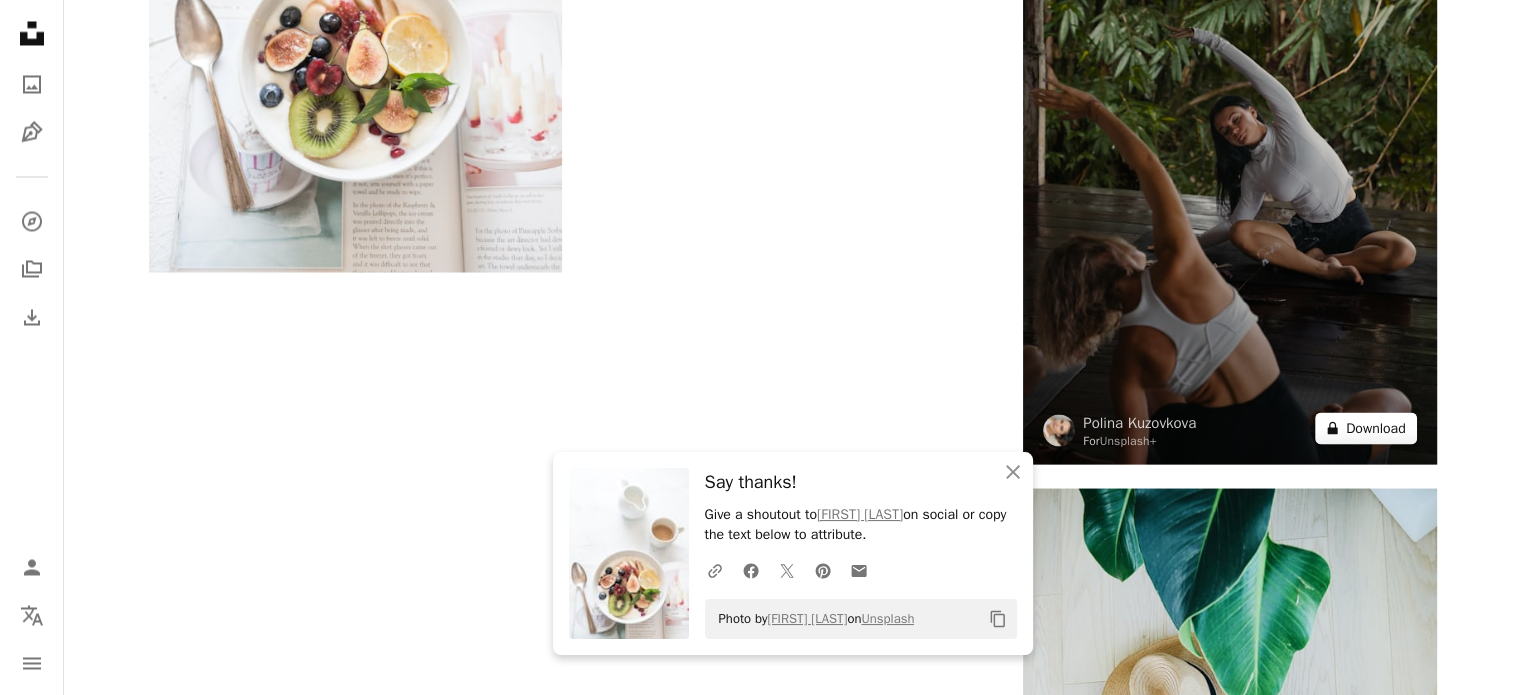 click on "A lock Download" at bounding box center [1366, 428] 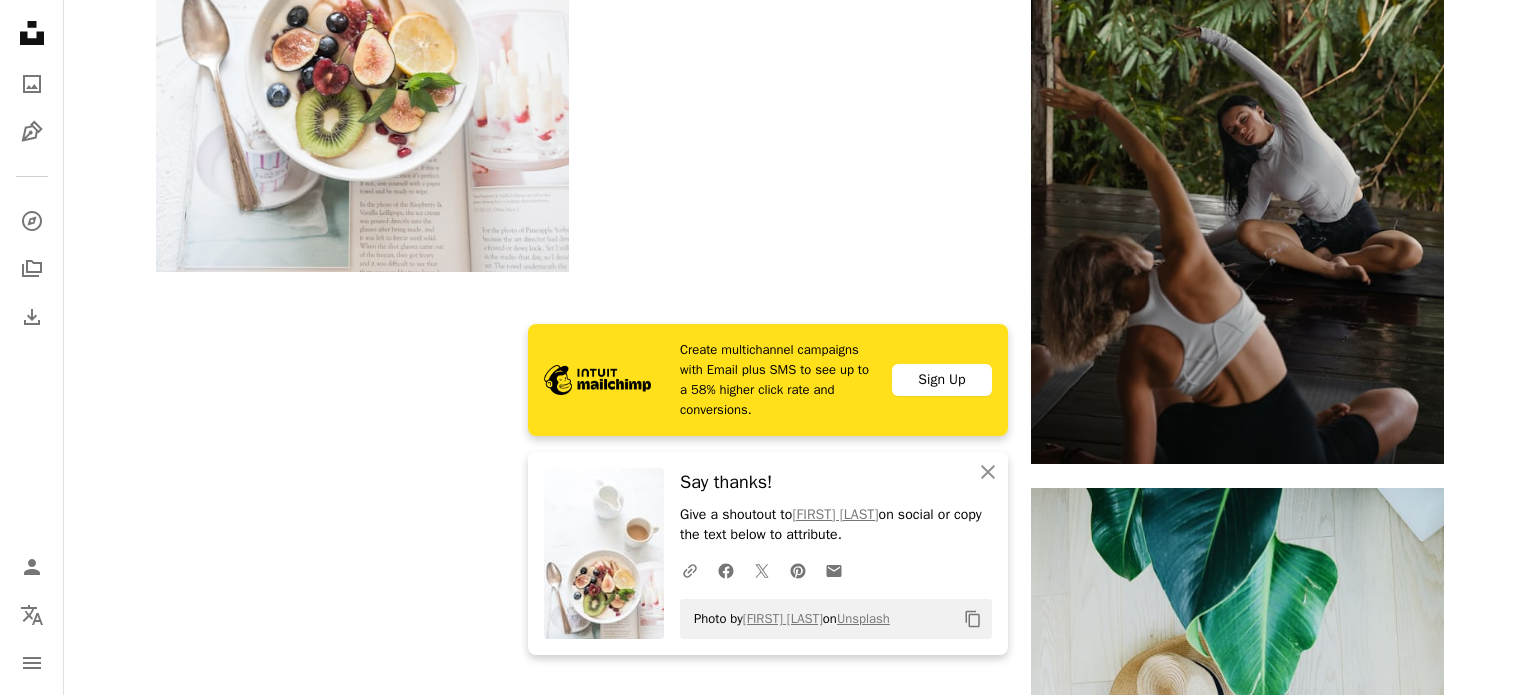 click on "An X shape Create multichannel campaigns with Email plus SMS to see up to a 58% higher click rate and conversions. Sign Up An X shape Close Say thanks! Give a shoutout to [FIRST] [LAST] on social or copy the text below to attribute. A URL sharing icon (chains) Facebook icon X (formerly Twitter) icon Pinterest icon An envelope Photo by [FIRST] [LAST] on Unsplash
Copy content Premium, ready to use images. Get unlimited access. A plus sign Members-only content added monthly A plus sign Unlimited royalty-free downloads A plus sign Illustrations  New A plus sign Enhanced legal protections yearly 65%  off monthly $20   $7 USD per month * Get  Unsplash+ * When paid annually, billed upfront  $84 Taxes where applicable. Renews automatically. Cancel anytime." at bounding box center [768, 2376] 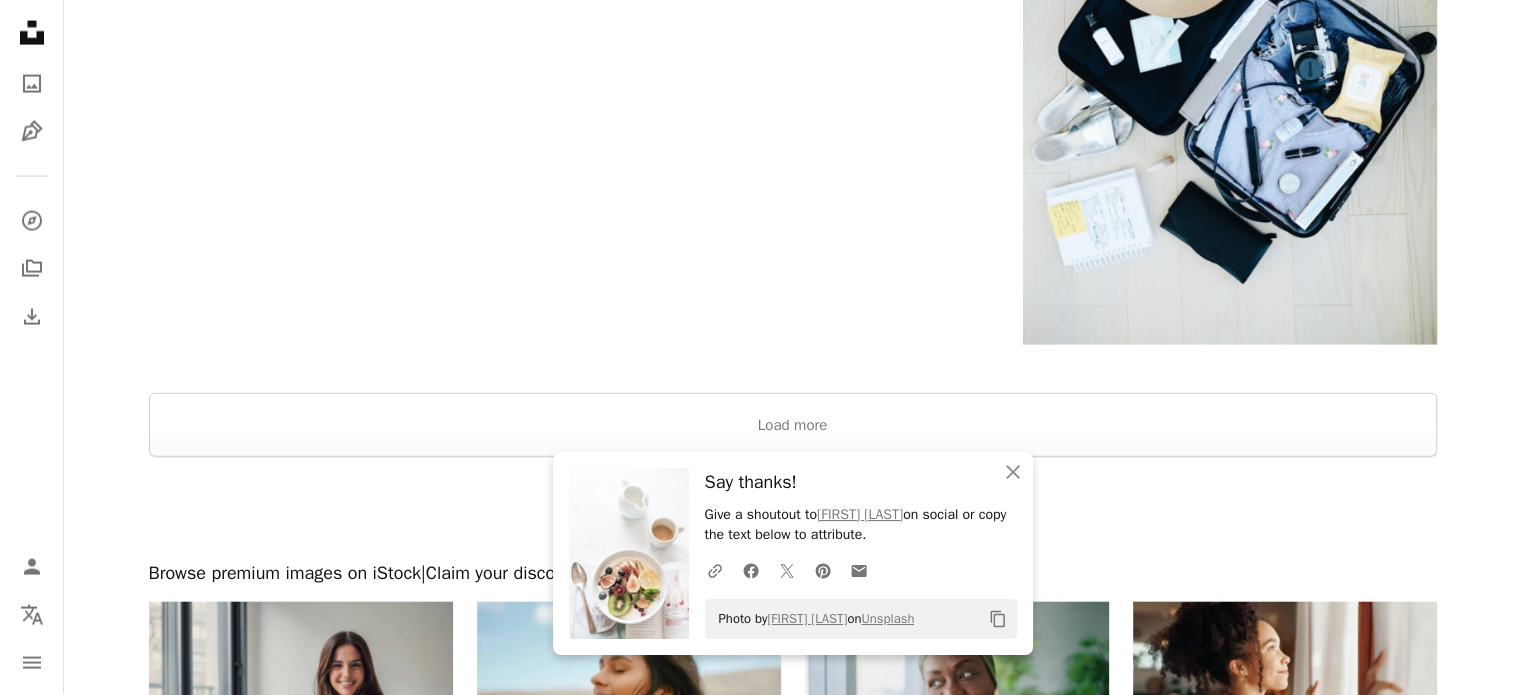 scroll, scrollTop: 4500, scrollLeft: 0, axis: vertical 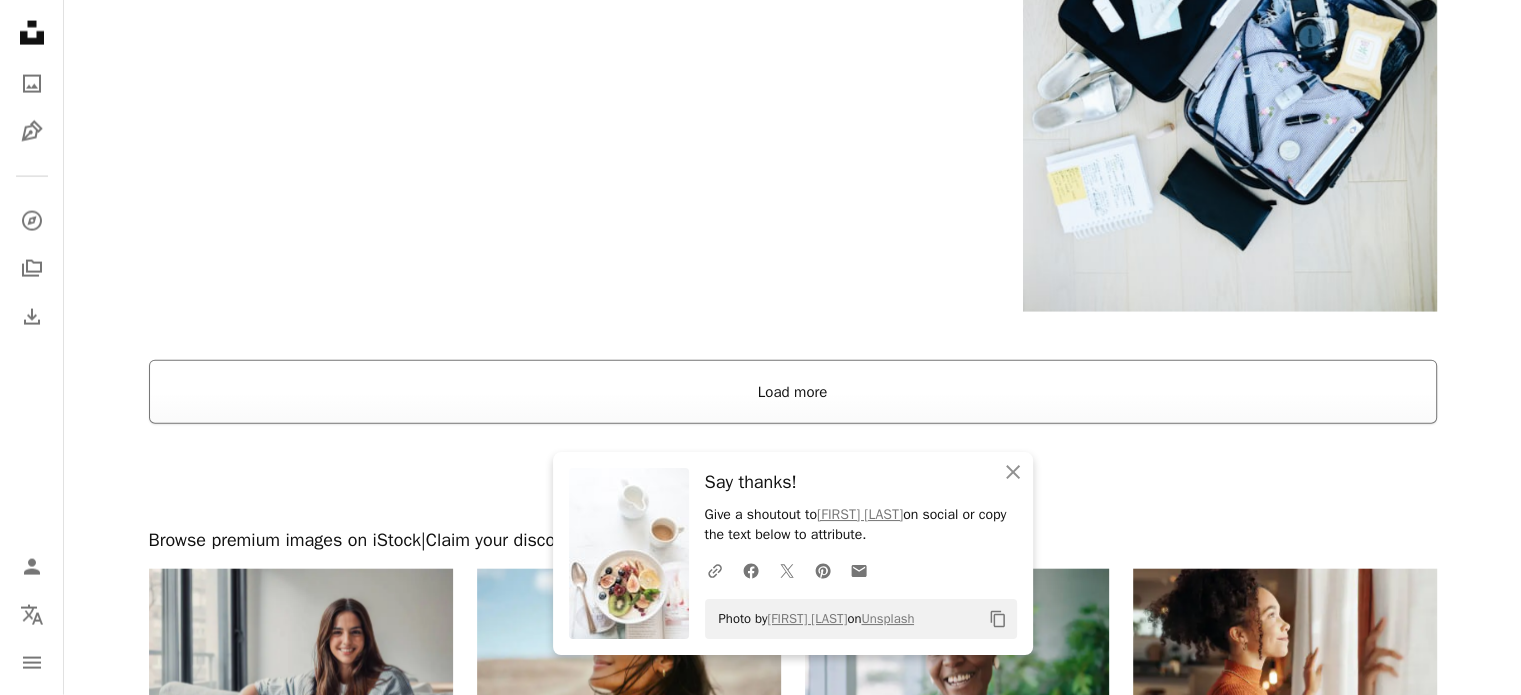click on "Load more" at bounding box center (793, 392) 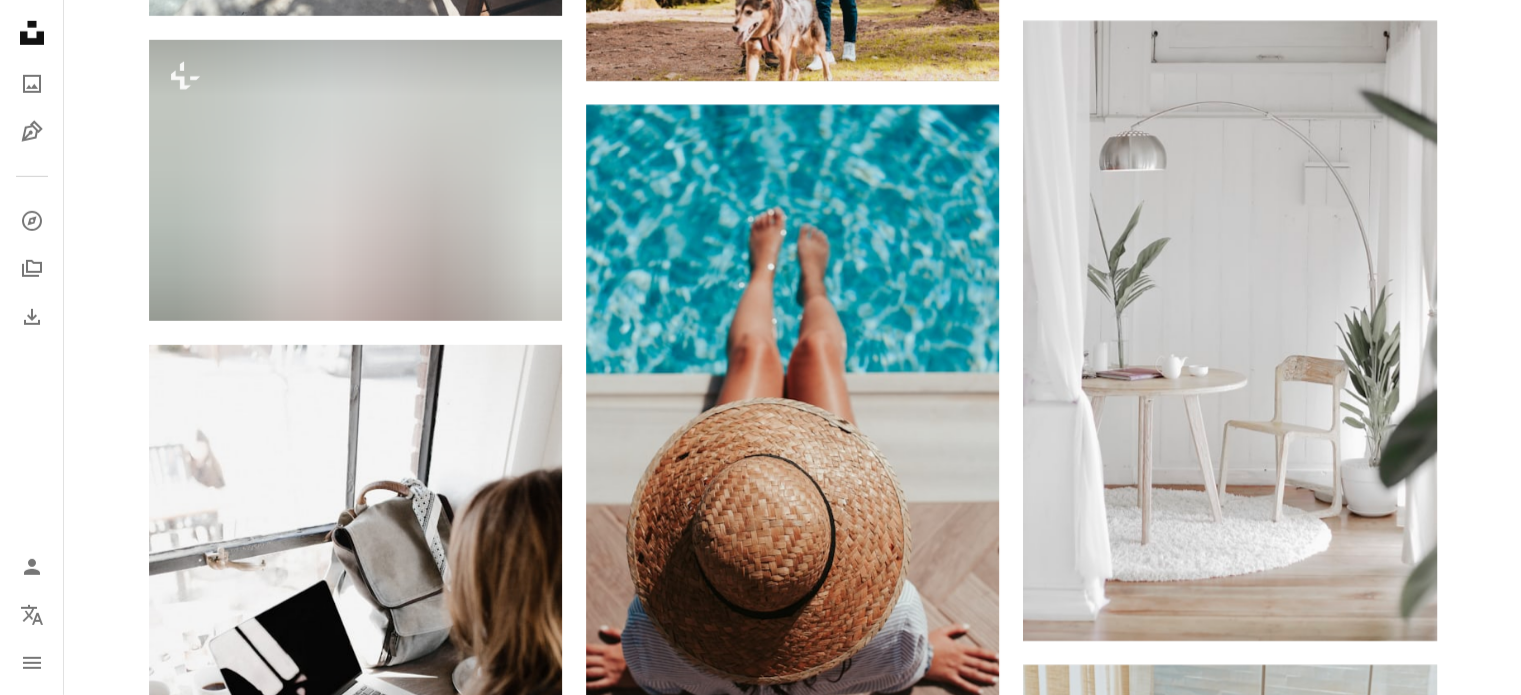 scroll, scrollTop: 6300, scrollLeft: 0, axis: vertical 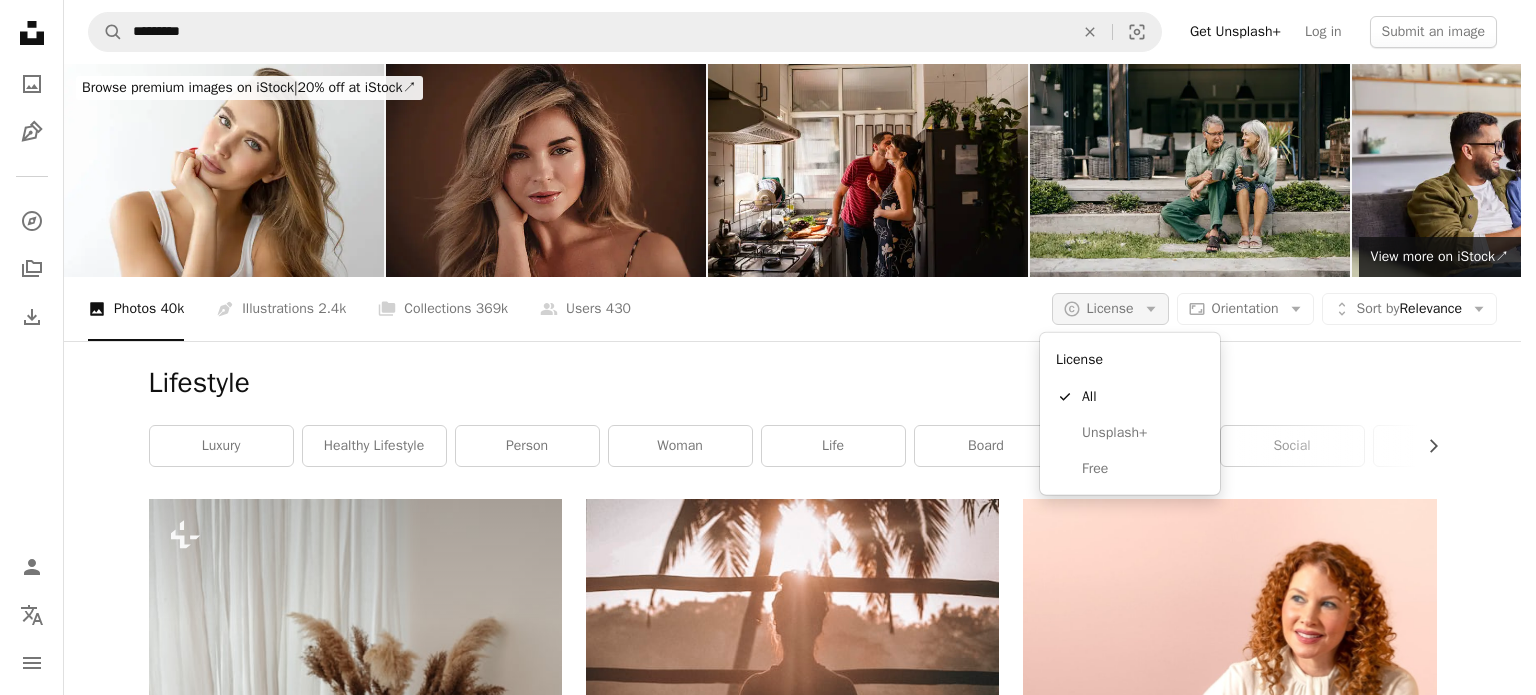 click on "License" at bounding box center [1110, 308] 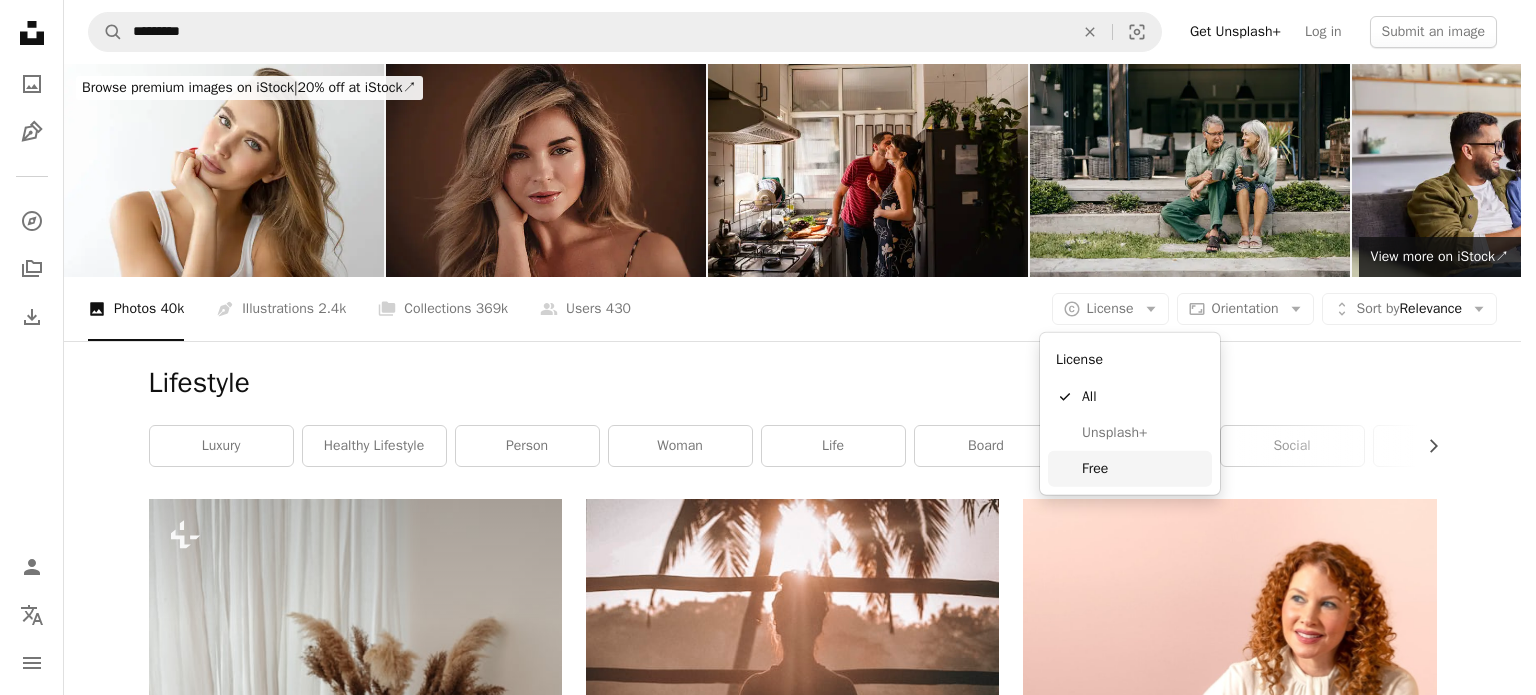 click on "Free" at bounding box center (1143, 469) 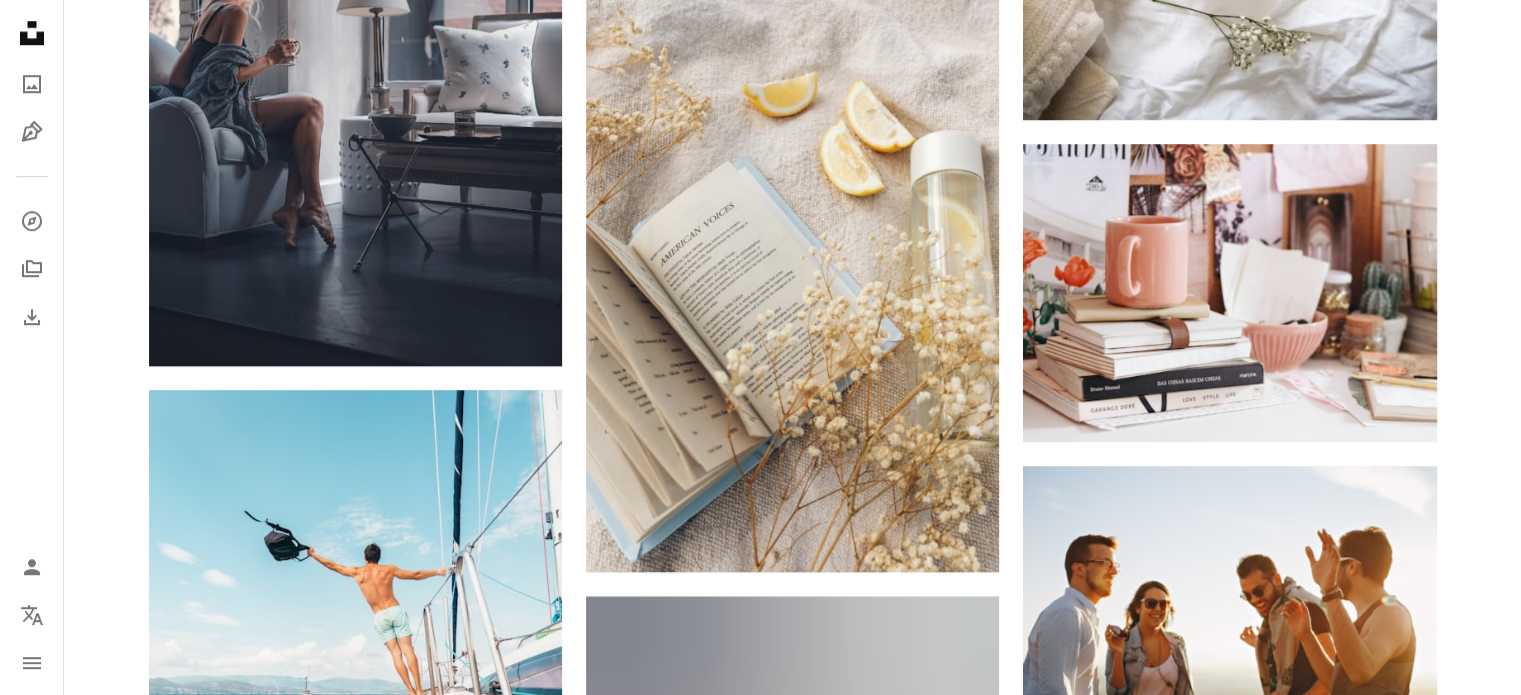 scroll, scrollTop: 1600, scrollLeft: 0, axis: vertical 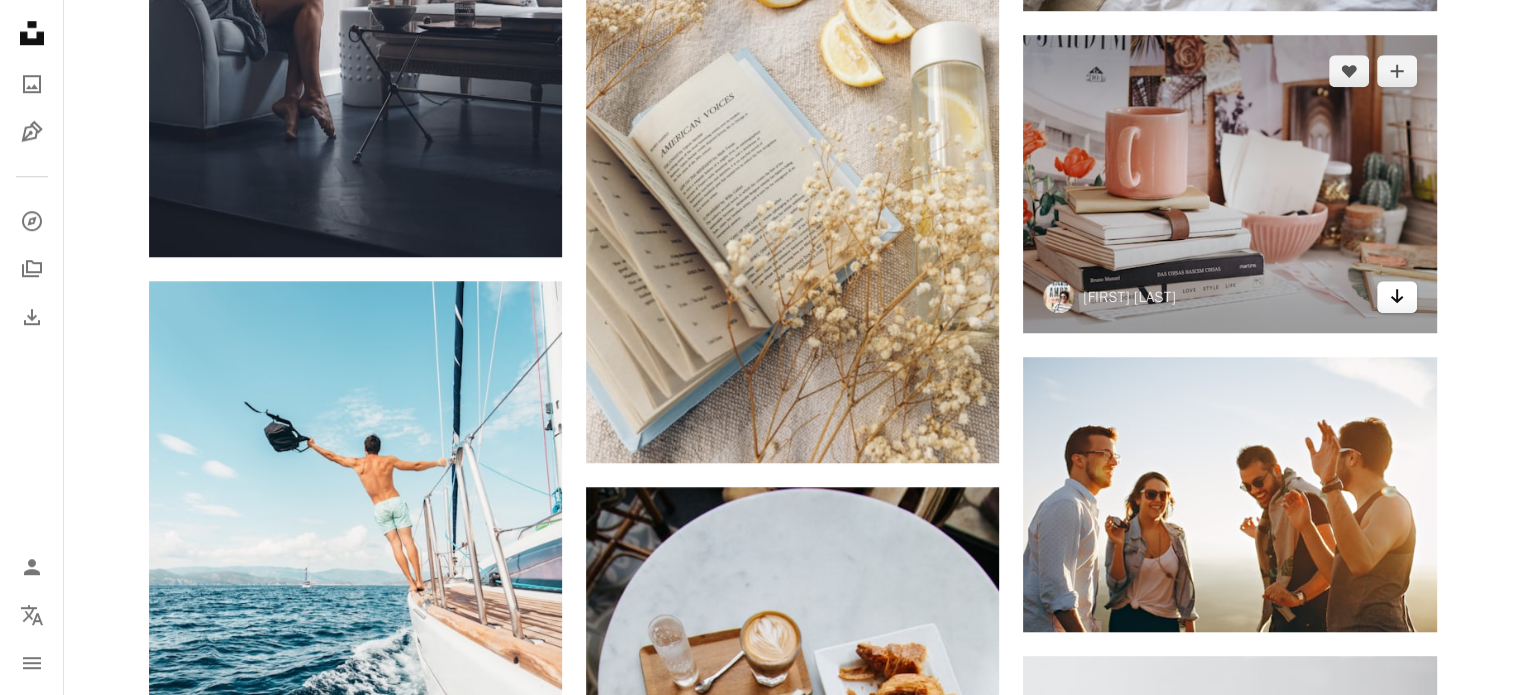 click on "Arrow pointing down" 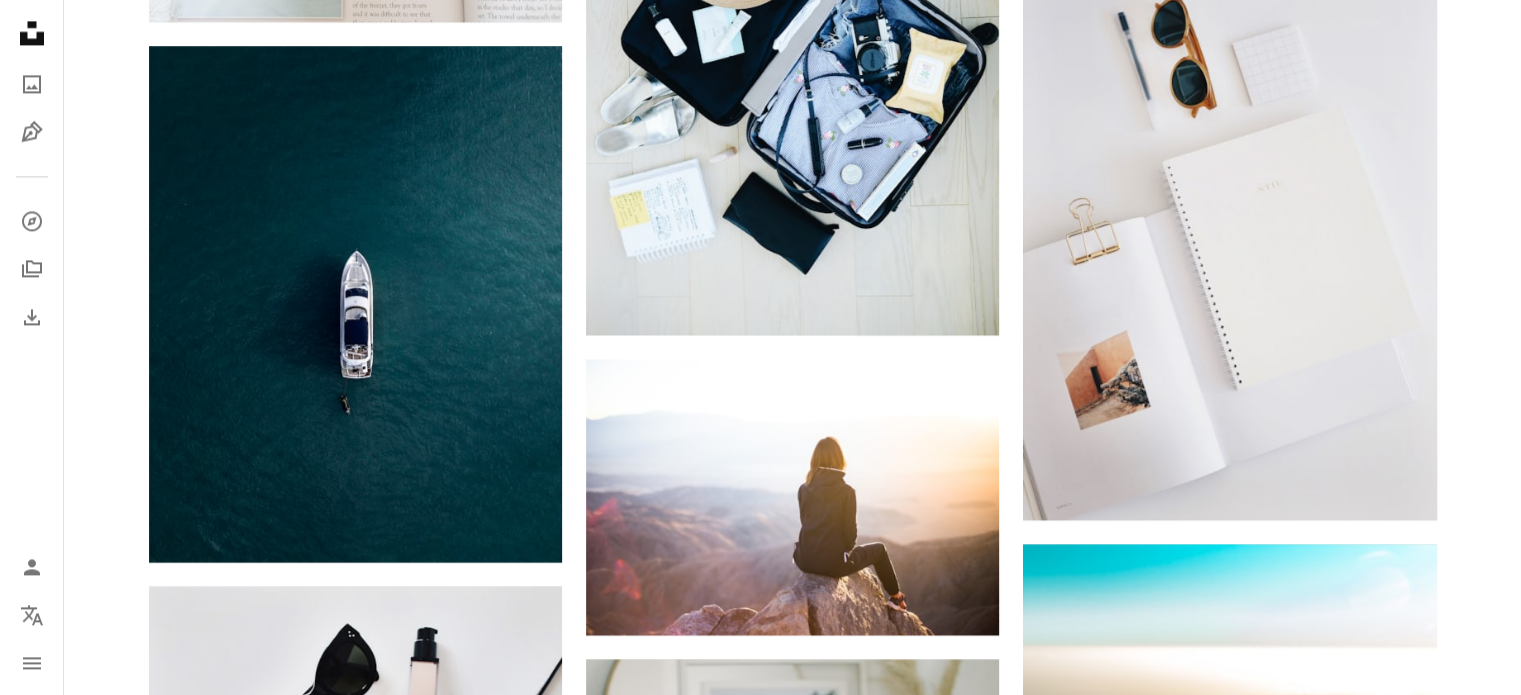 scroll, scrollTop: 2800, scrollLeft: 0, axis: vertical 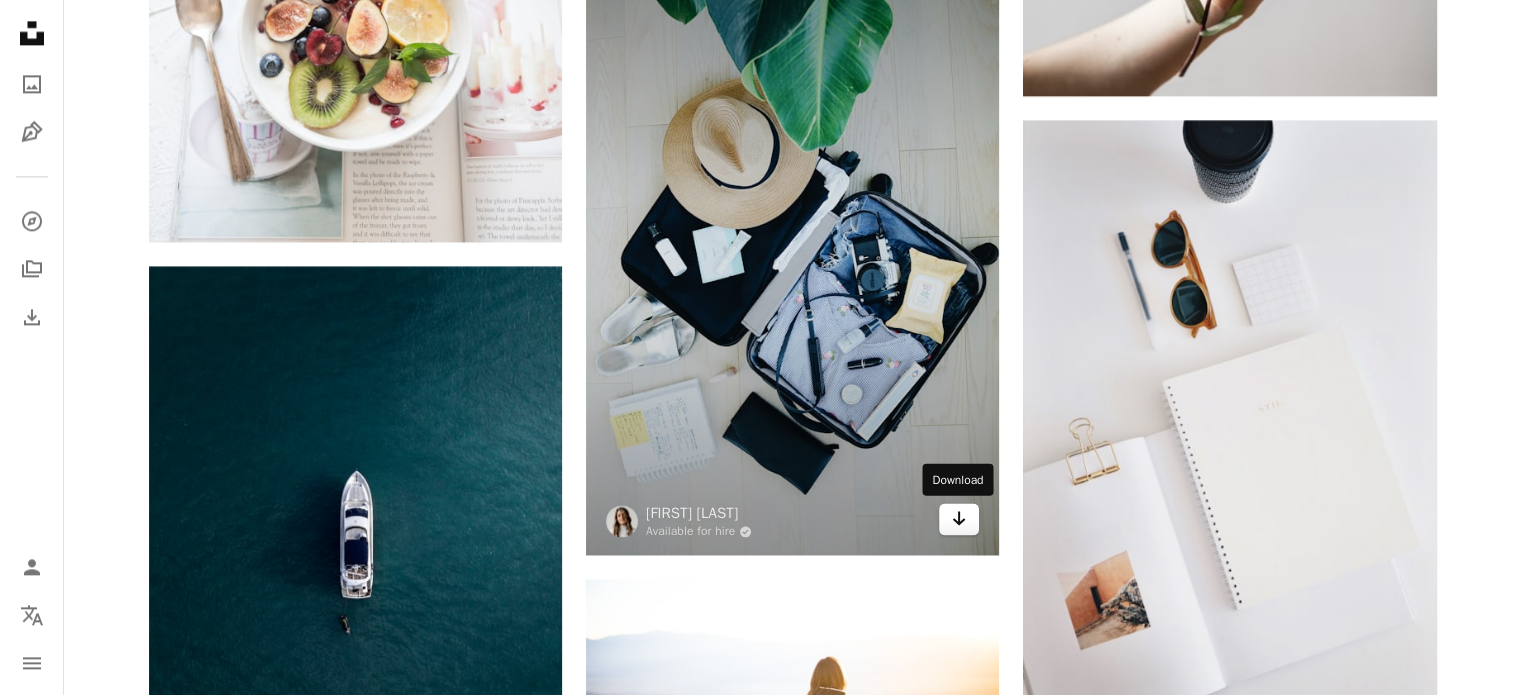 click on "Arrow pointing down" at bounding box center (959, 519) 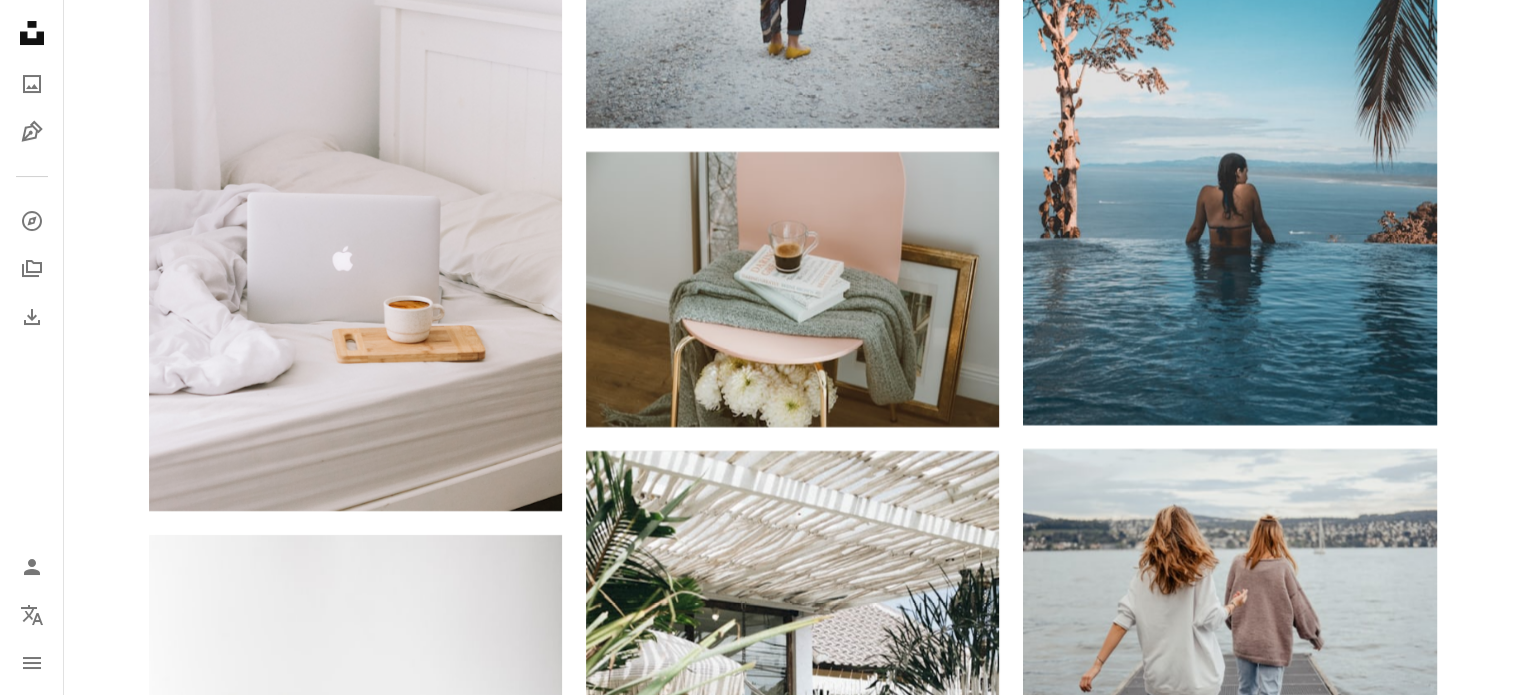scroll, scrollTop: 7900, scrollLeft: 0, axis: vertical 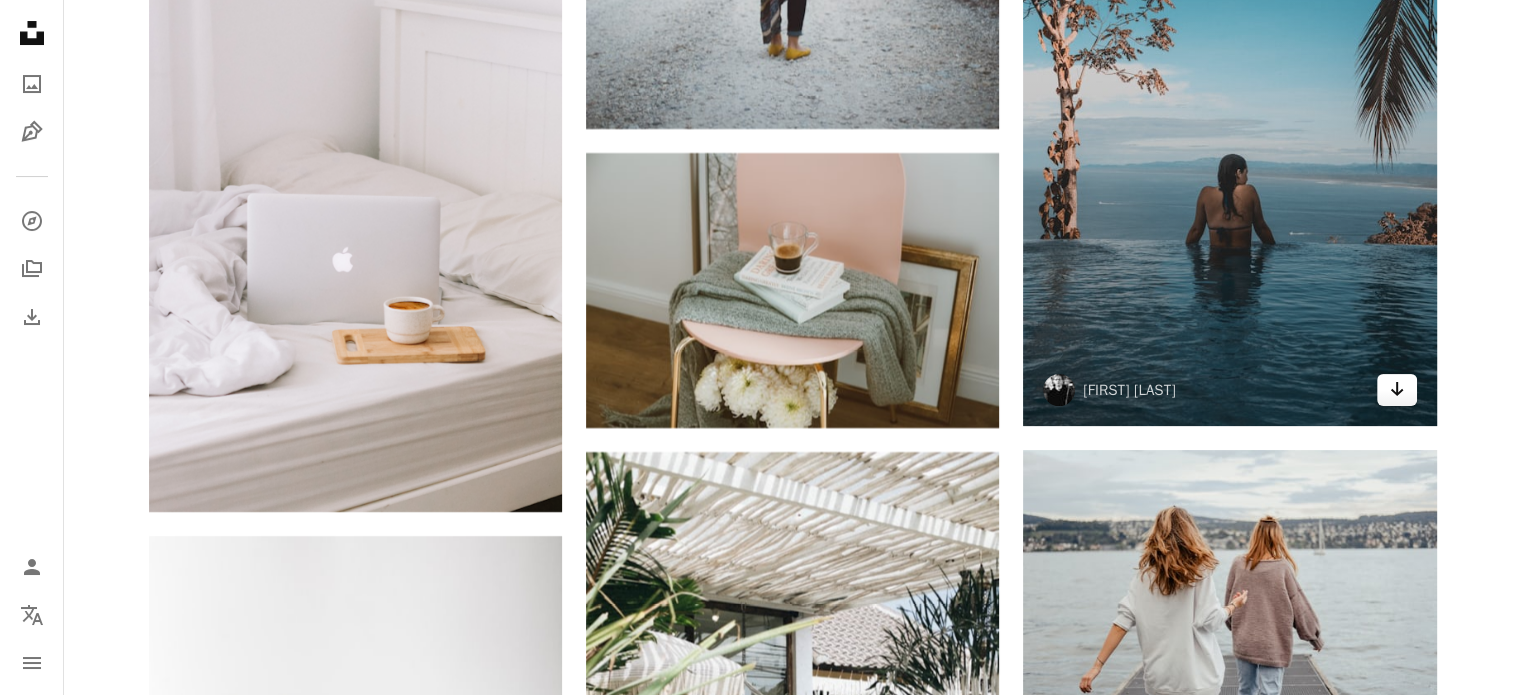 click on "Arrow pointing down" 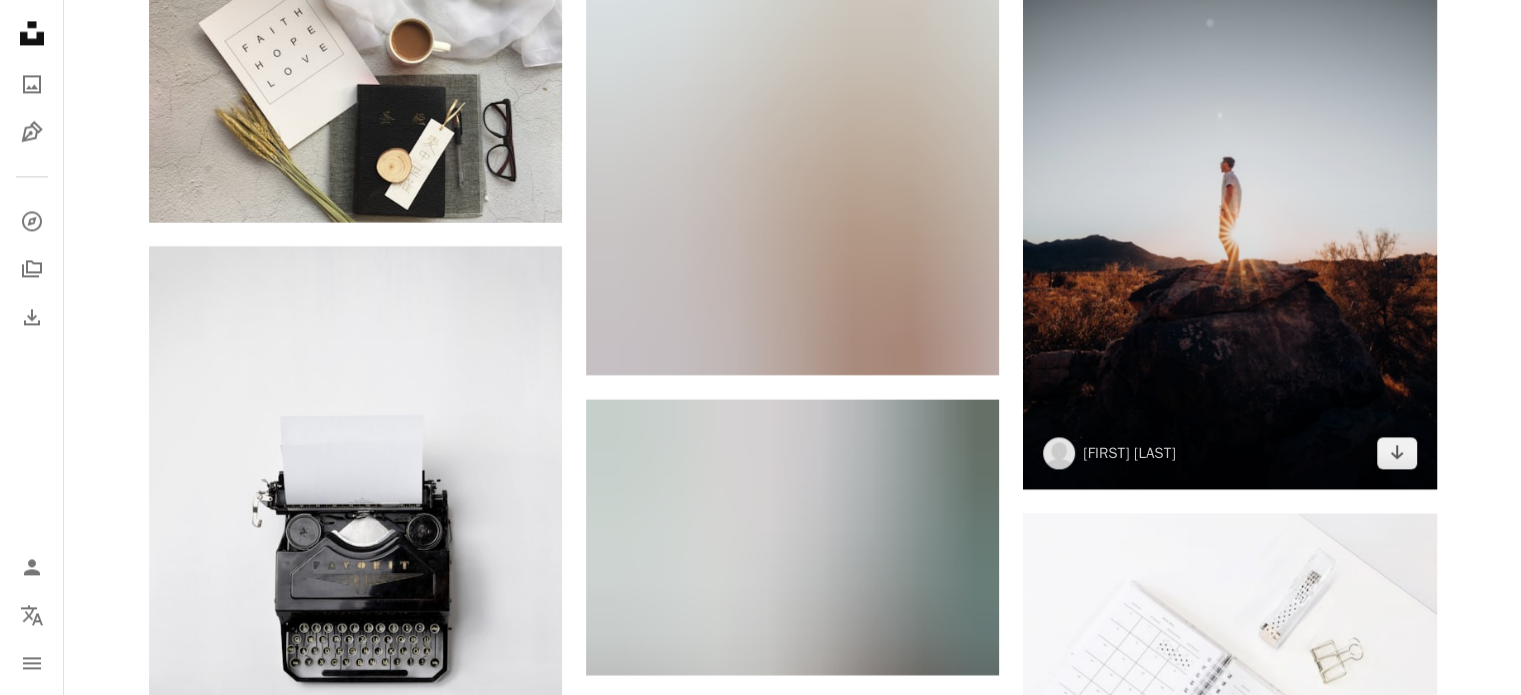scroll, scrollTop: 11000, scrollLeft: 0, axis: vertical 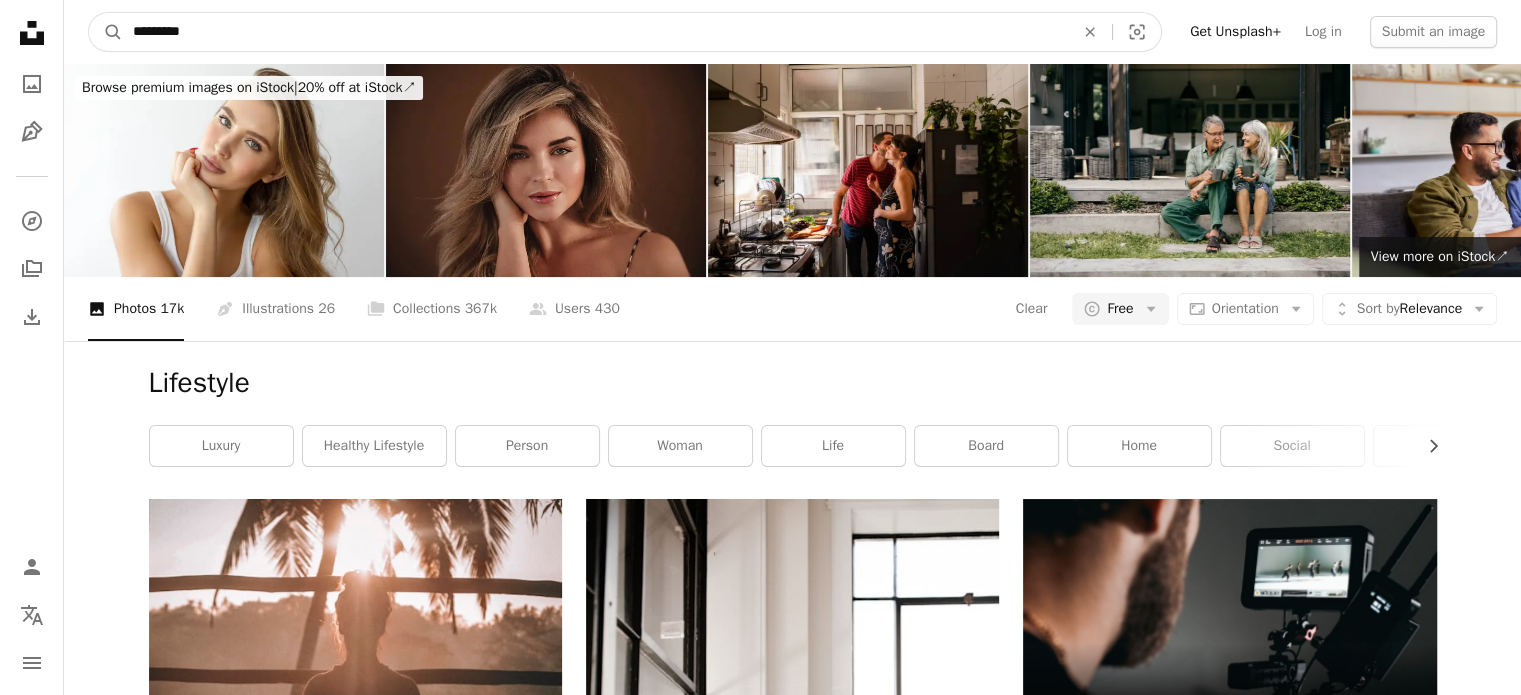 drag, startPoint x: 213, startPoint y: 34, endPoint x: 39, endPoint y: 27, distance: 174.14075 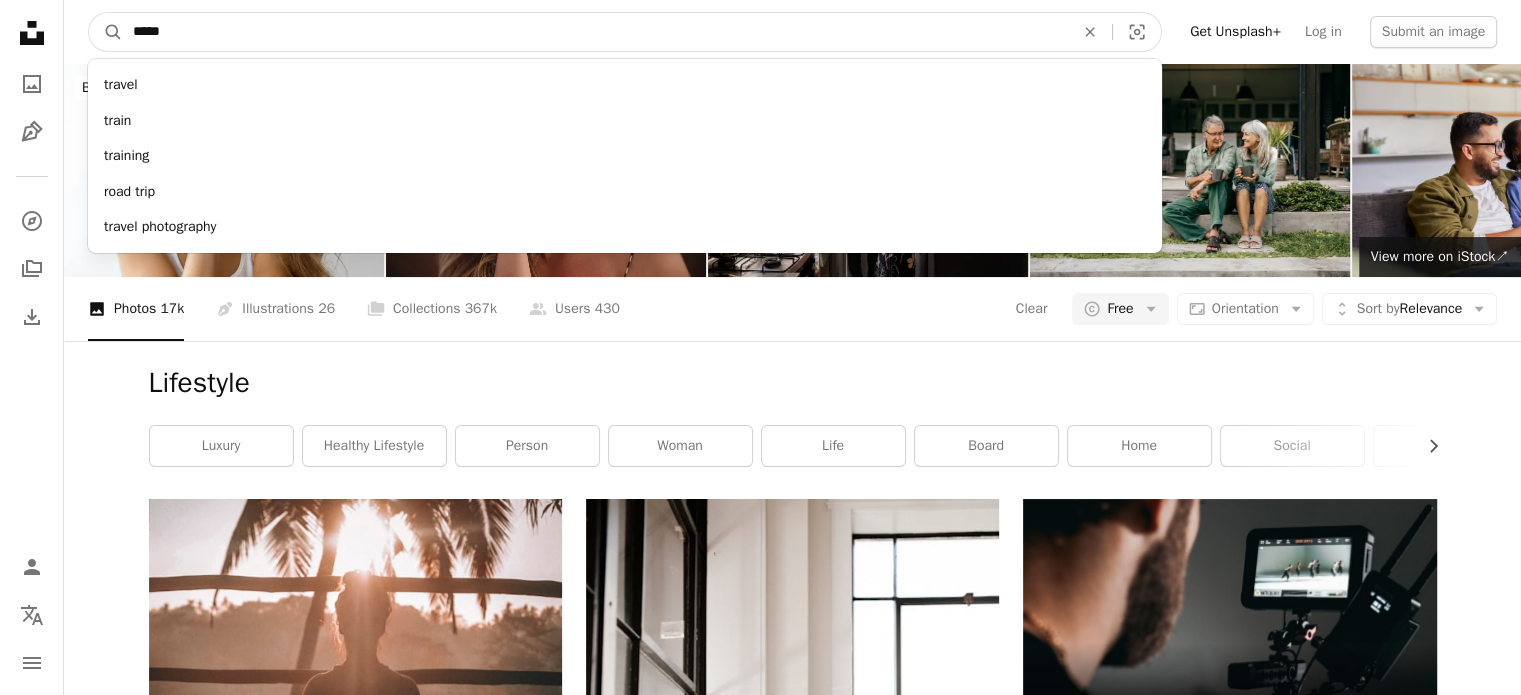 type on "******" 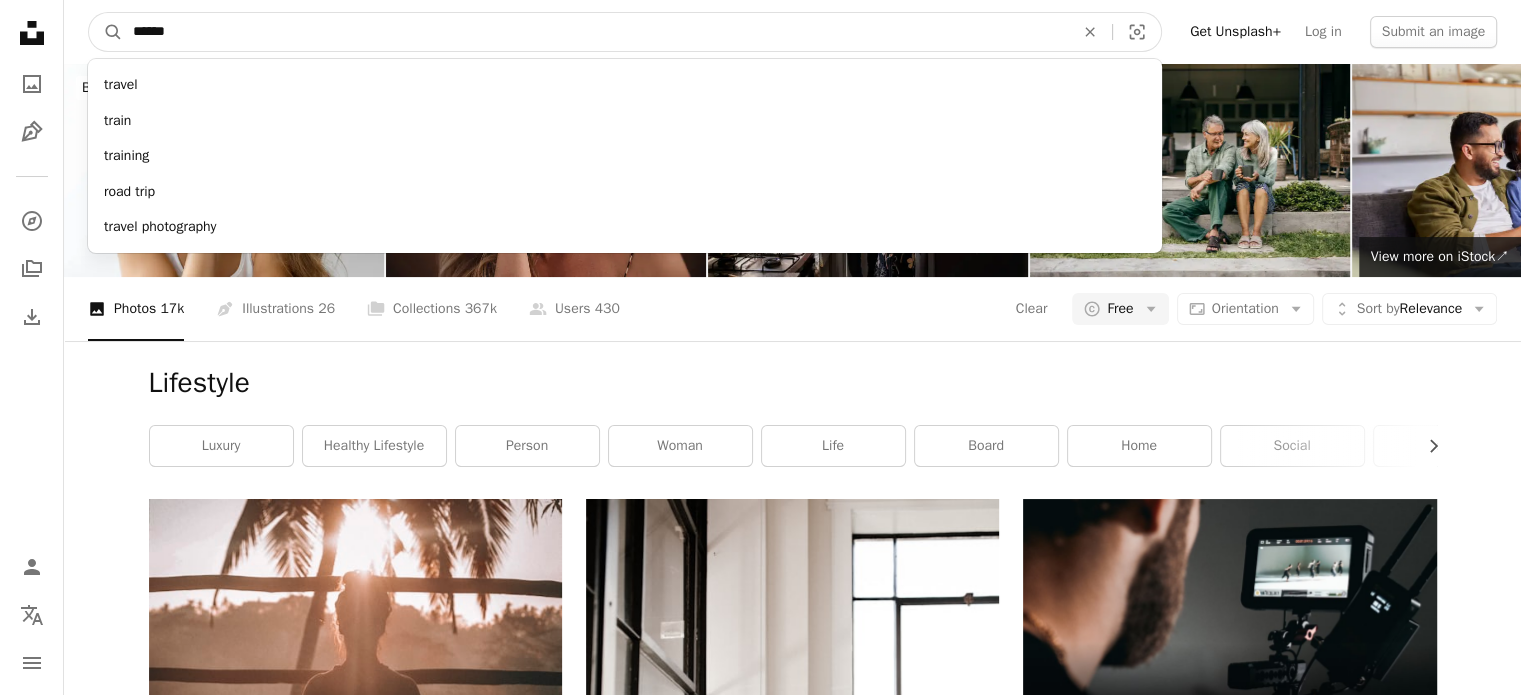 click on "A magnifying glass" at bounding box center [106, 32] 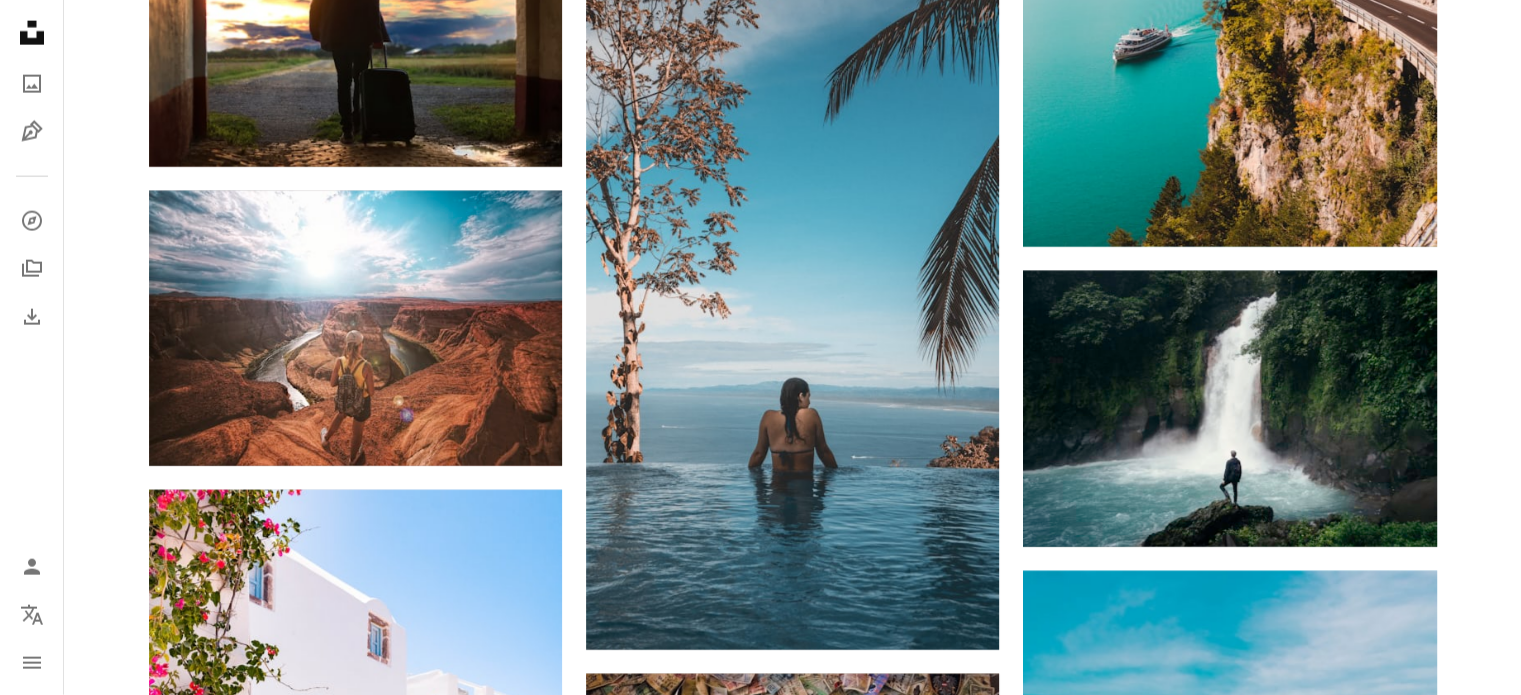 scroll, scrollTop: 5100, scrollLeft: 0, axis: vertical 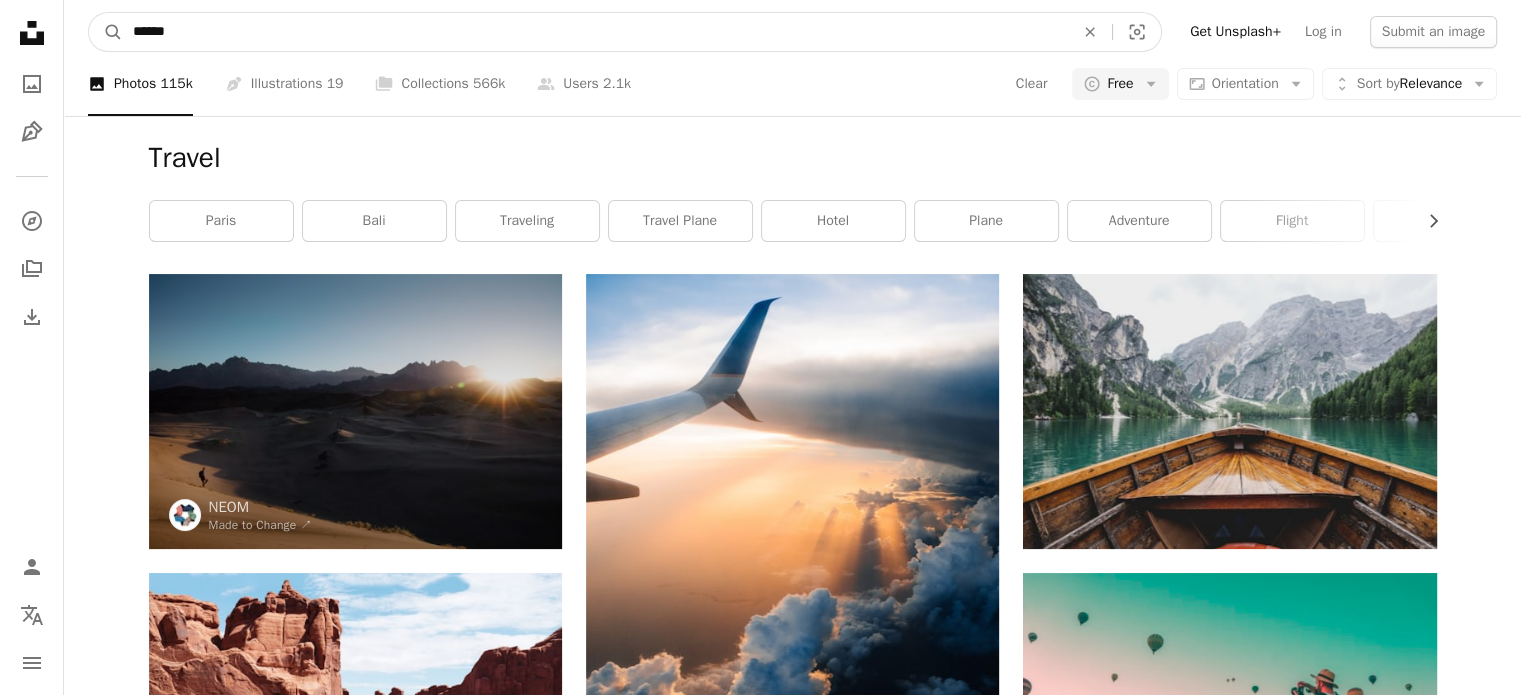 drag, startPoint x: 228, startPoint y: 32, endPoint x: 132, endPoint y: 34, distance: 96.02083 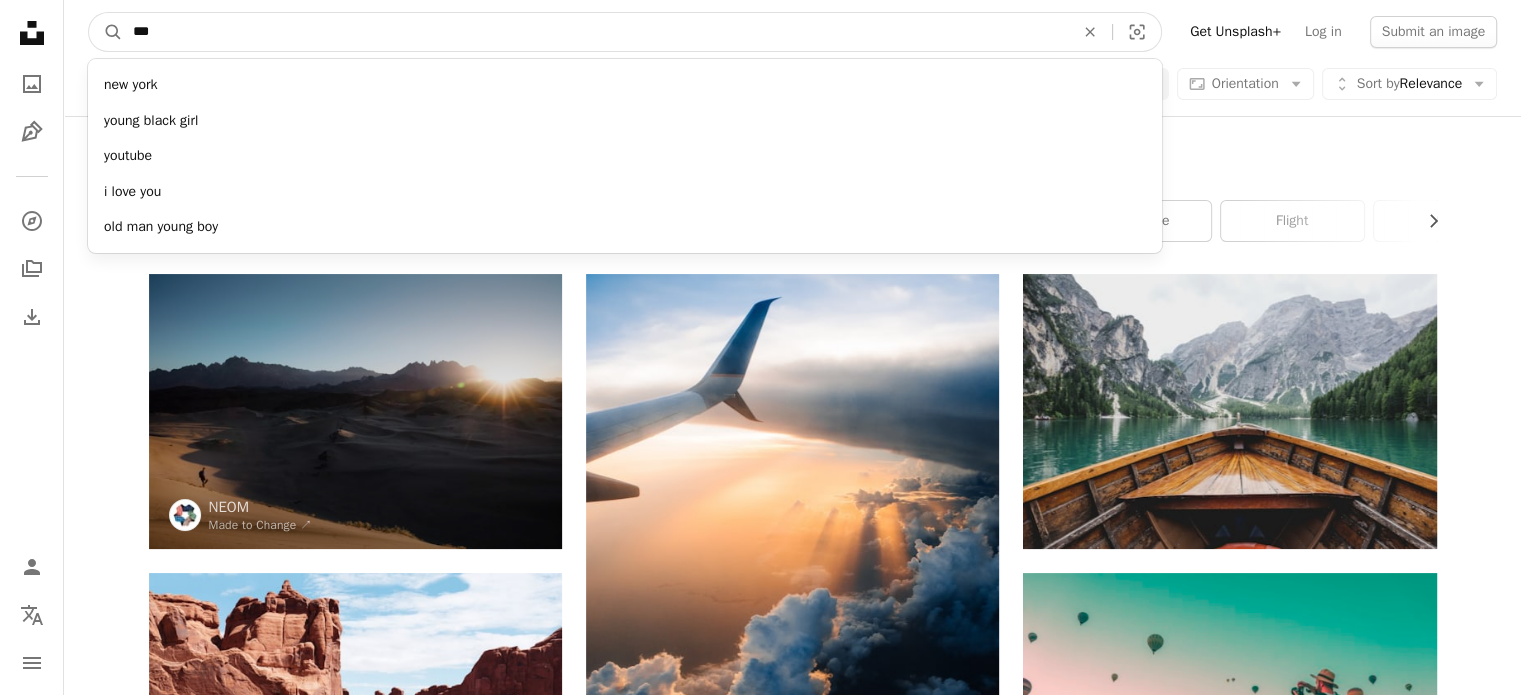 type on "****" 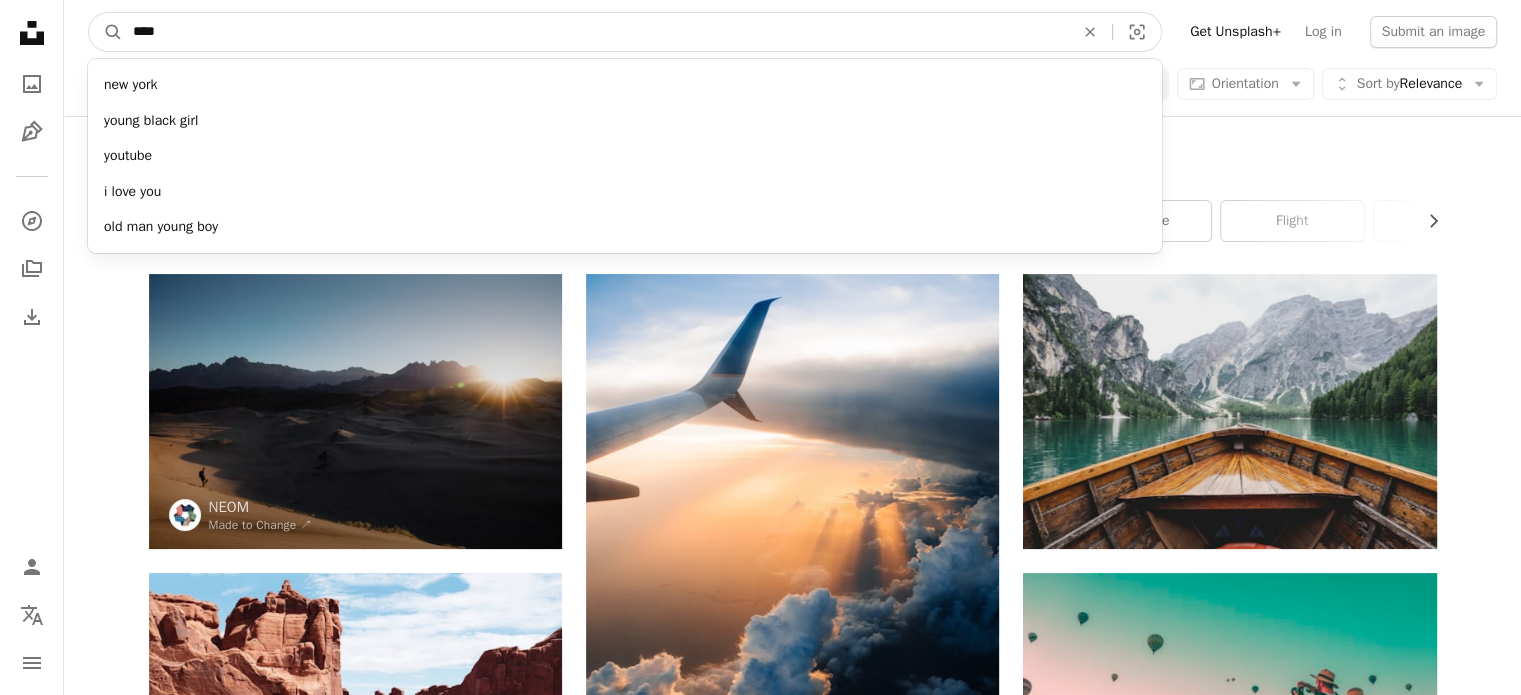 click on "A magnifying glass" at bounding box center [106, 32] 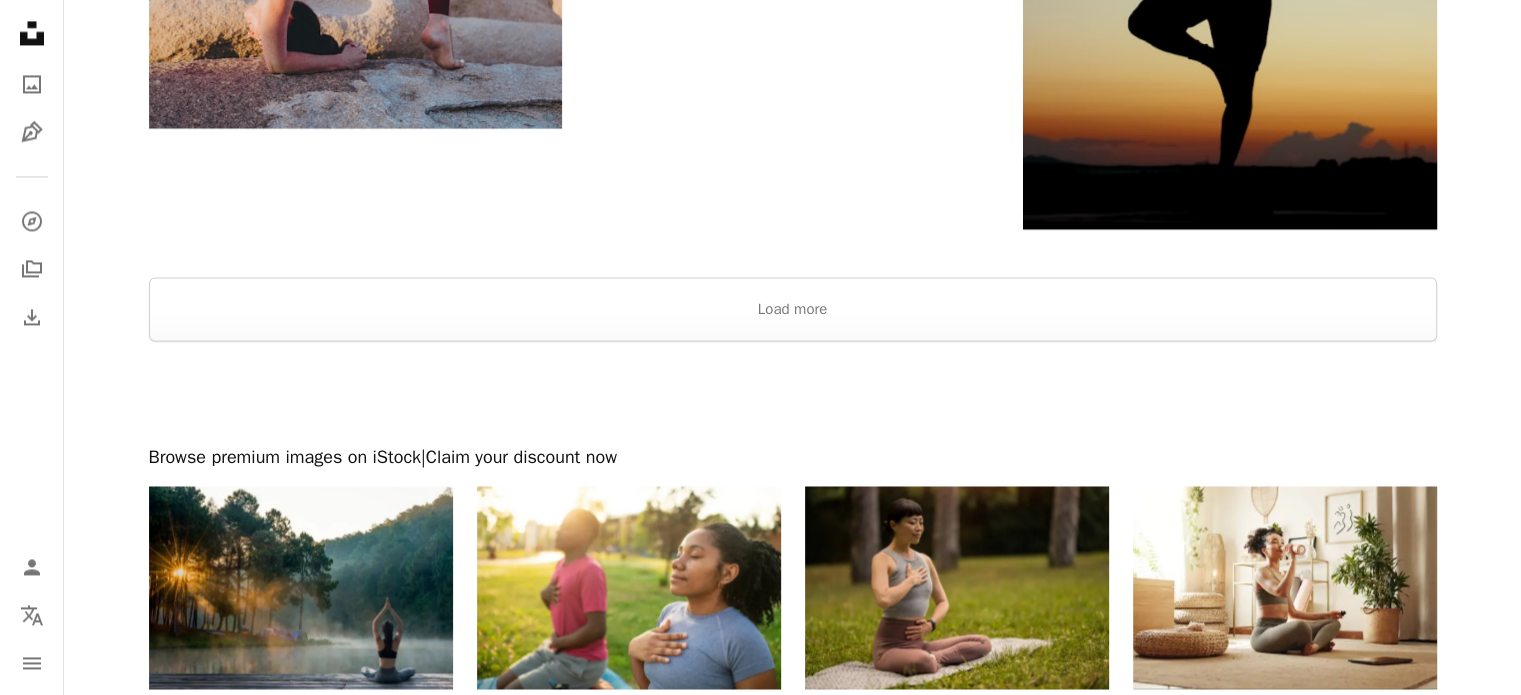 scroll, scrollTop: 3300, scrollLeft: 0, axis: vertical 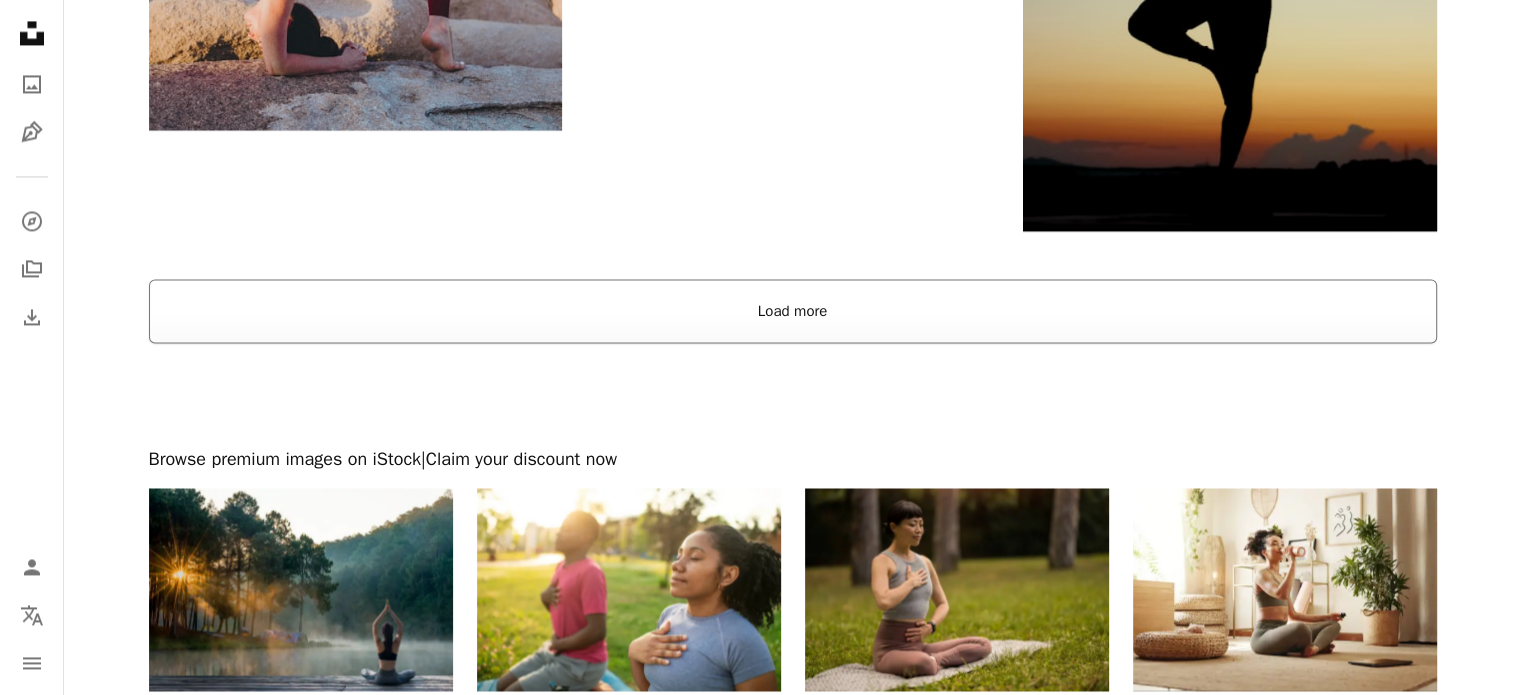click on "Load more" at bounding box center (793, 311) 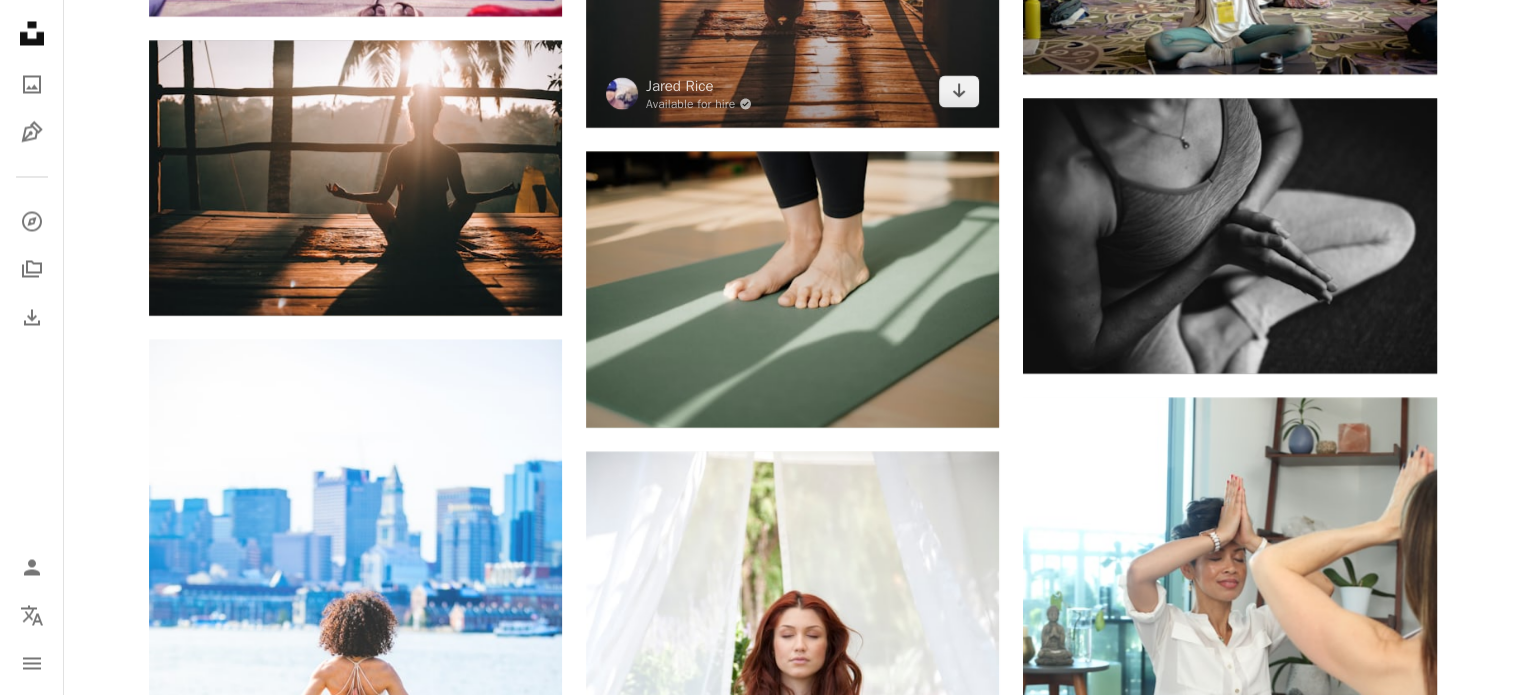 scroll, scrollTop: 3700, scrollLeft: 0, axis: vertical 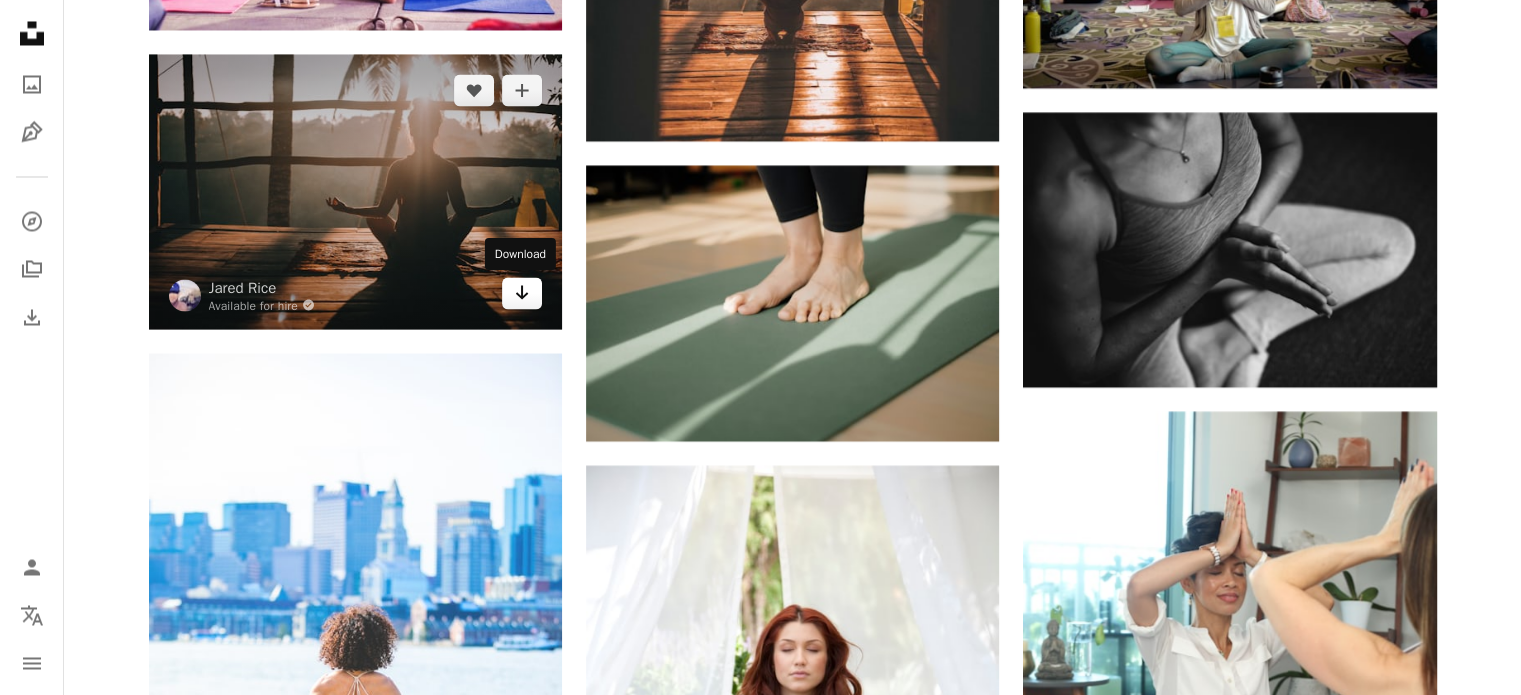 click on "Arrow pointing down" 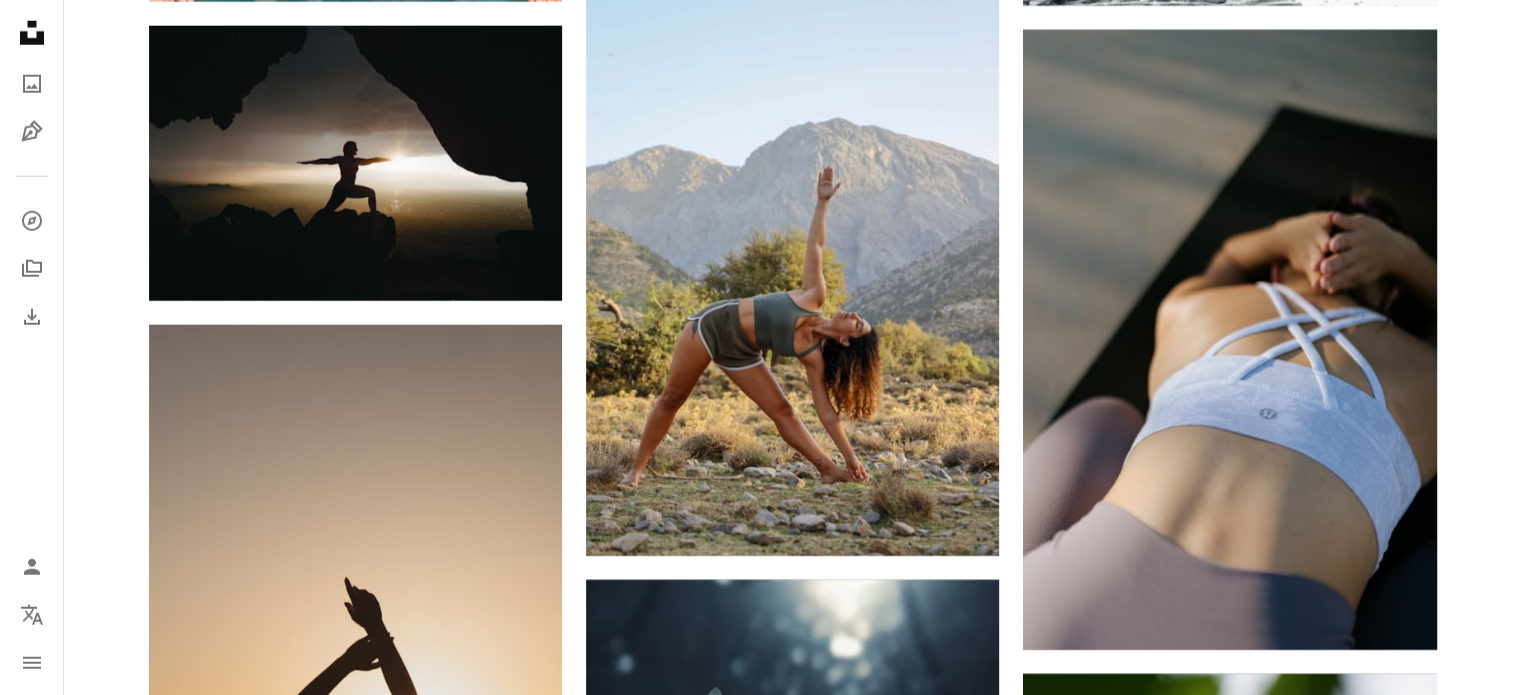 scroll, scrollTop: 6100, scrollLeft: 0, axis: vertical 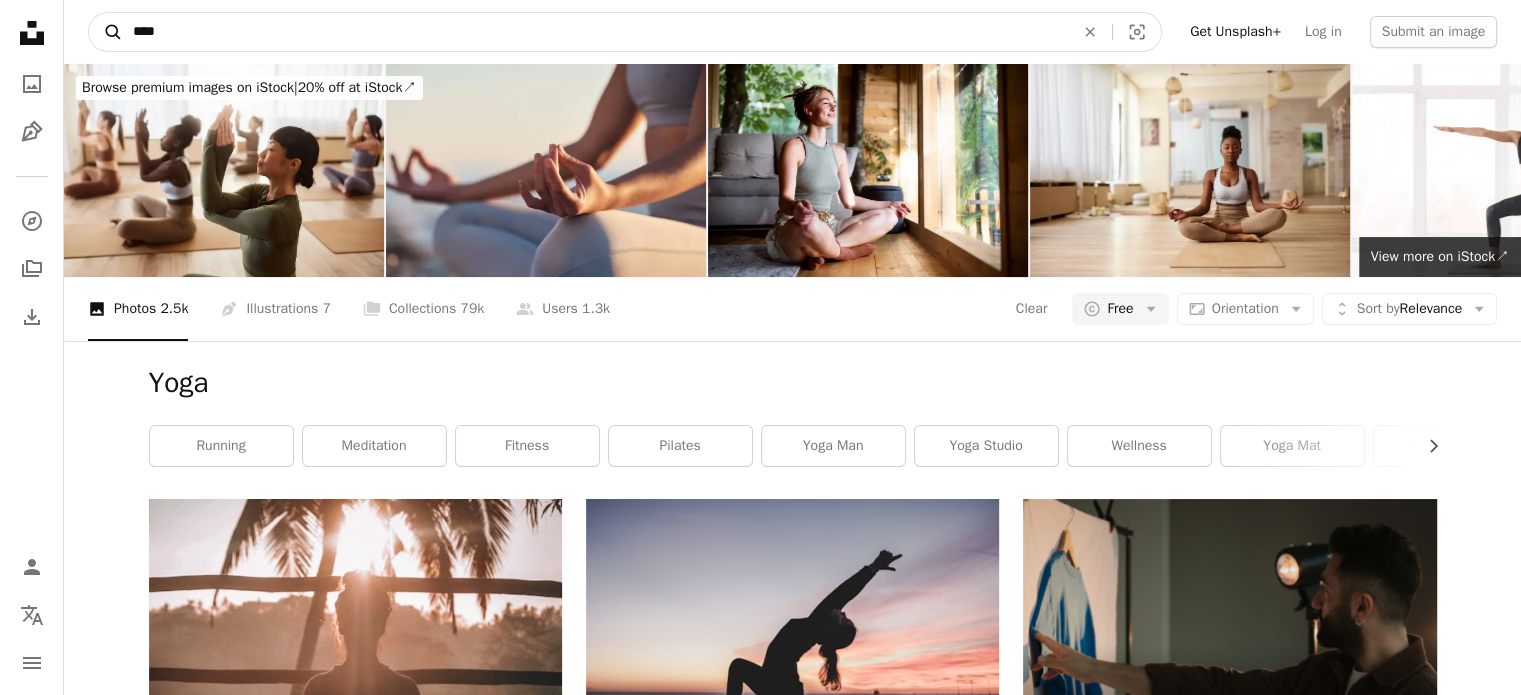 drag, startPoint x: 167, startPoint y: 36, endPoint x: 108, endPoint y: 39, distance: 59.07622 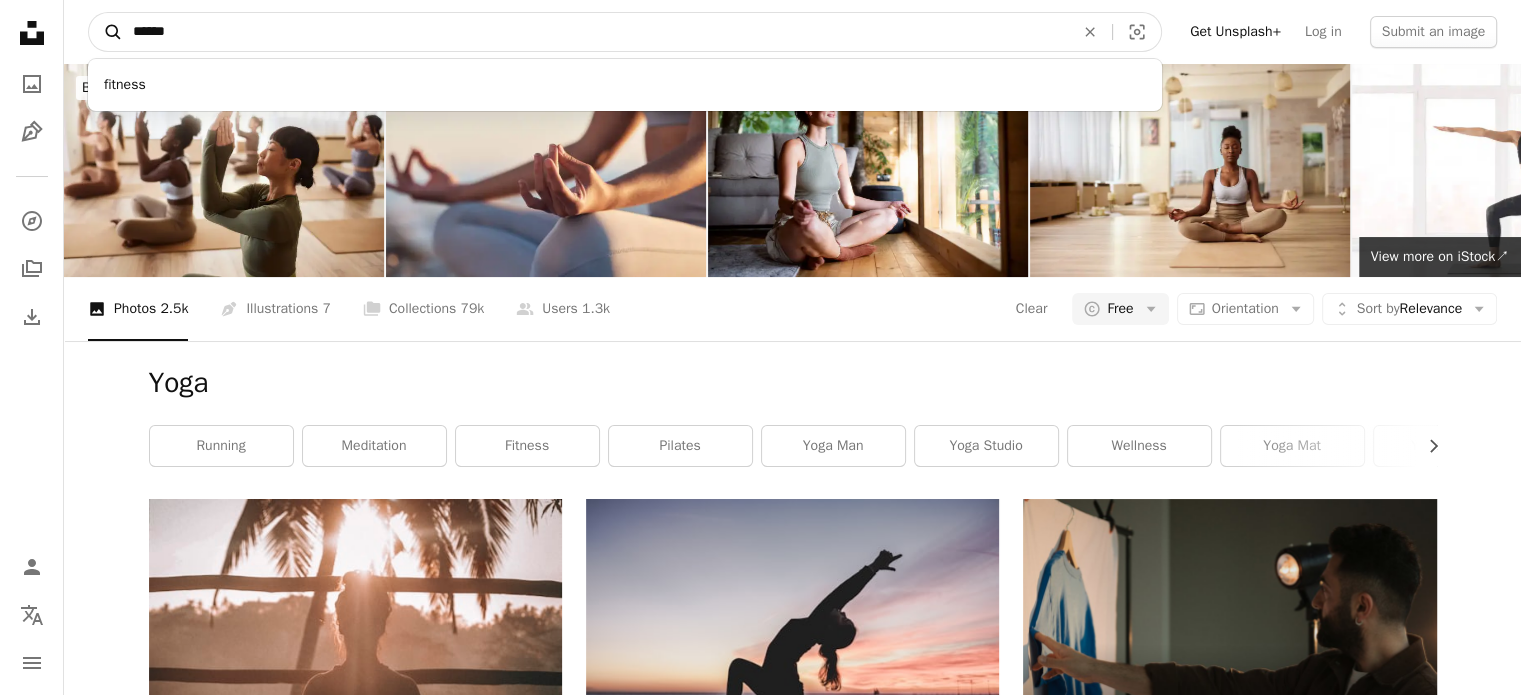 type on "*******" 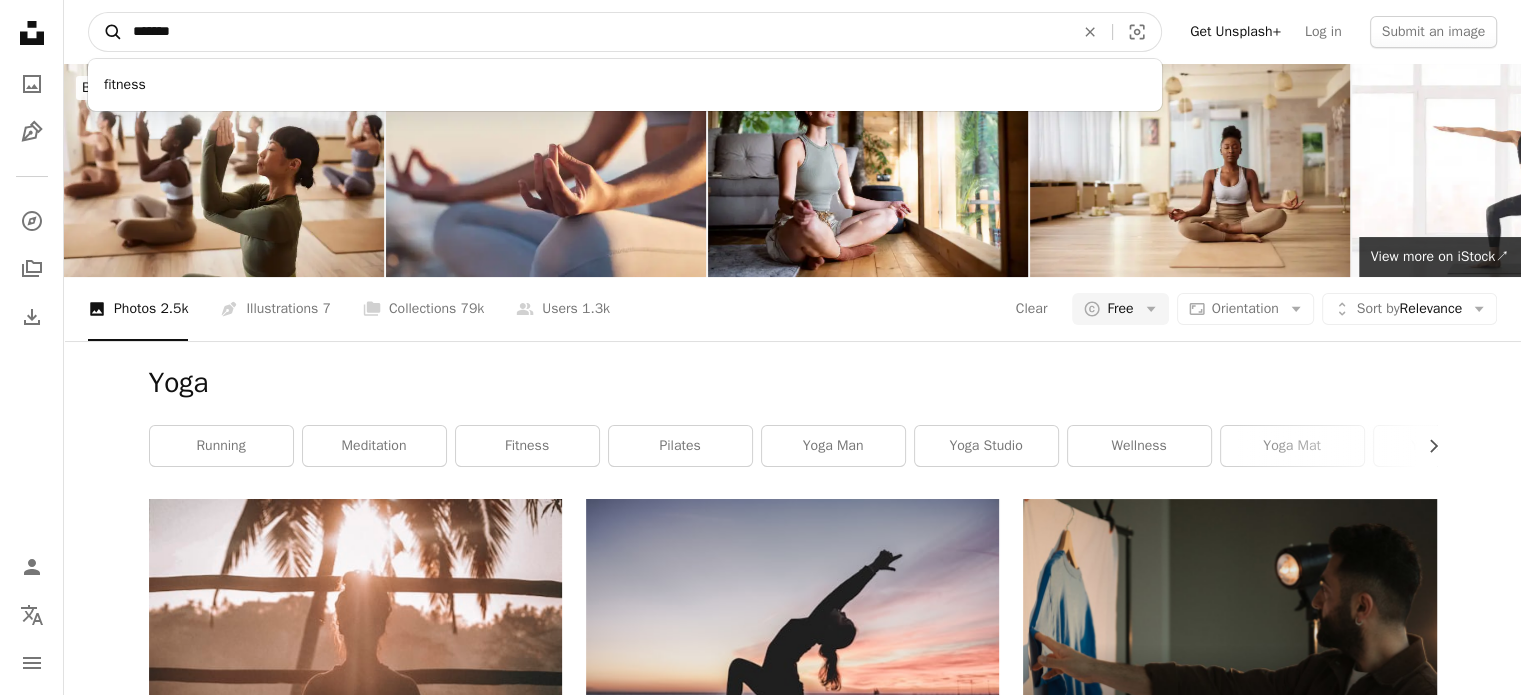 click on "A magnifying glass" at bounding box center (106, 32) 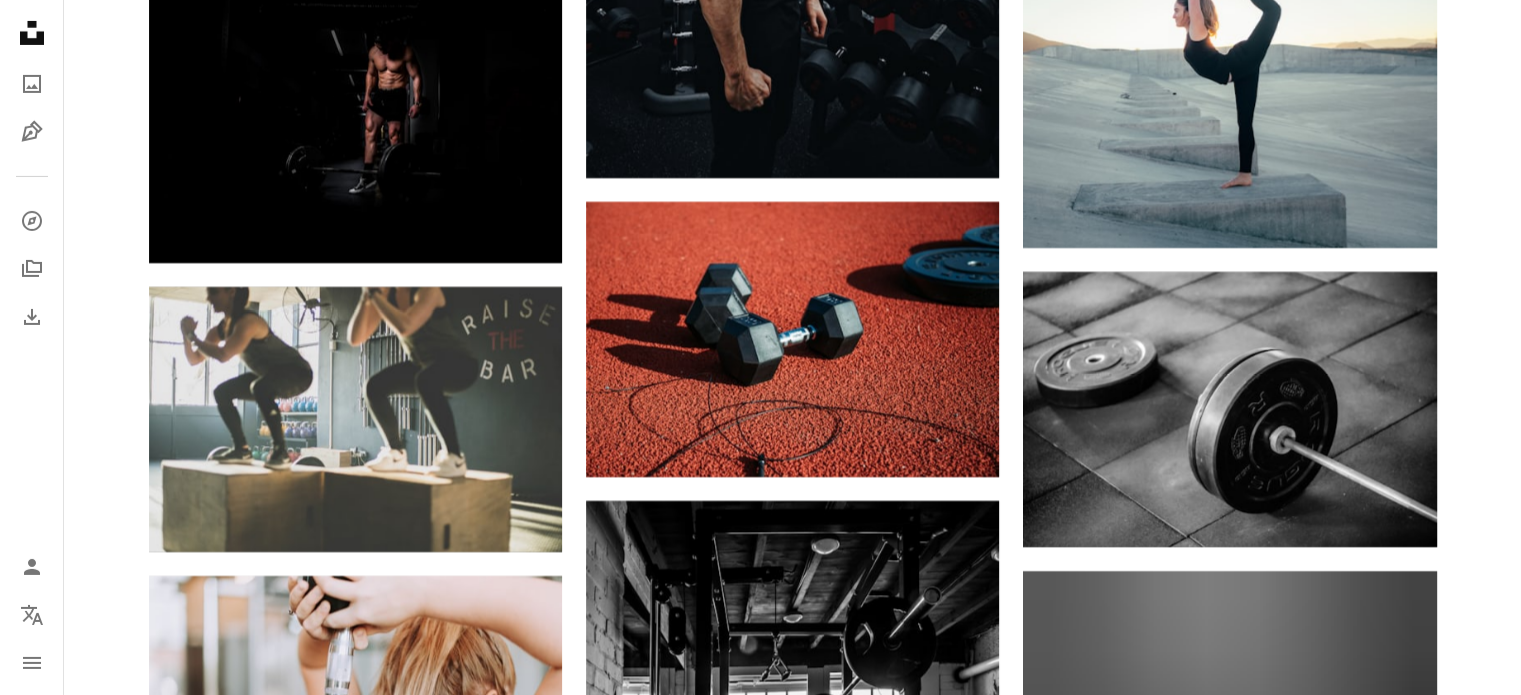 scroll, scrollTop: 14900, scrollLeft: 0, axis: vertical 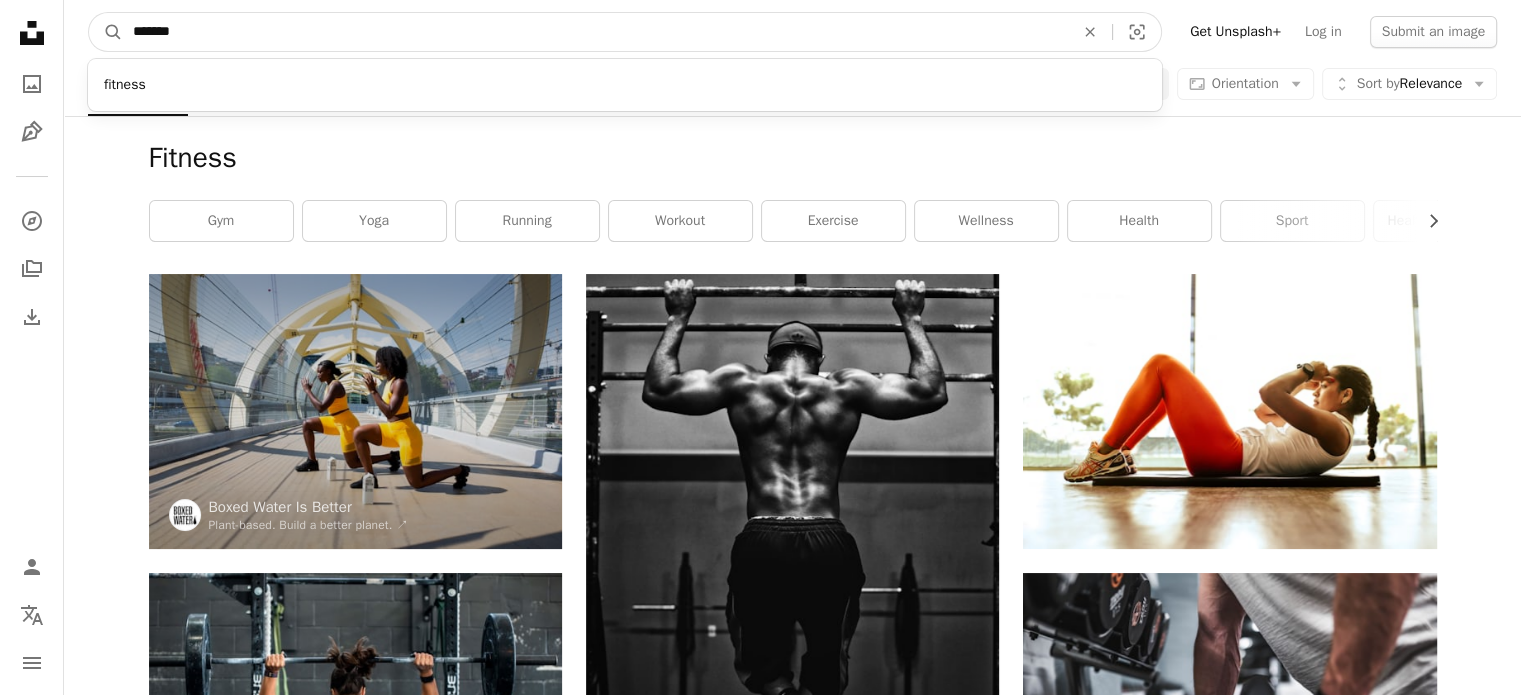 drag, startPoint x: 224, startPoint y: 24, endPoint x: 132, endPoint y: 26, distance: 92.021736 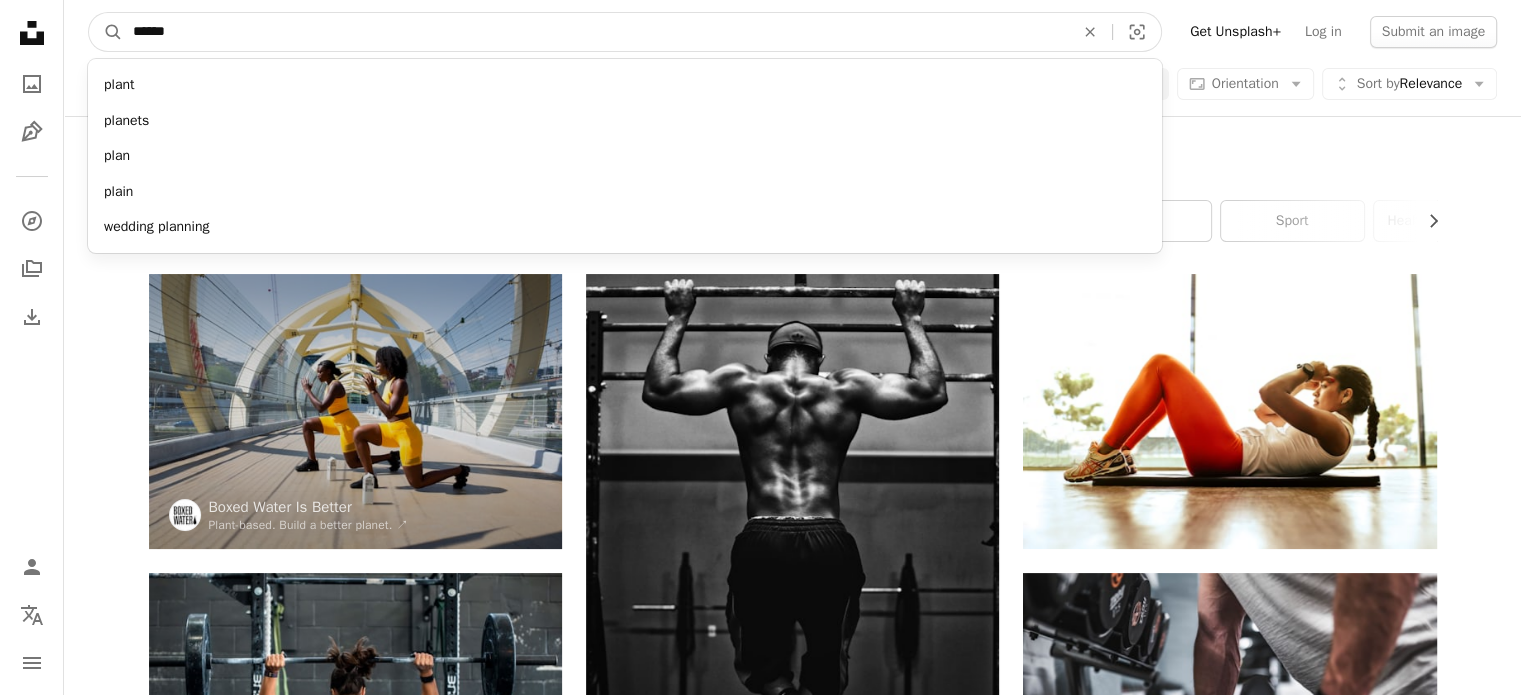 type on "*******" 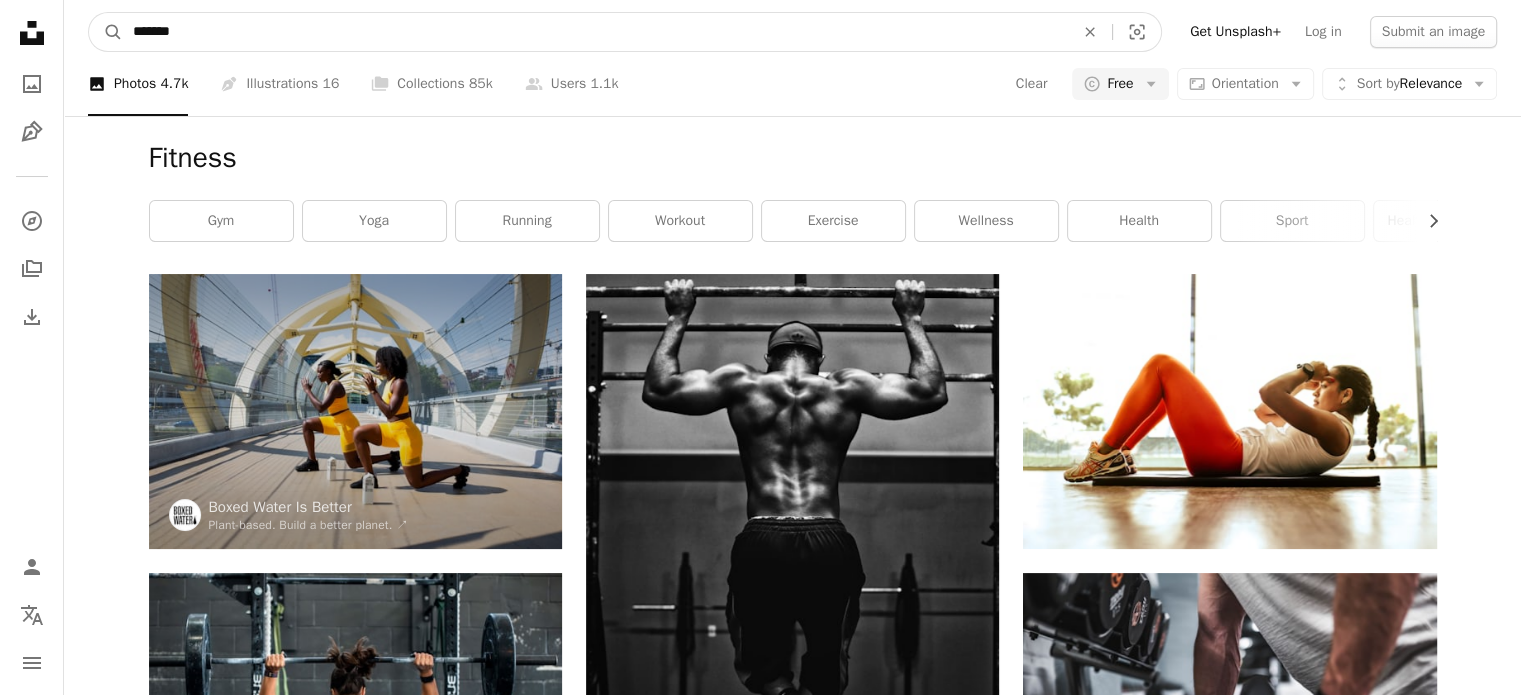 click on "A magnifying glass" at bounding box center [106, 32] 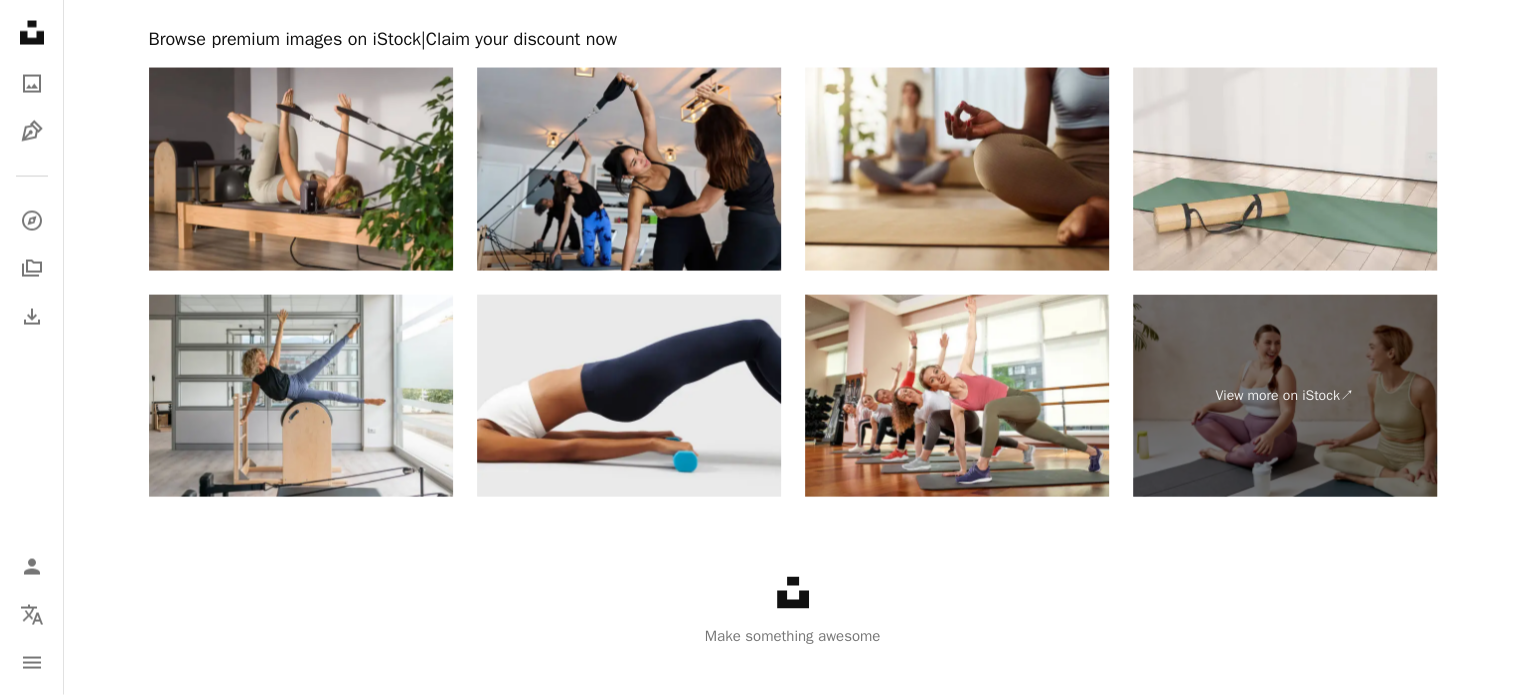 scroll, scrollTop: 4100, scrollLeft: 0, axis: vertical 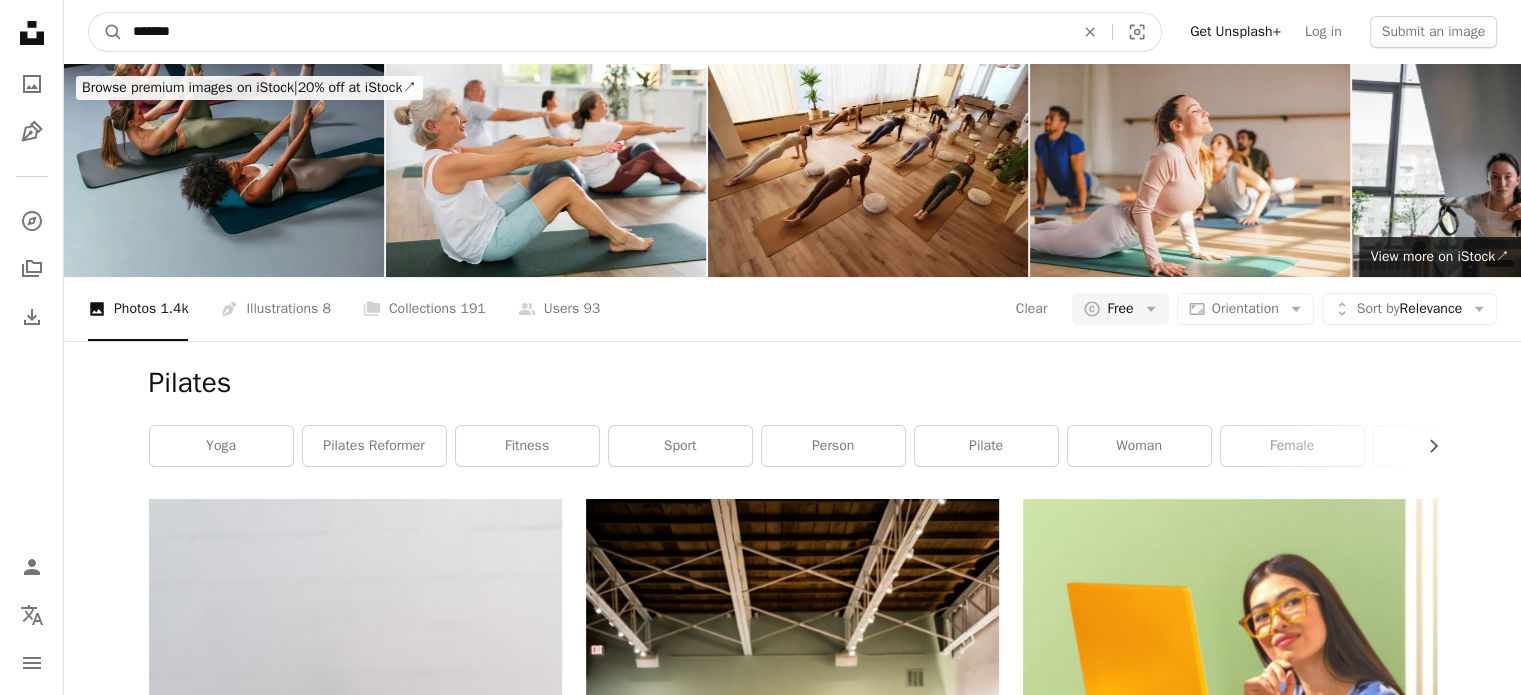 click on "*******" at bounding box center [595, 32] 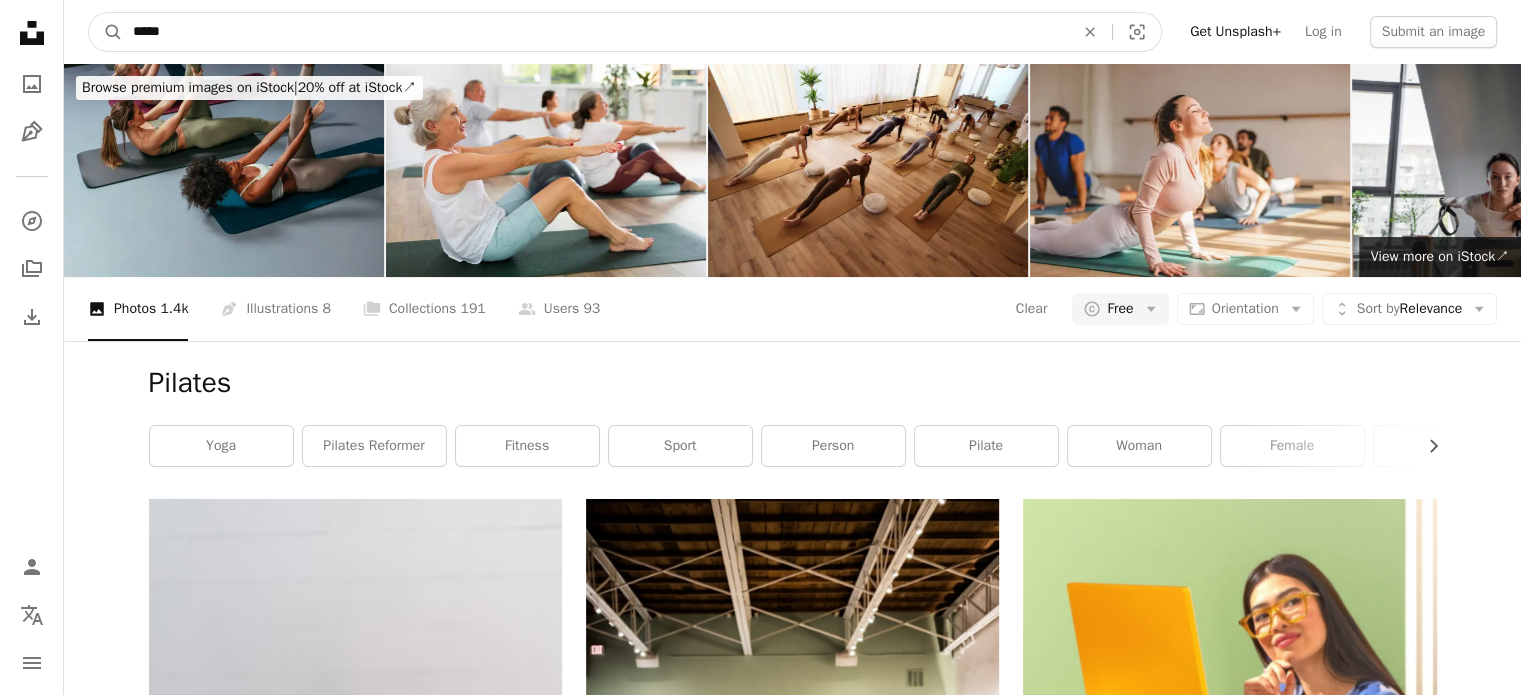 type on "******" 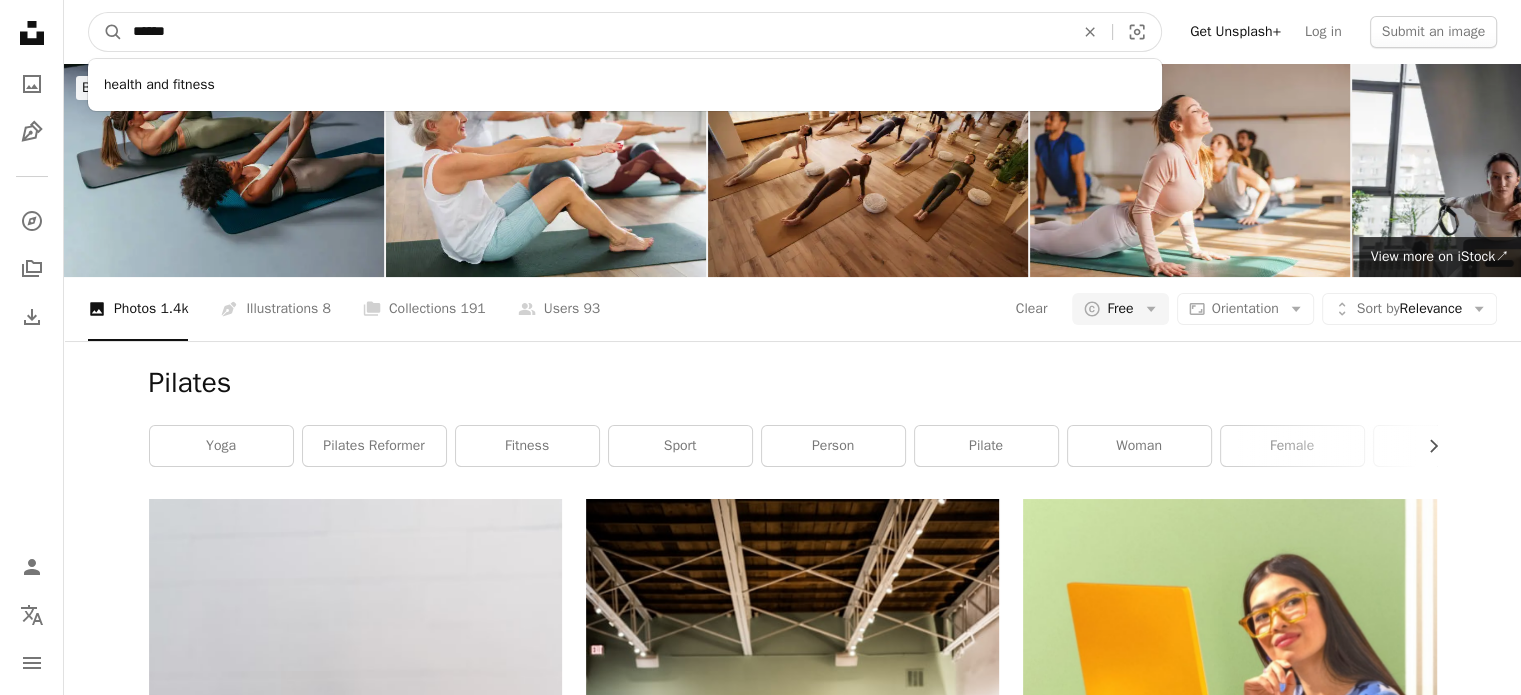 click on "A magnifying glass" at bounding box center (106, 32) 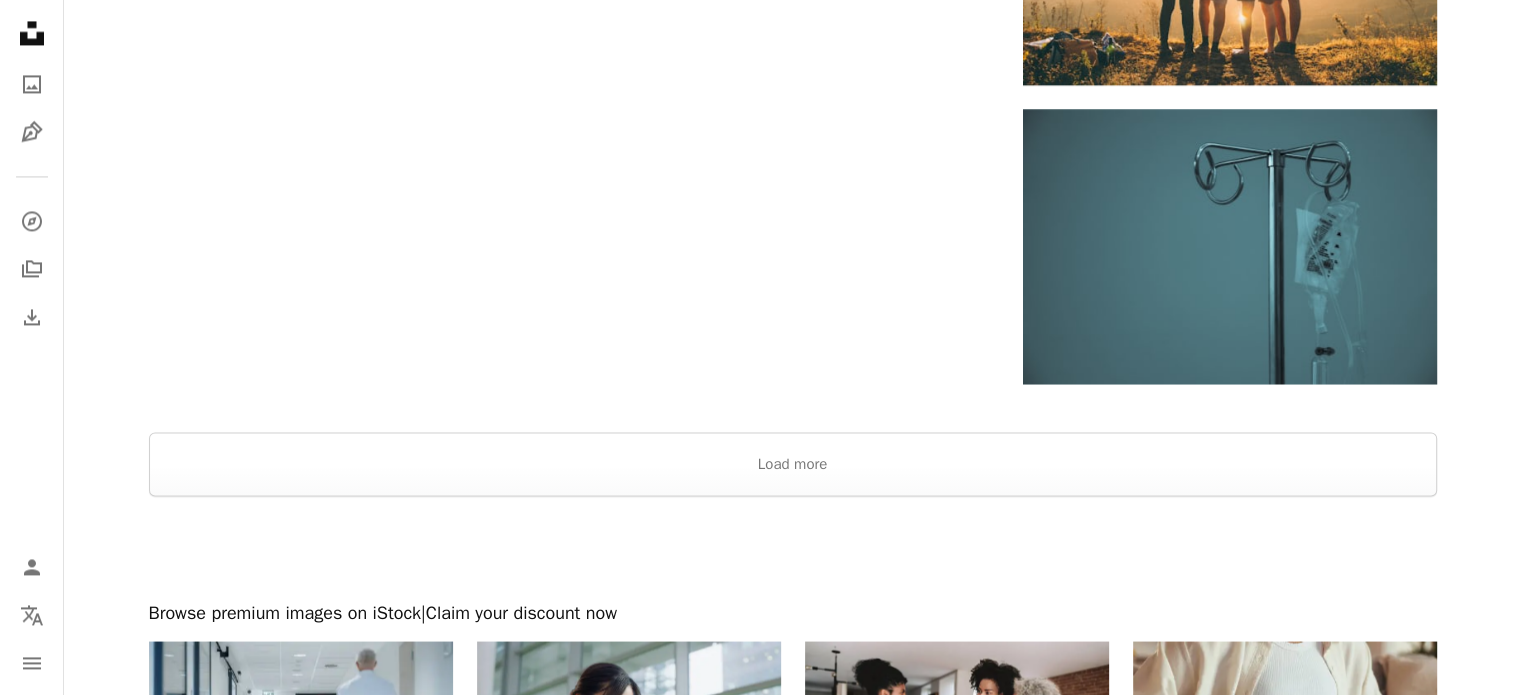 scroll, scrollTop: 3200, scrollLeft: 0, axis: vertical 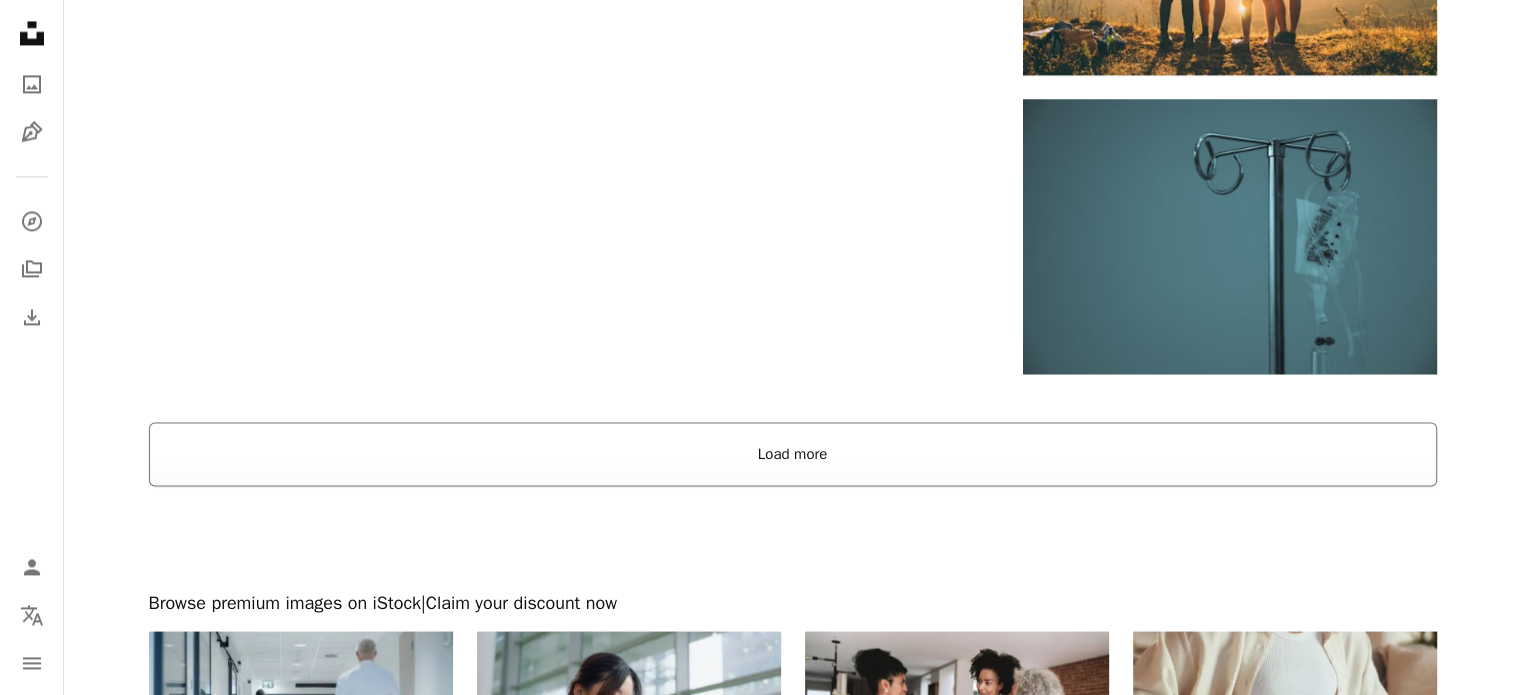 click on "Load more" at bounding box center (793, 454) 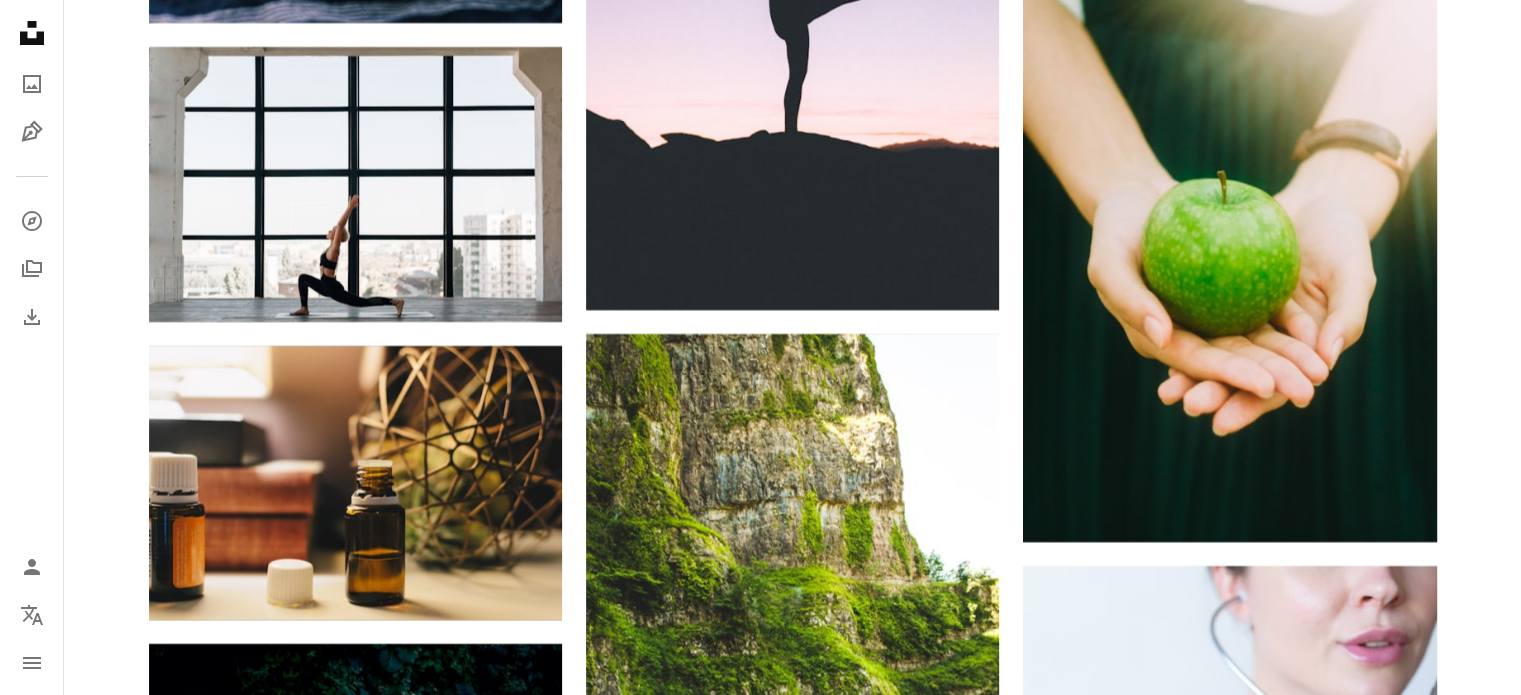 scroll, scrollTop: 7700, scrollLeft: 0, axis: vertical 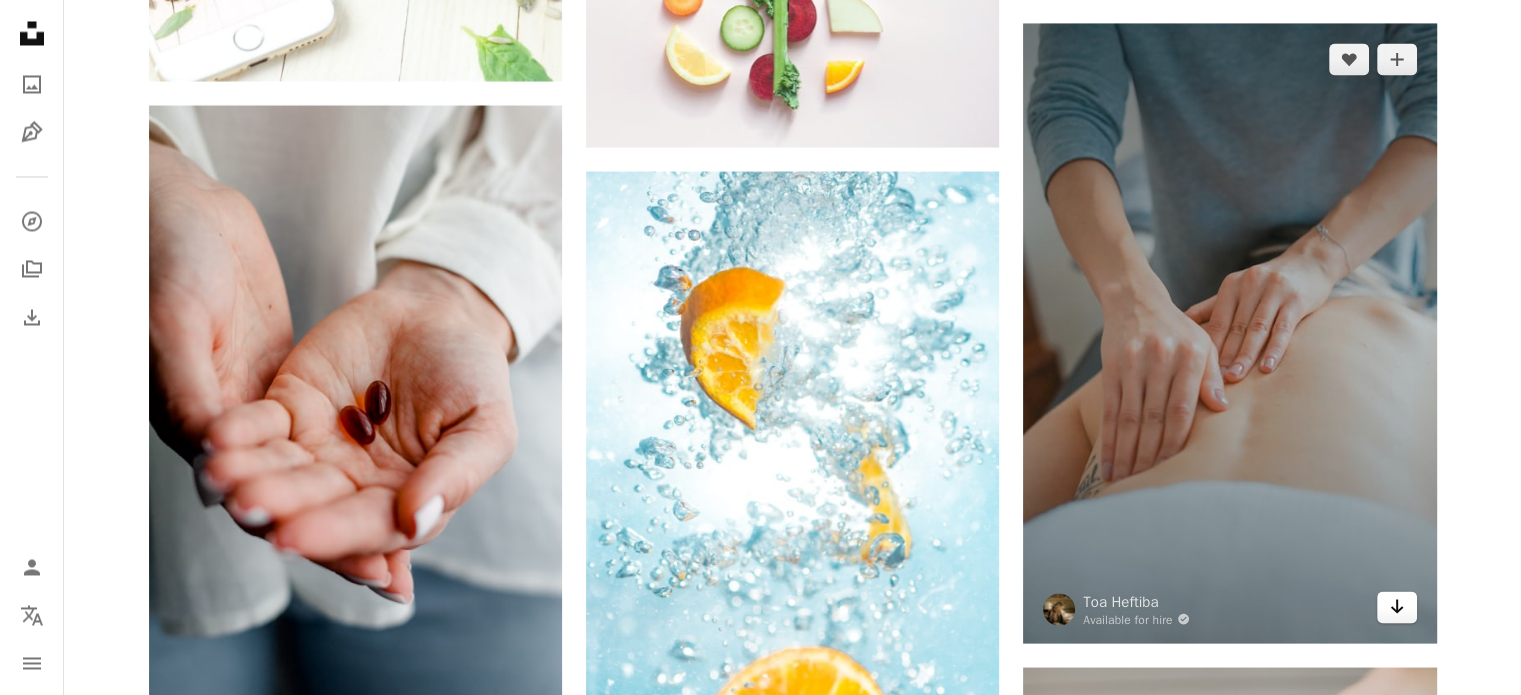 click on "Arrow pointing down" 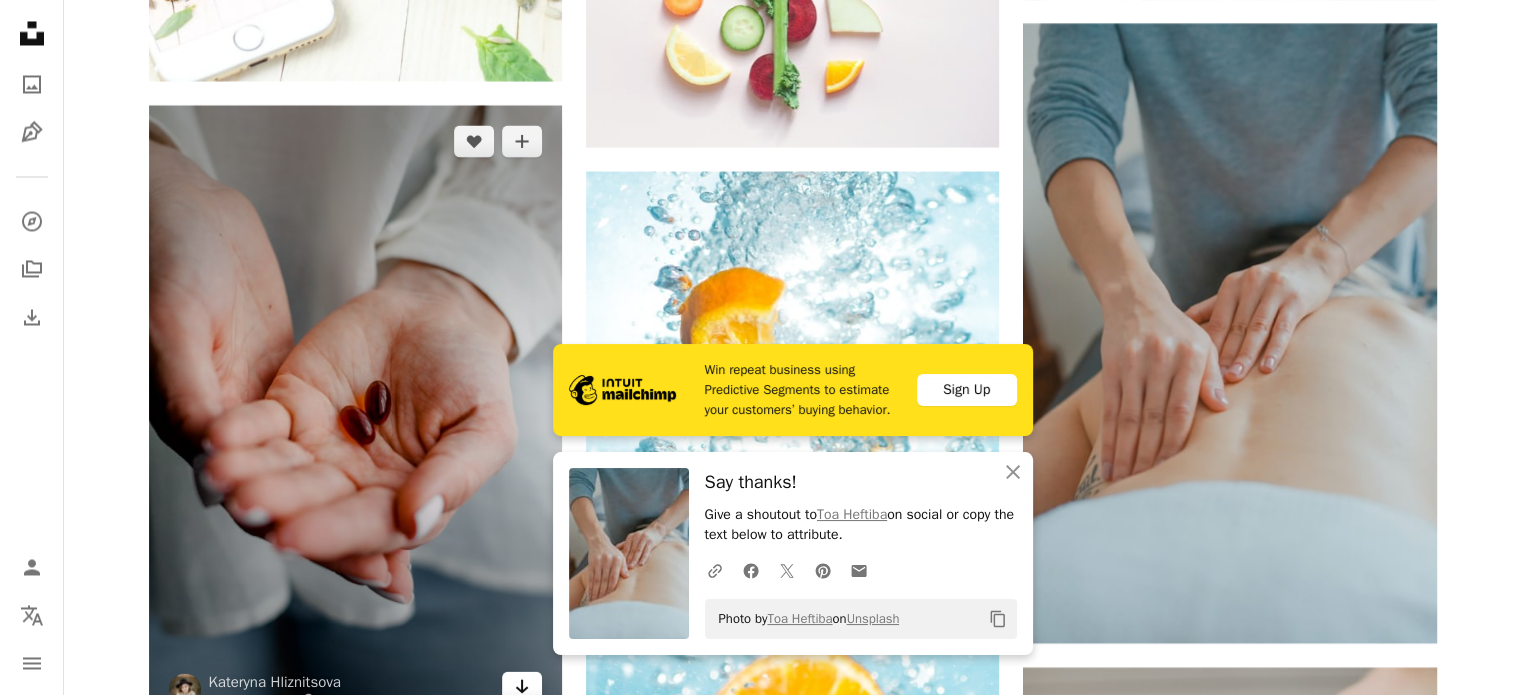 click 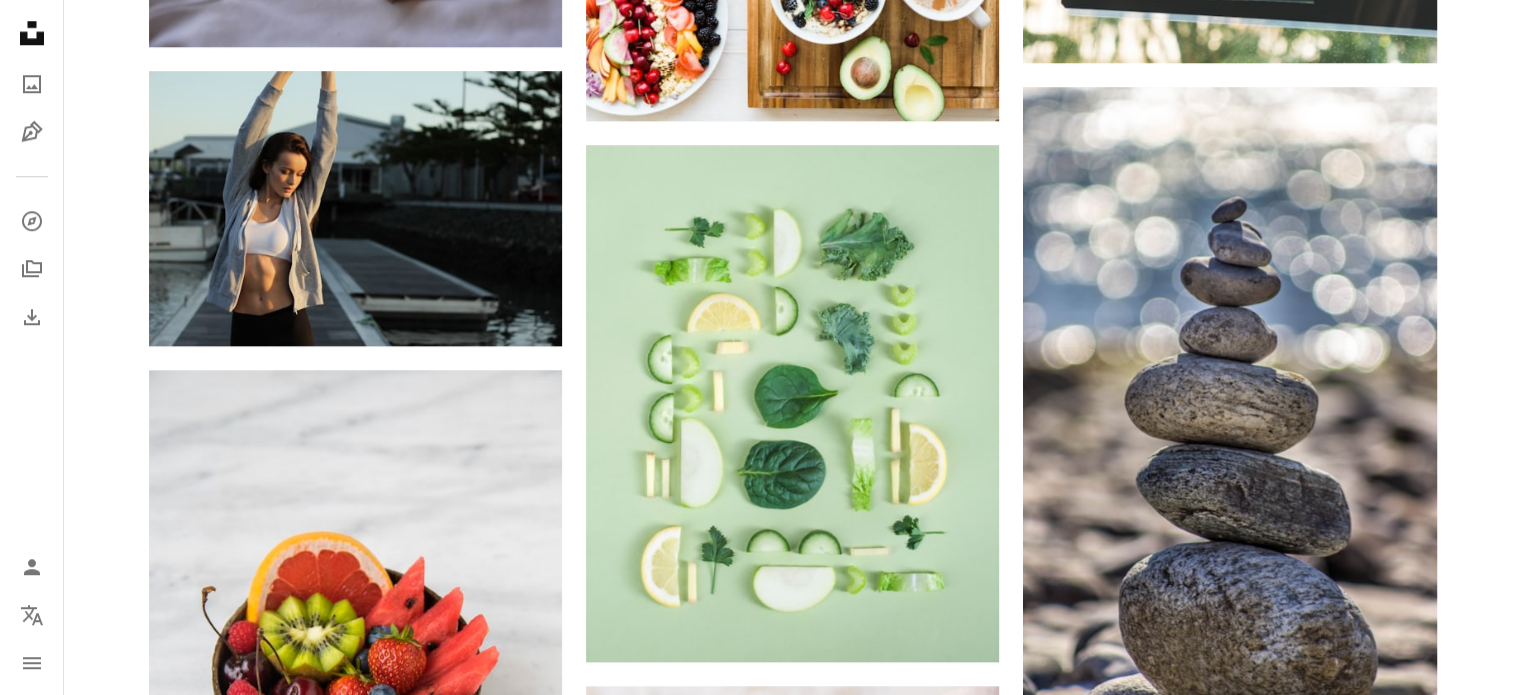 scroll, scrollTop: 0, scrollLeft: 0, axis: both 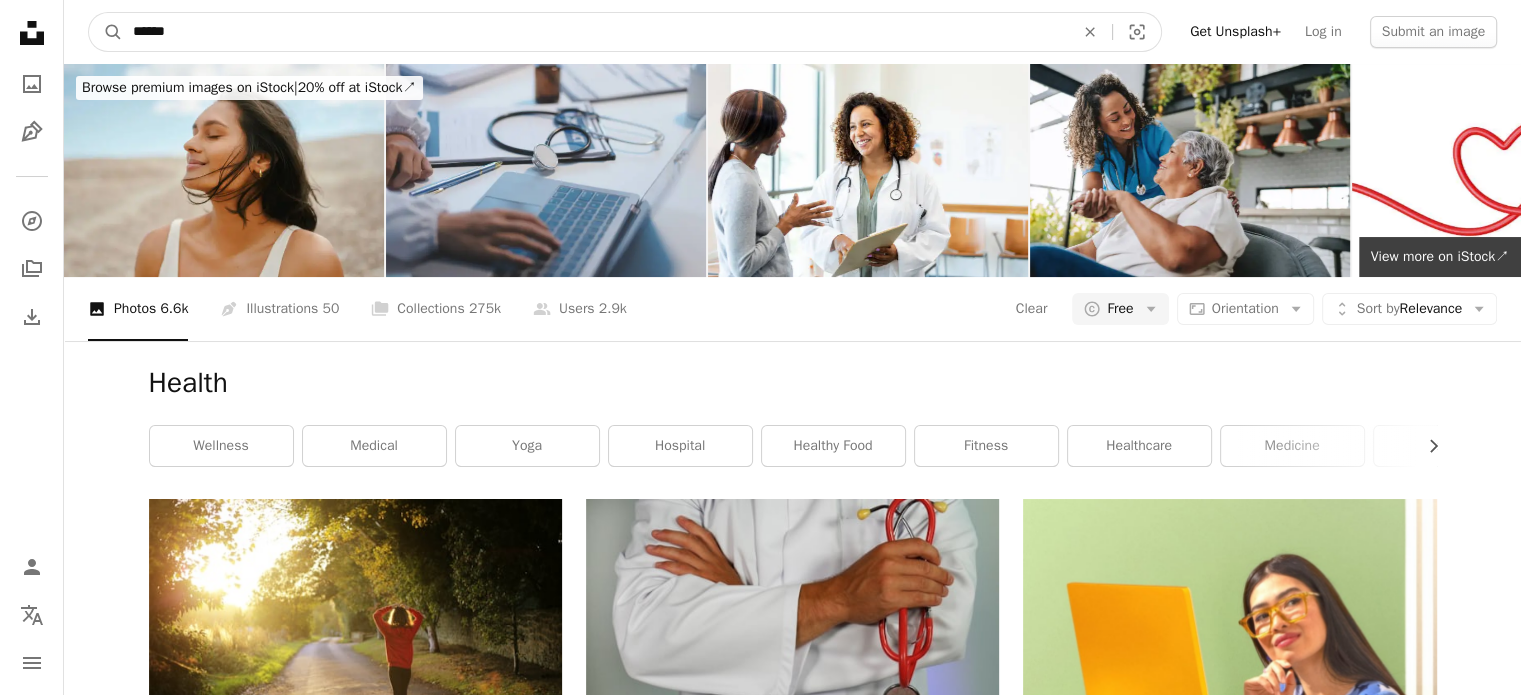 click on "******" at bounding box center [595, 32] 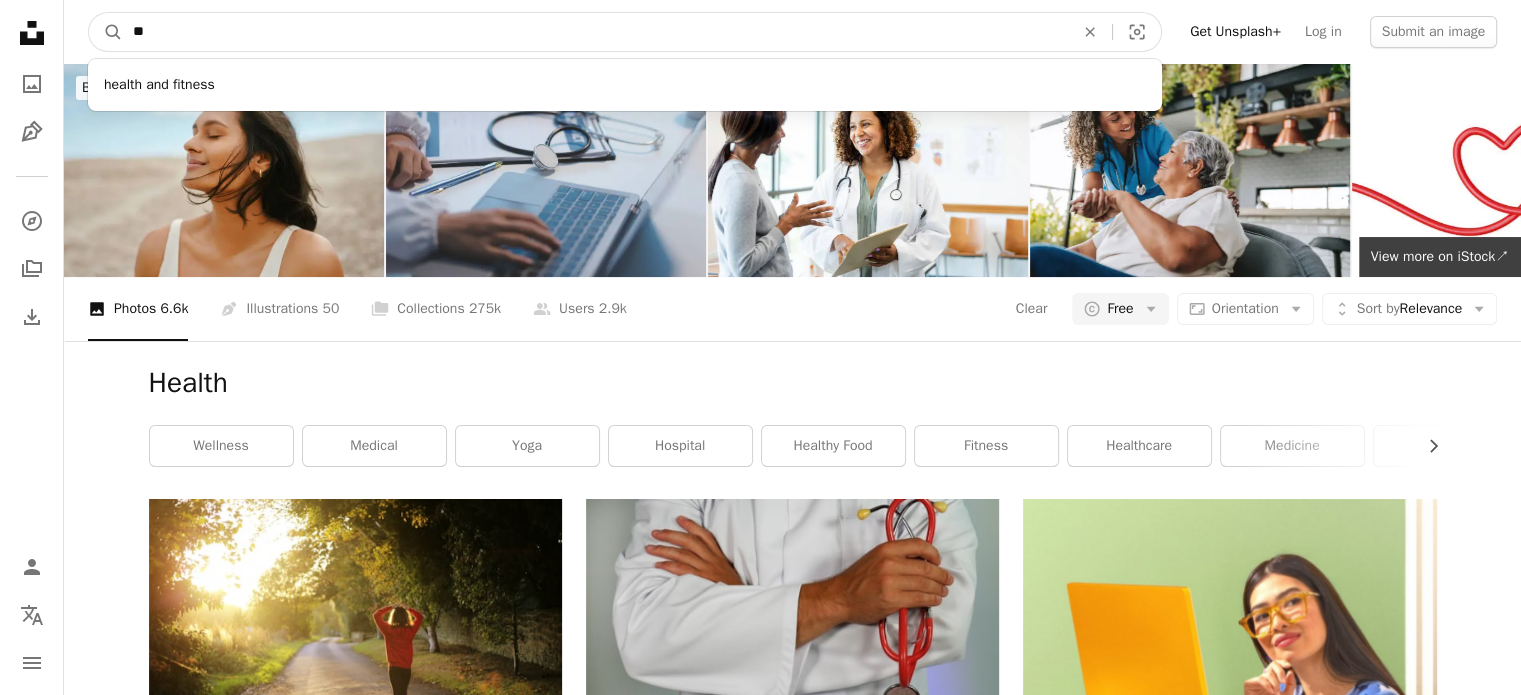 type on "*" 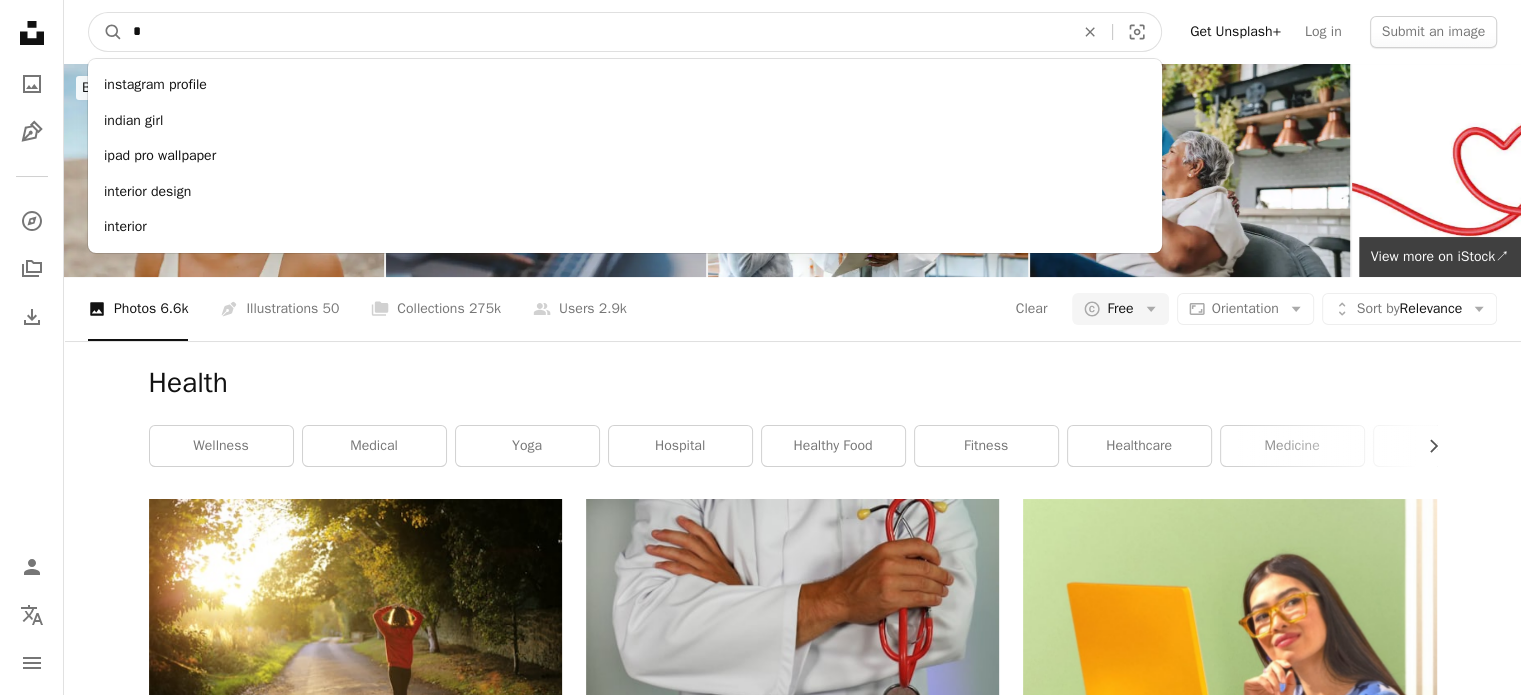 type on "**" 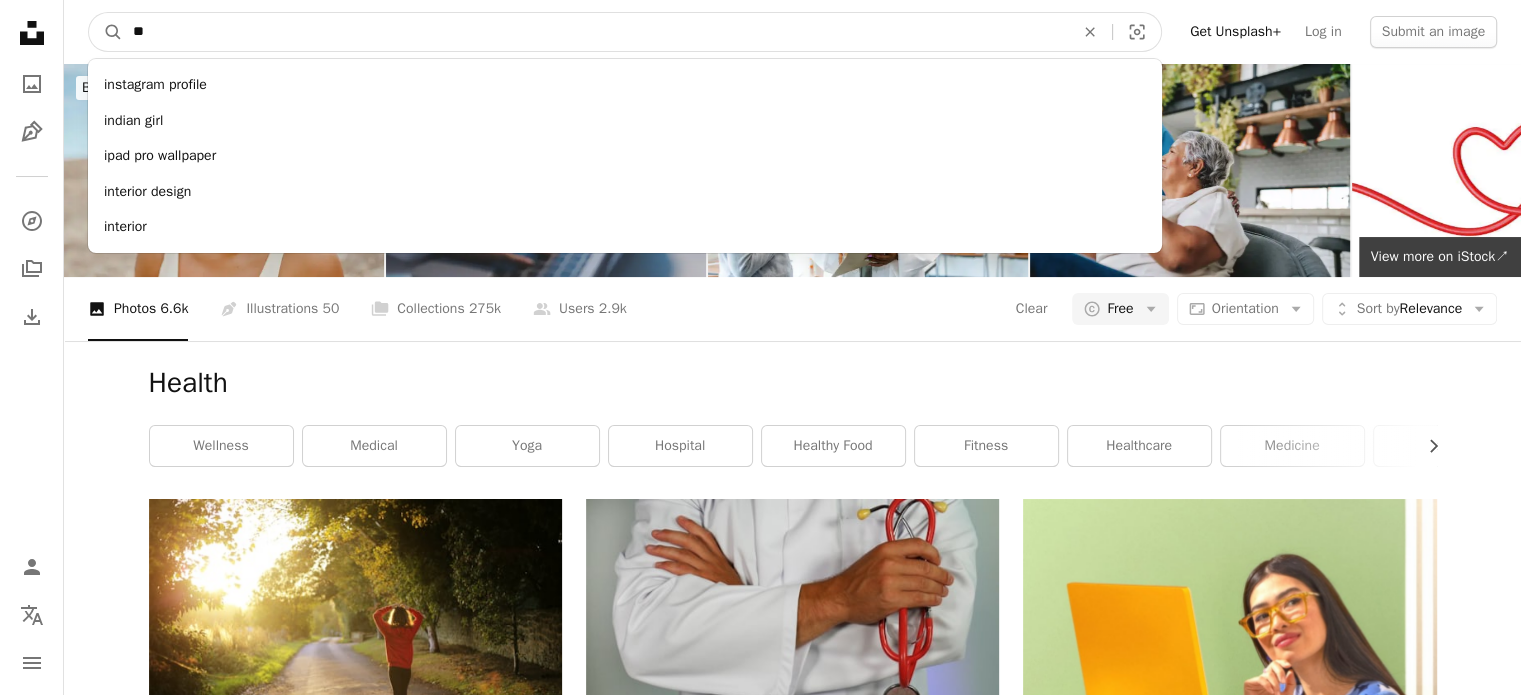 click on "A magnifying glass" at bounding box center (106, 32) 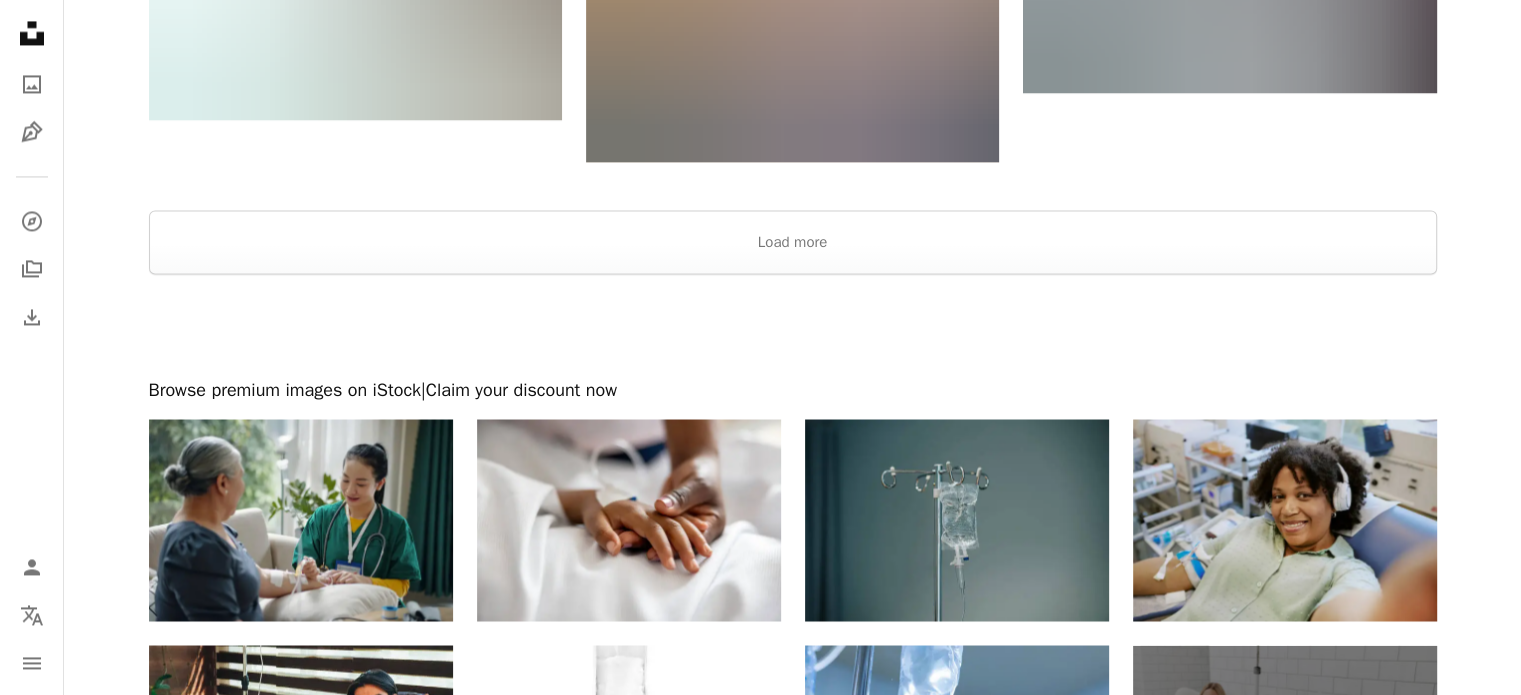 scroll, scrollTop: 3300, scrollLeft: 0, axis: vertical 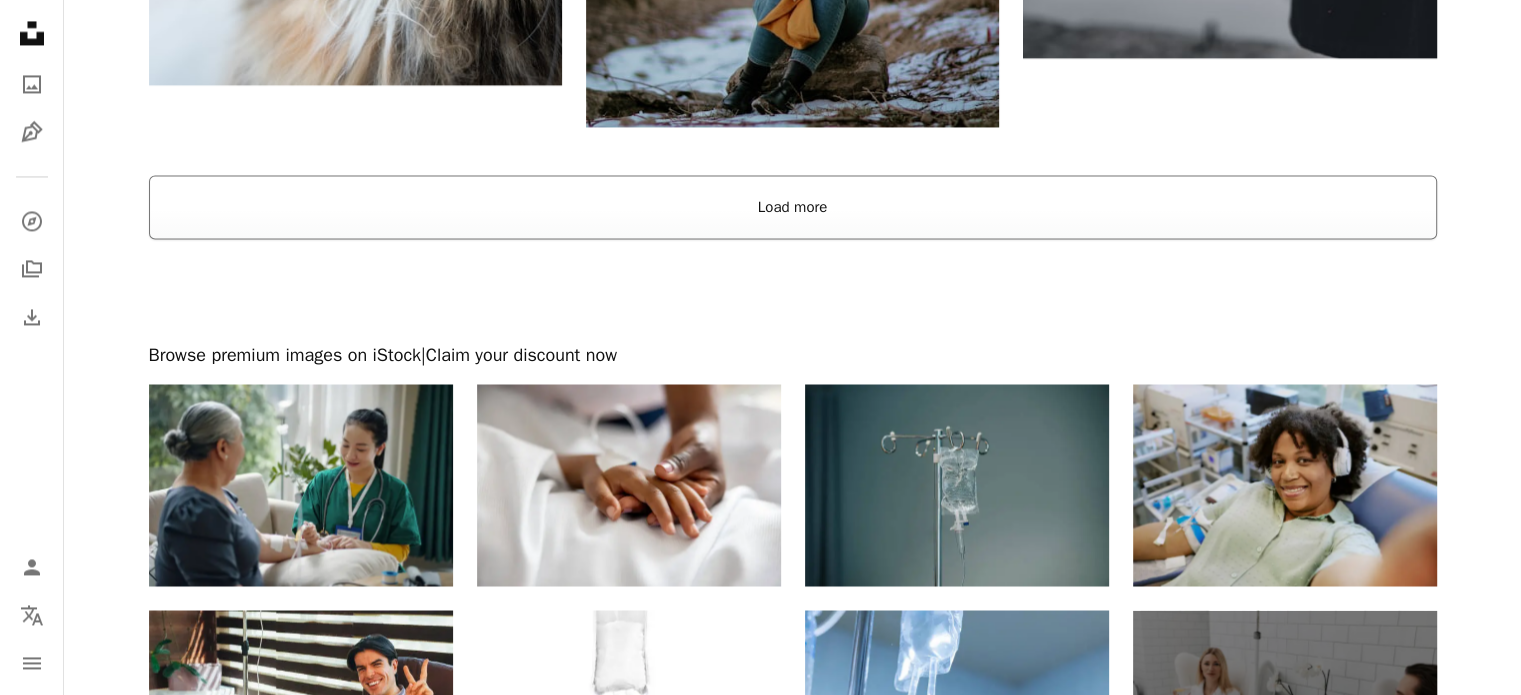 click on "Load more" at bounding box center [793, 207] 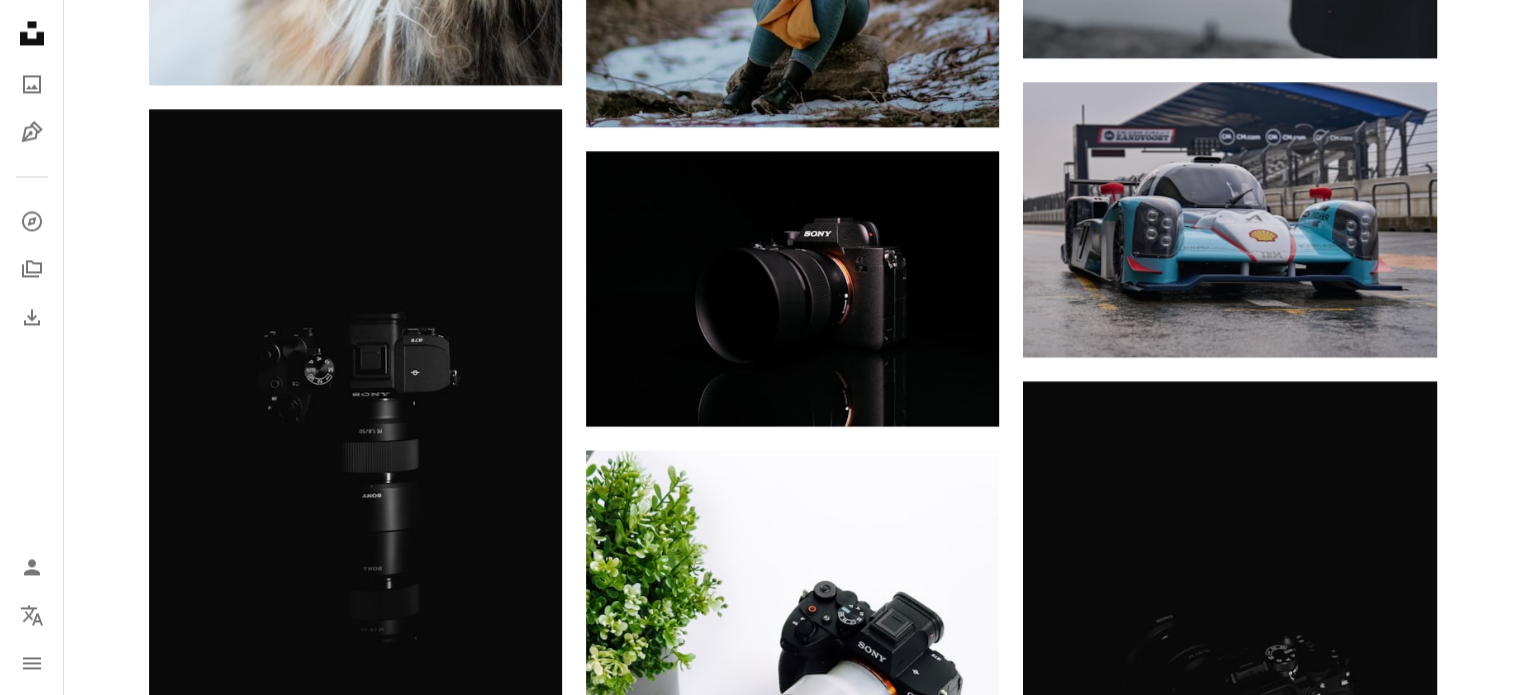 scroll, scrollTop: 0, scrollLeft: 0, axis: both 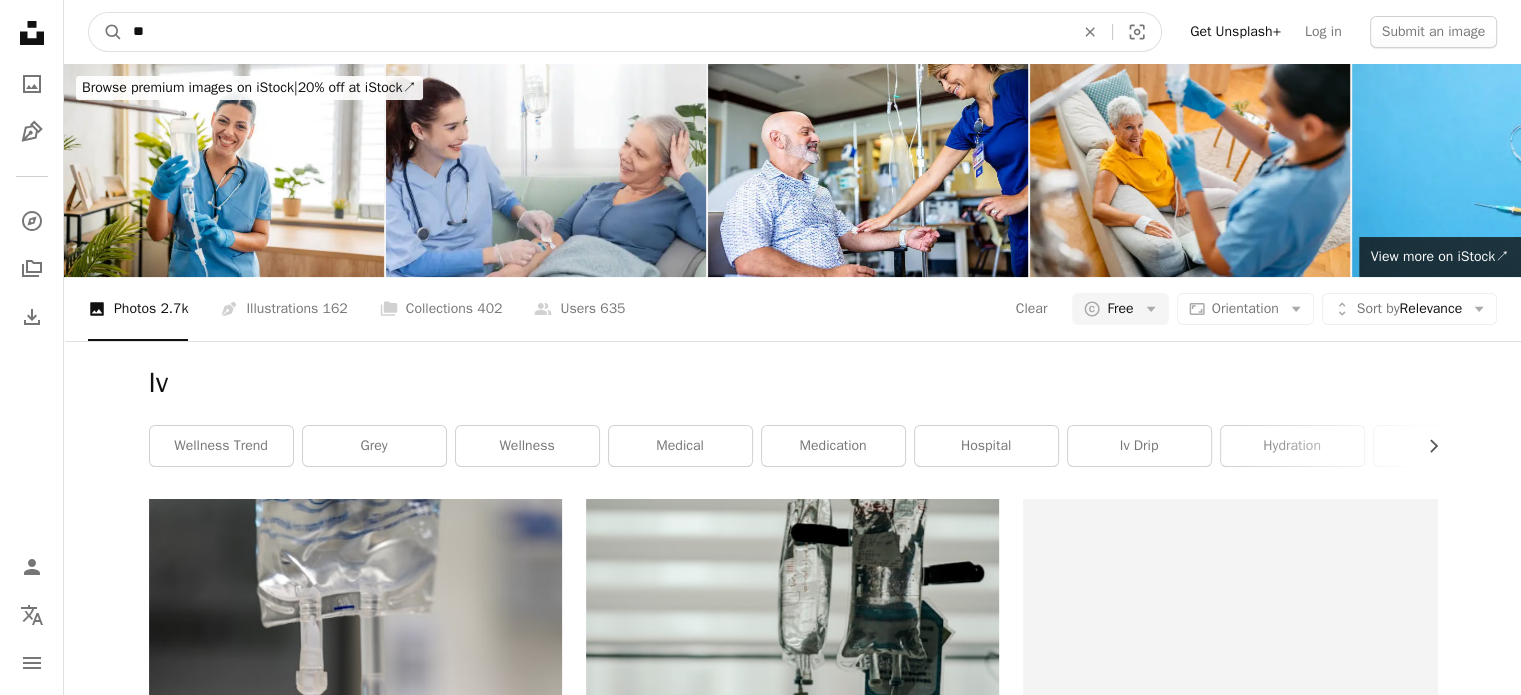 drag, startPoint x: 193, startPoint y: 31, endPoint x: 125, endPoint y: 37, distance: 68.26419 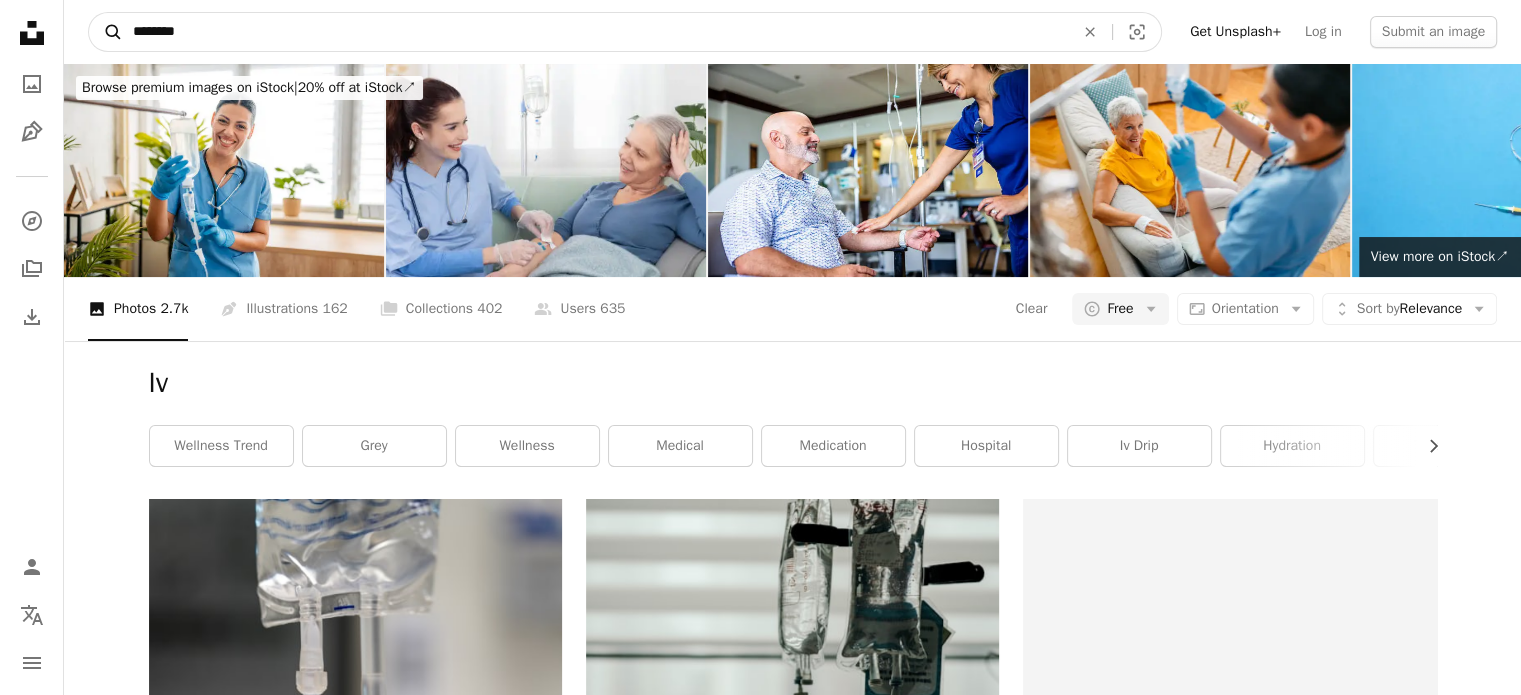 type on "********" 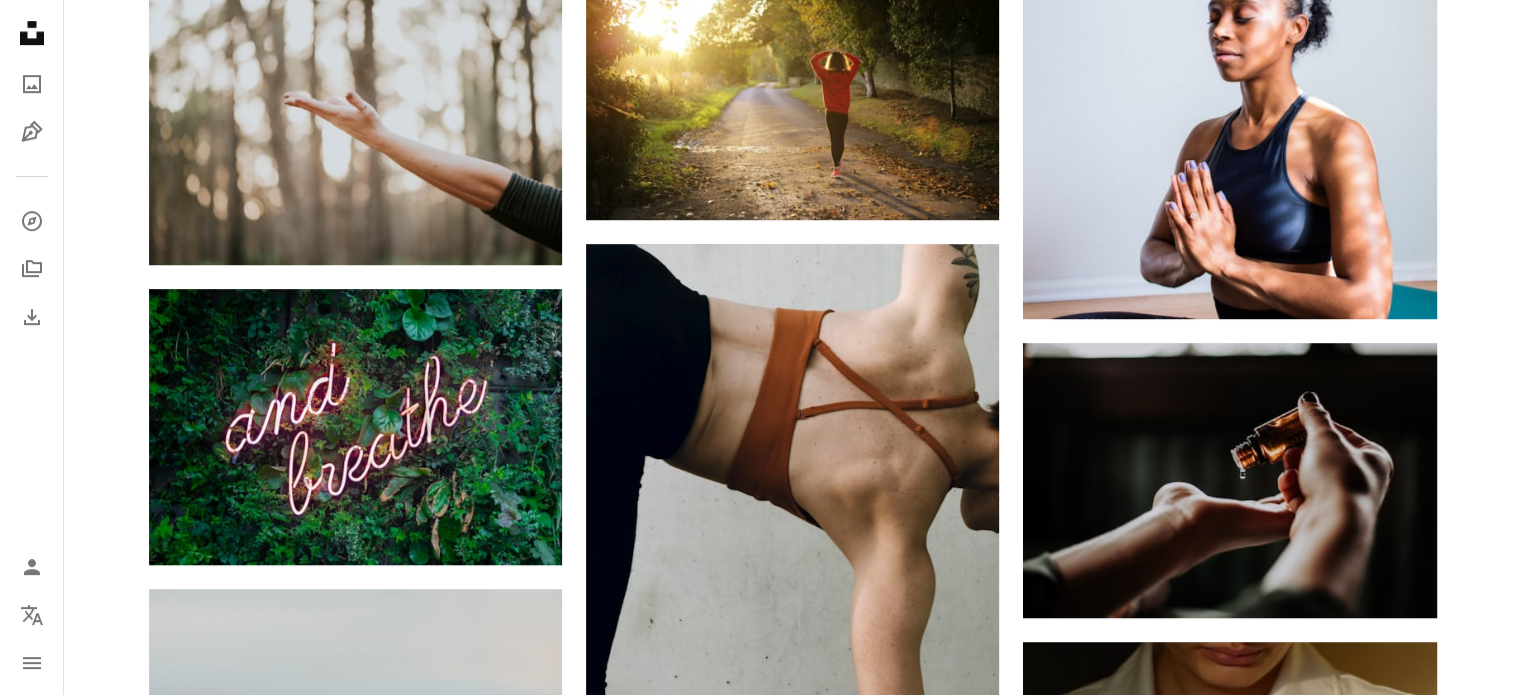scroll, scrollTop: 1200, scrollLeft: 0, axis: vertical 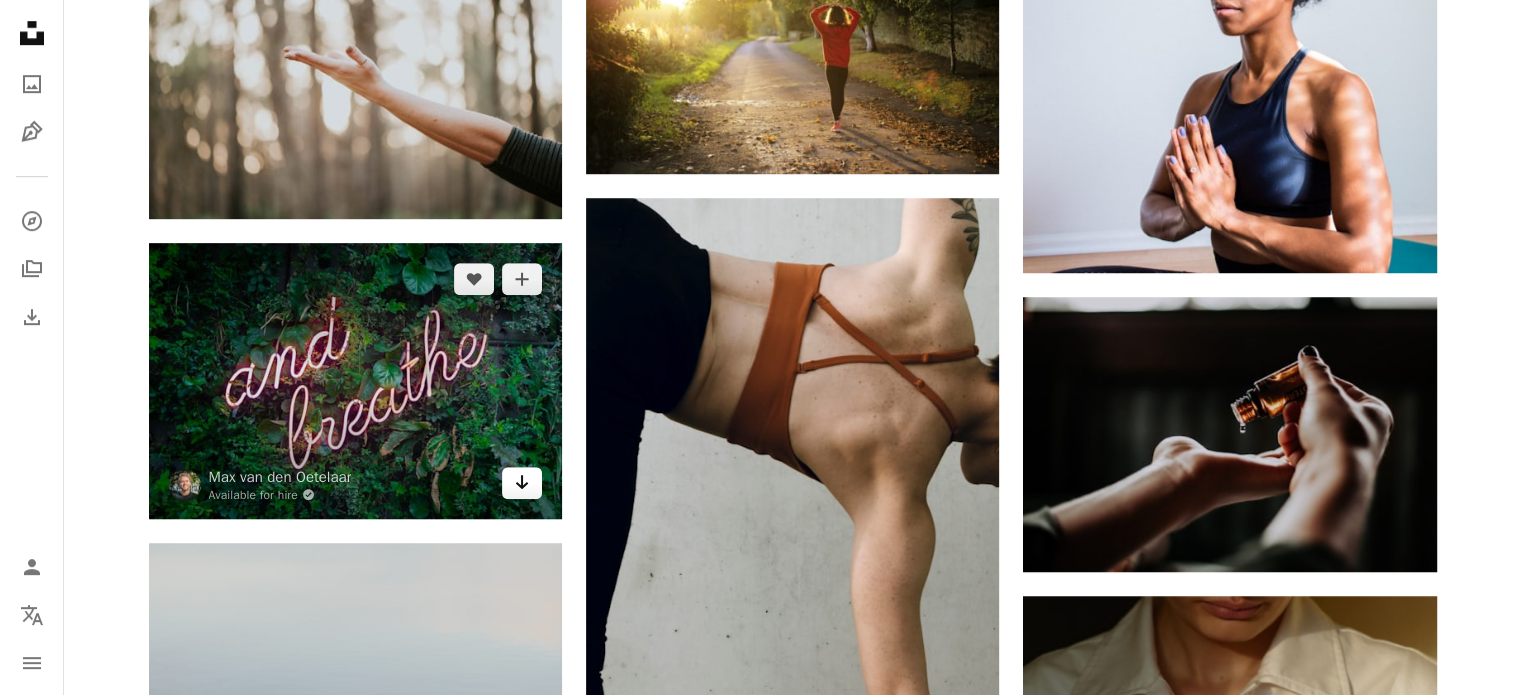 click on "Arrow pointing down" 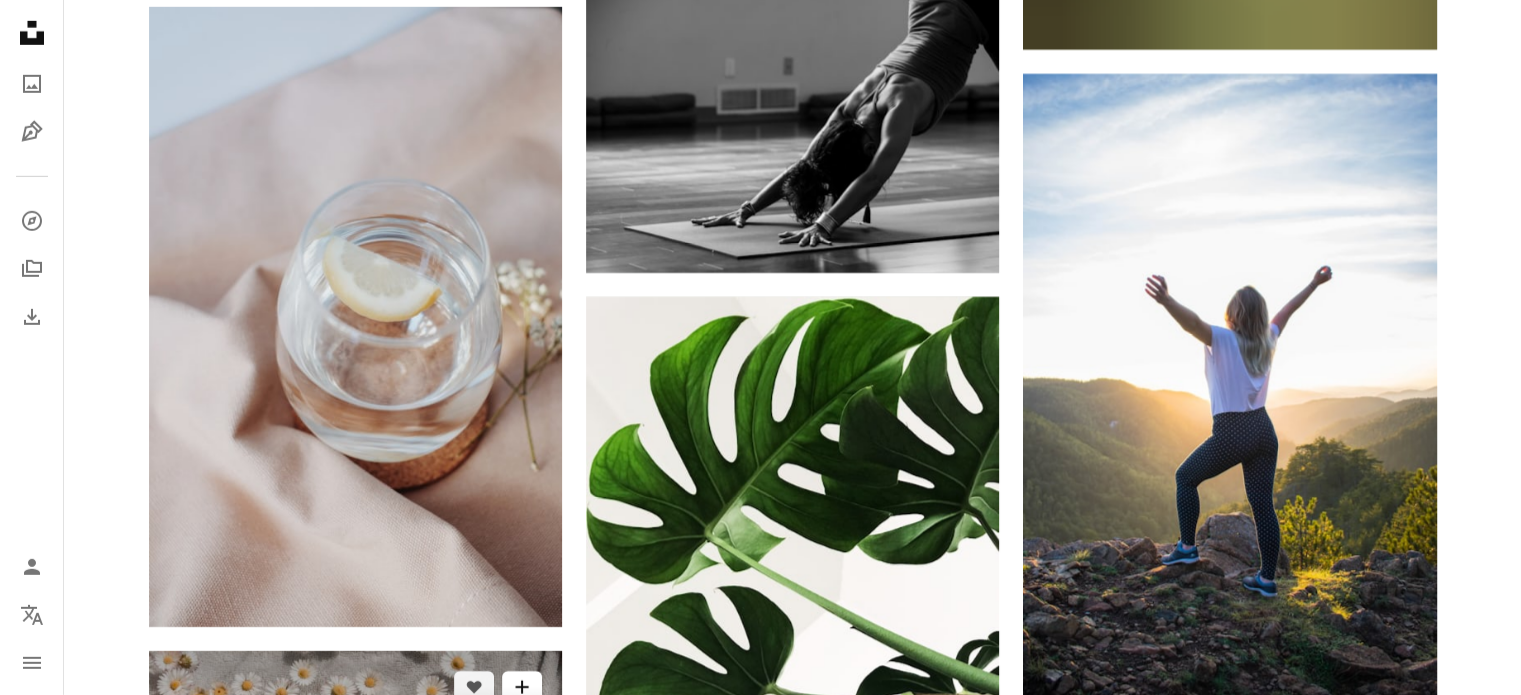 scroll, scrollTop: 6600, scrollLeft: 0, axis: vertical 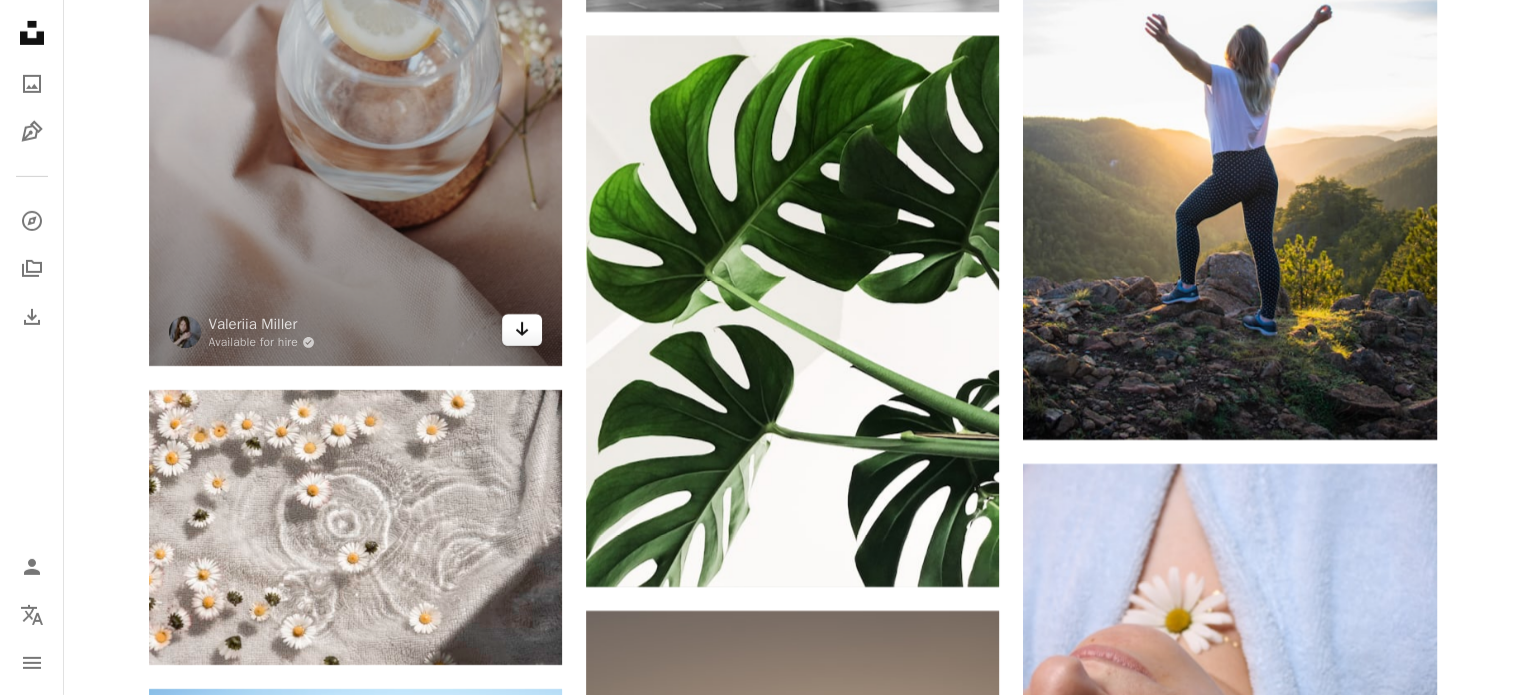 click 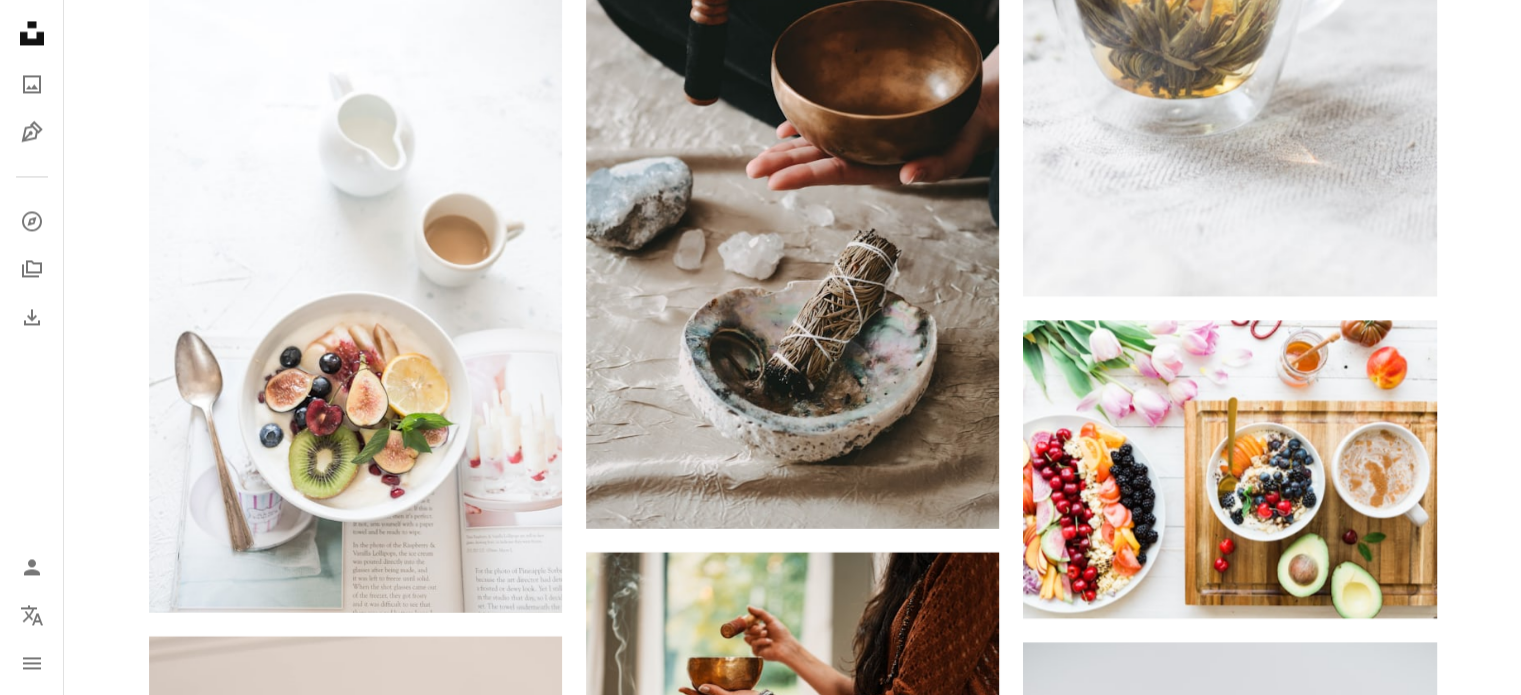 scroll, scrollTop: 11000, scrollLeft: 0, axis: vertical 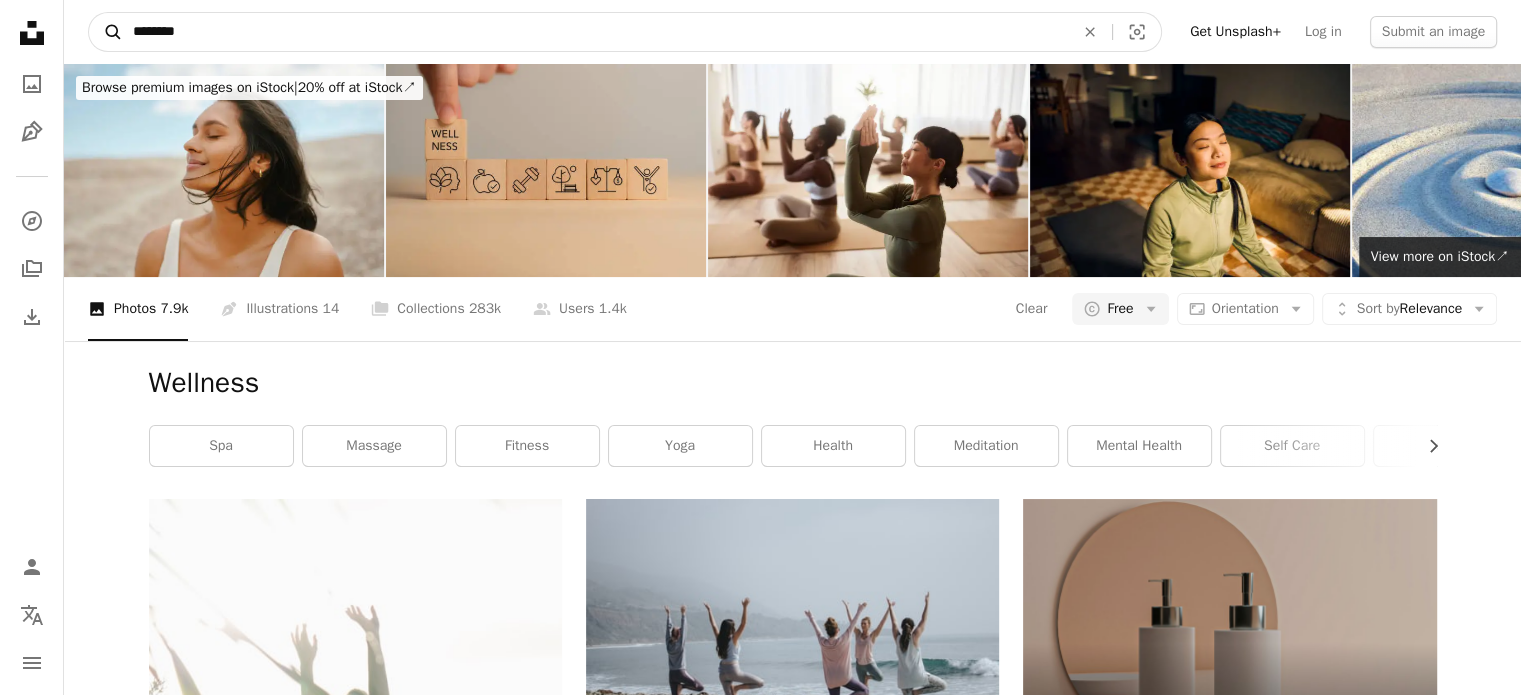 drag, startPoint x: 176, startPoint y: 42, endPoint x: 99, endPoint y: 43, distance: 77.00649 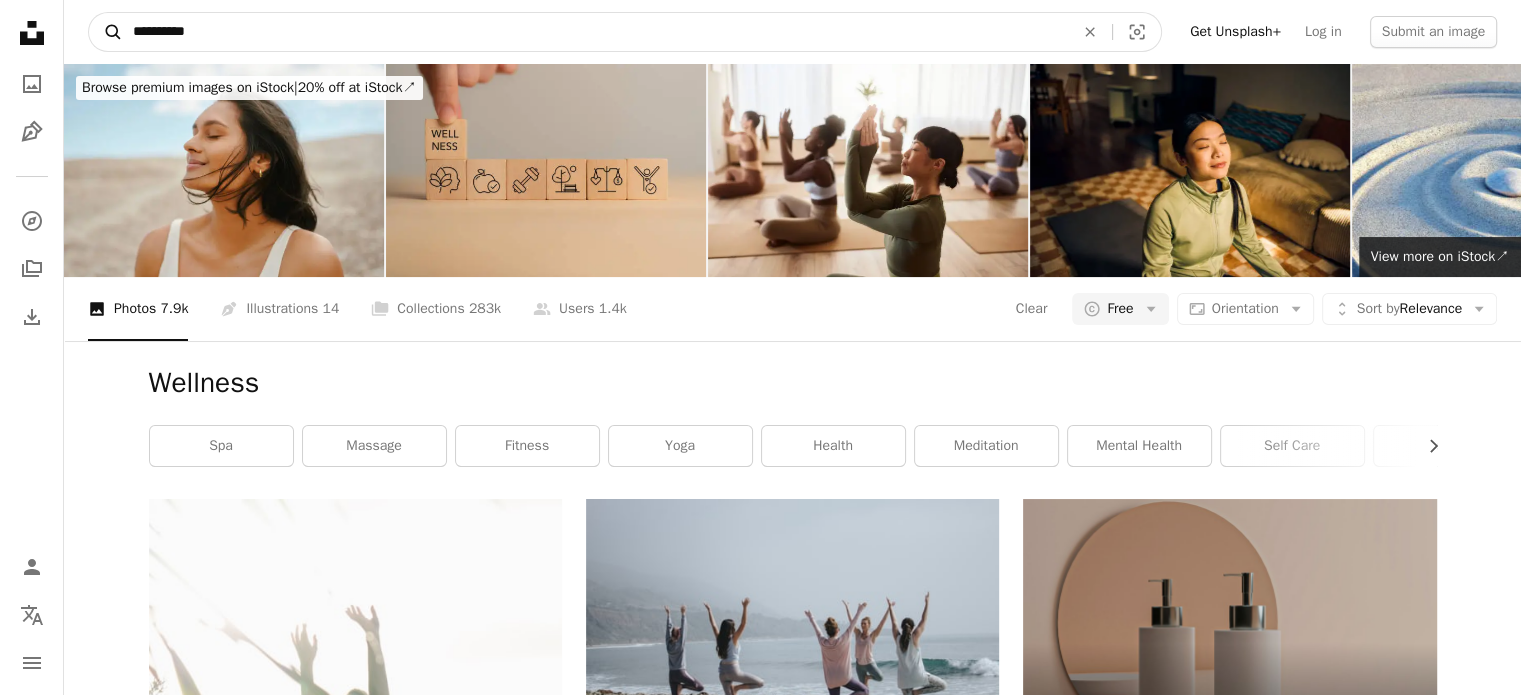 type on "**********" 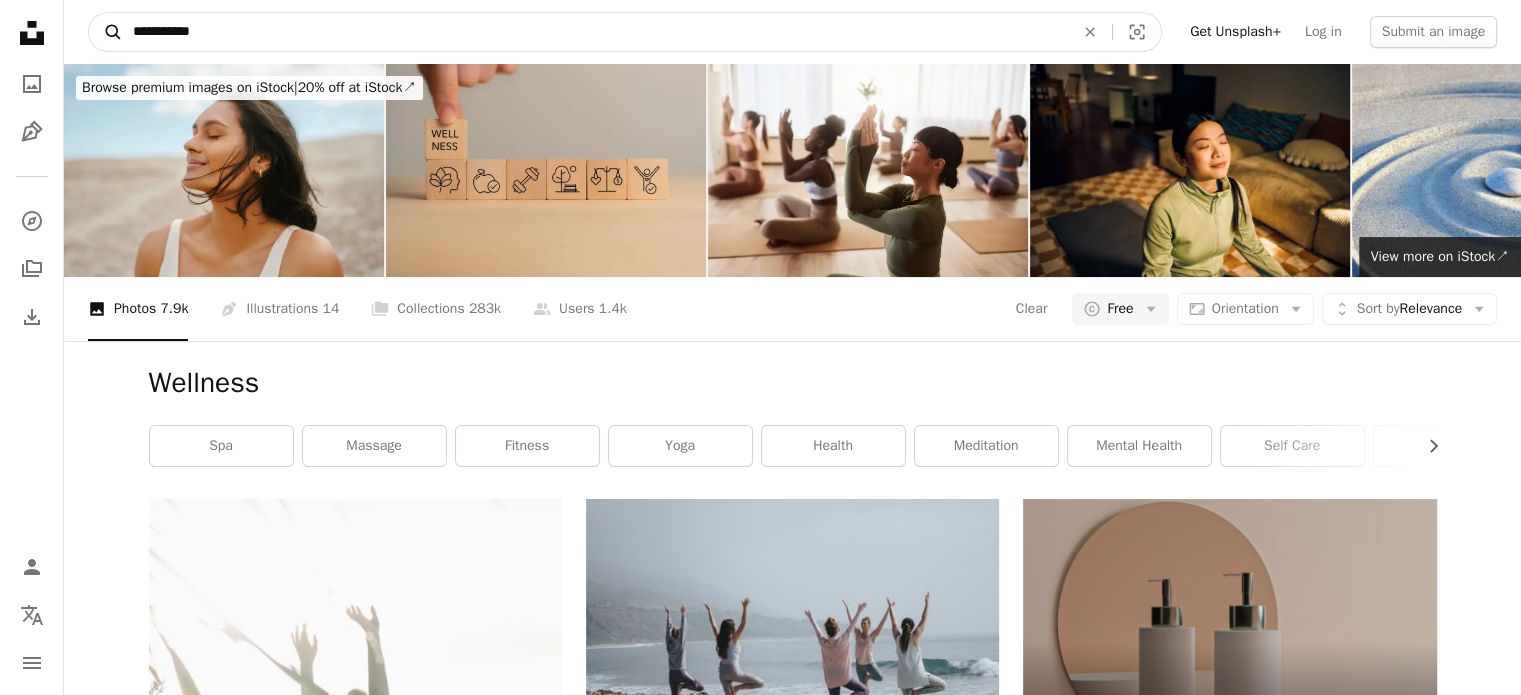 click on "A magnifying glass" at bounding box center [106, 32] 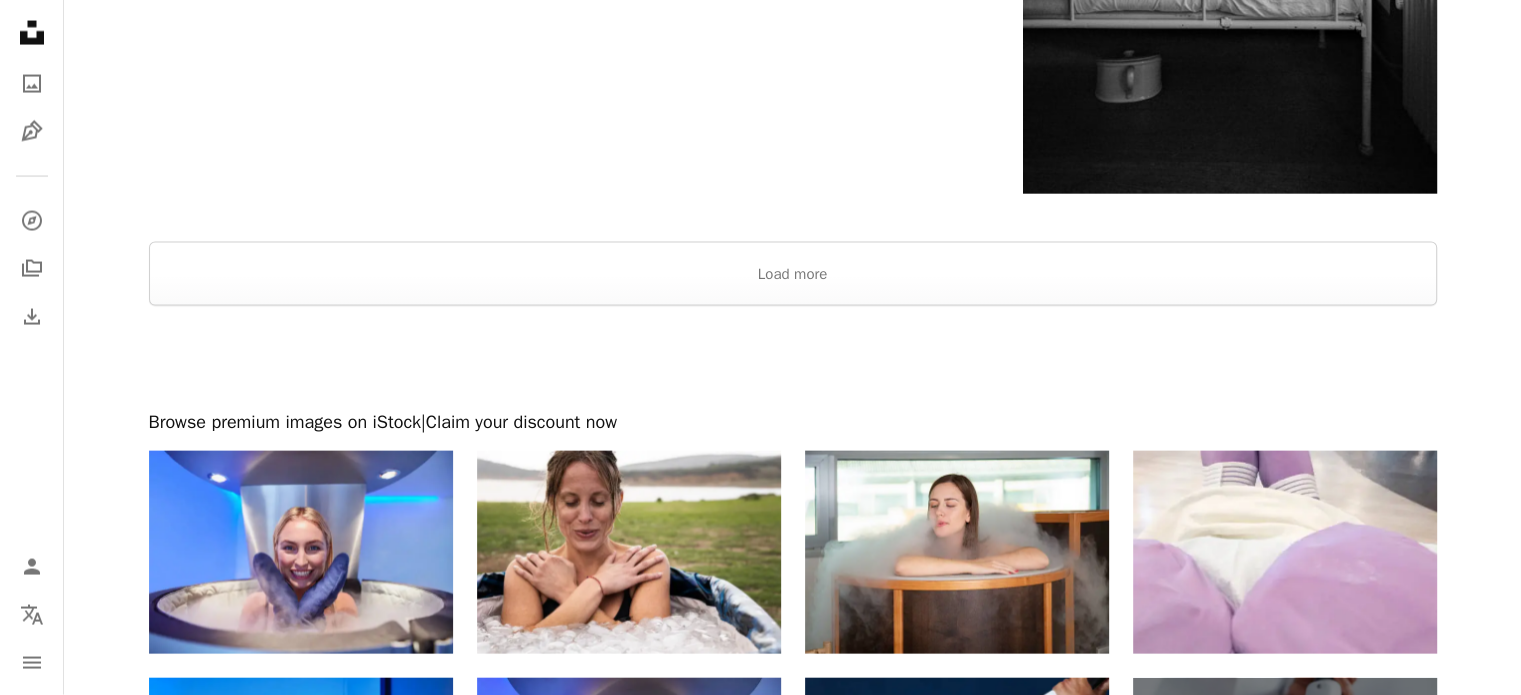 scroll, scrollTop: 4200, scrollLeft: 0, axis: vertical 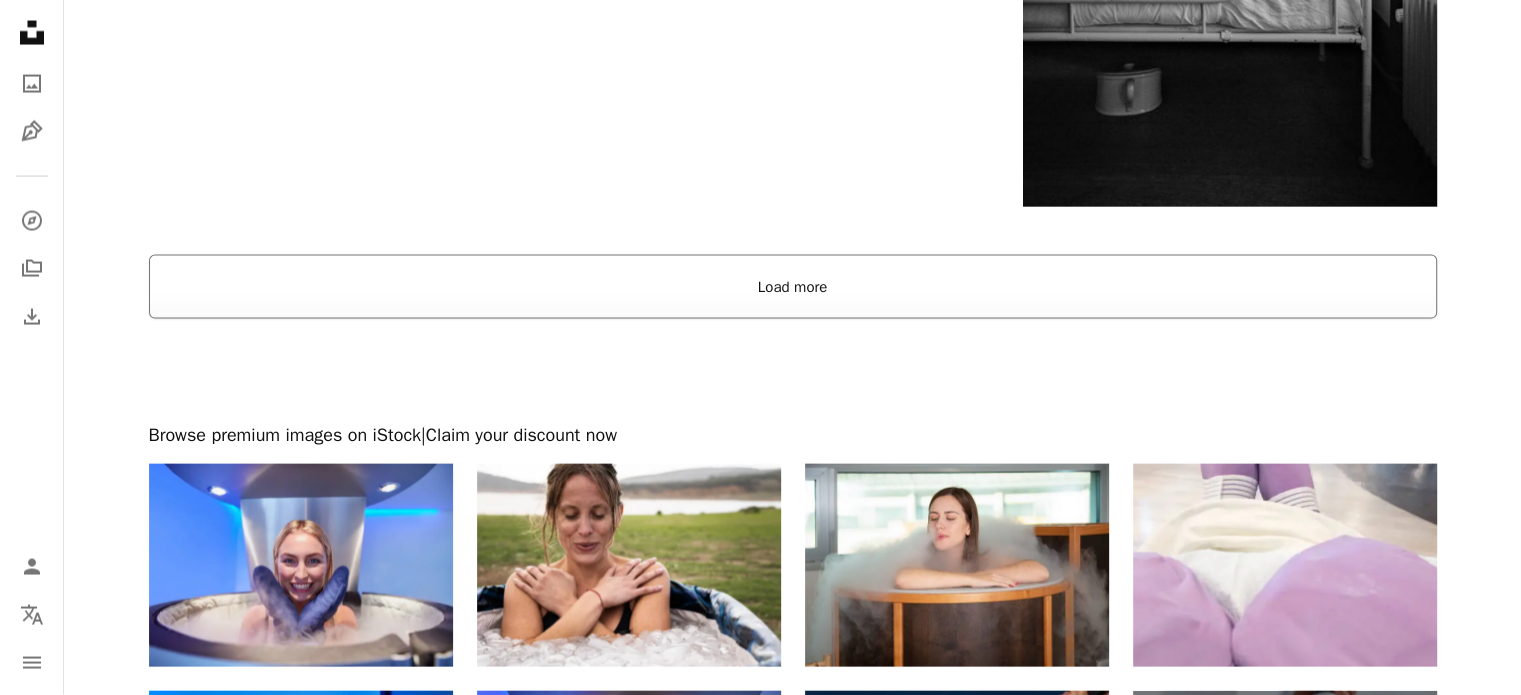 click on "Load more" at bounding box center [793, 287] 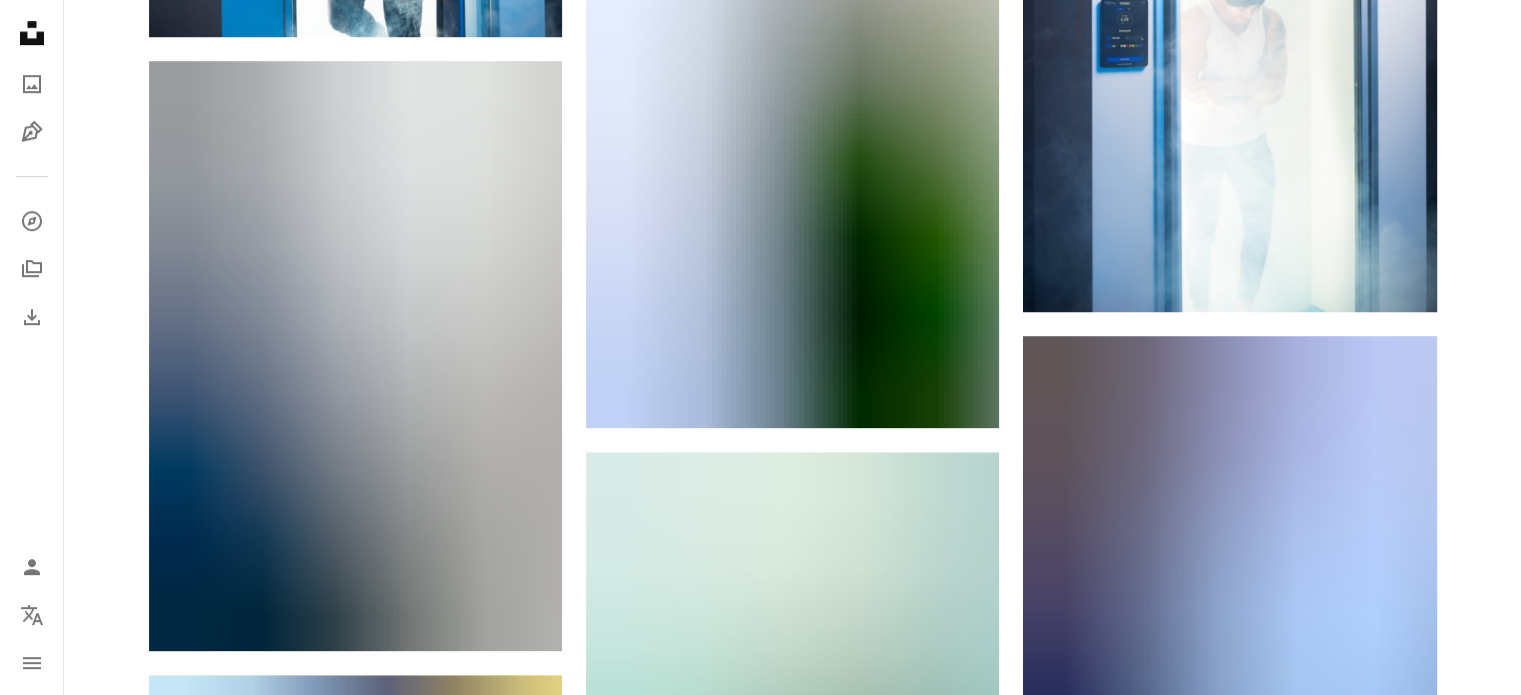 scroll, scrollTop: 0, scrollLeft: 0, axis: both 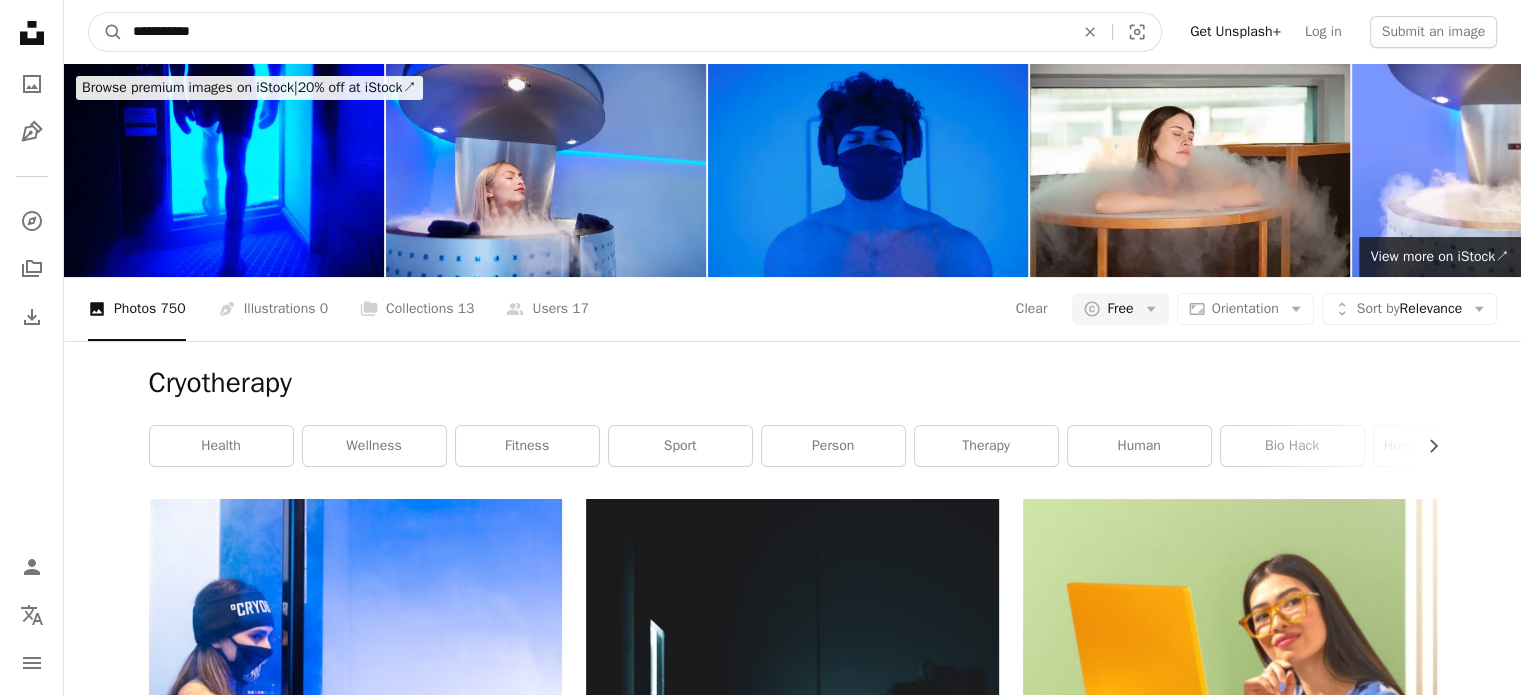 click on "**********" at bounding box center [595, 32] 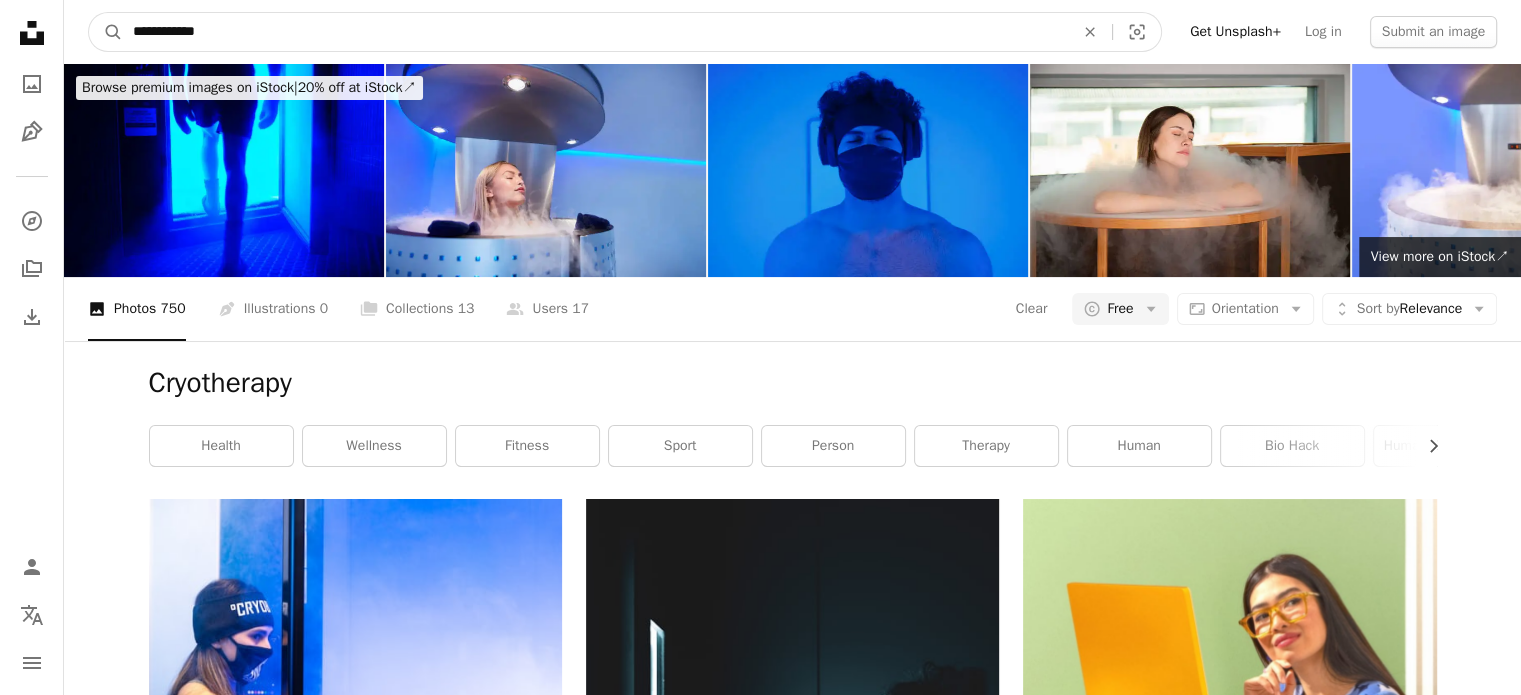 click on "A magnifying glass" at bounding box center (106, 32) 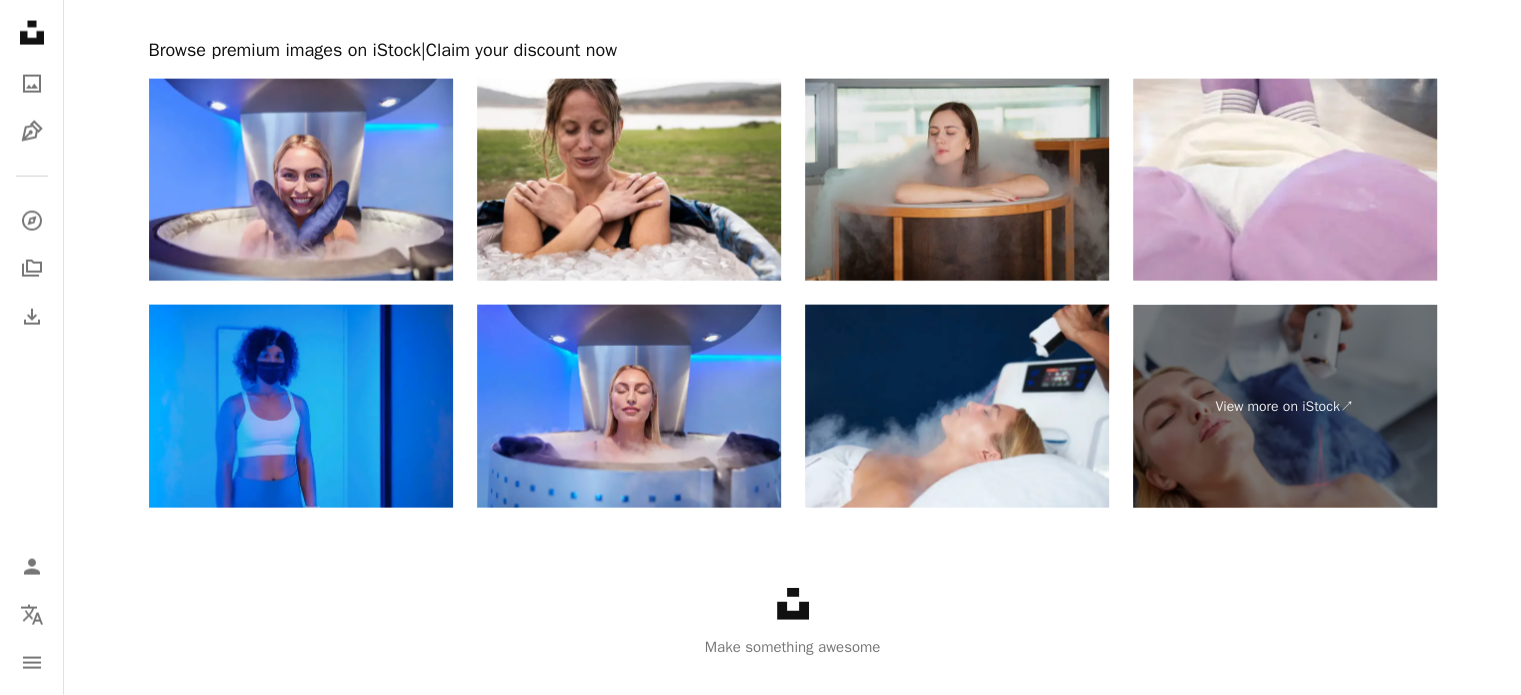scroll, scrollTop: 4353, scrollLeft: 0, axis: vertical 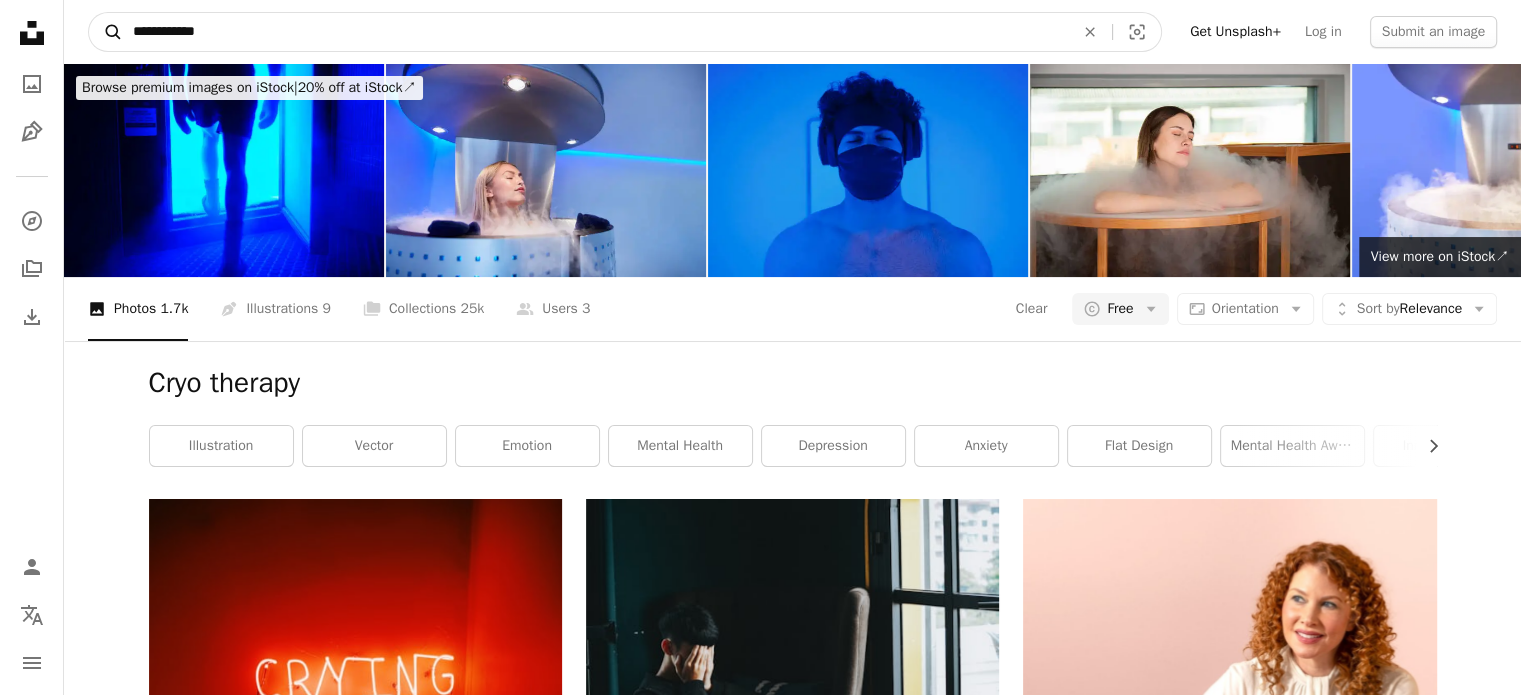 drag, startPoint x: 164, startPoint y: 34, endPoint x: 101, endPoint y: 40, distance: 63.28507 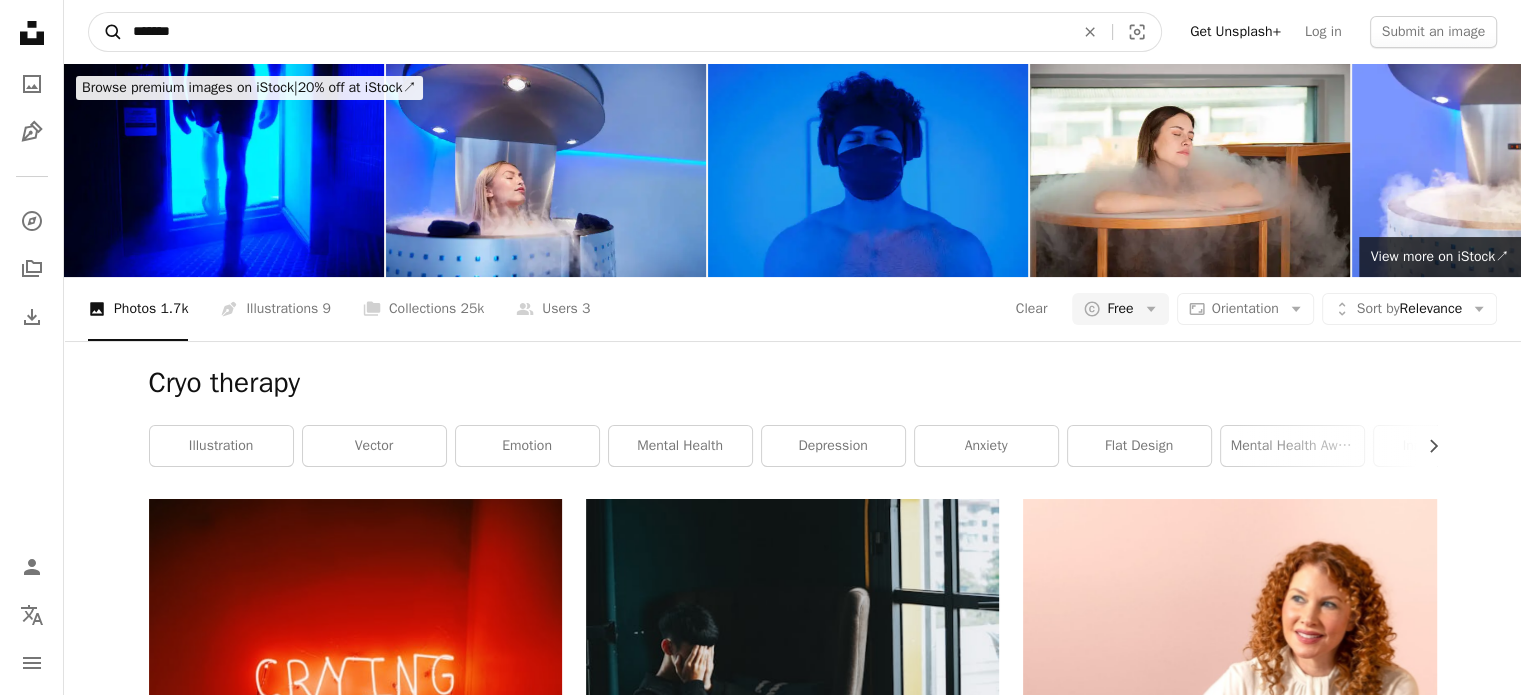 click on "A magnifying glass" at bounding box center [106, 32] 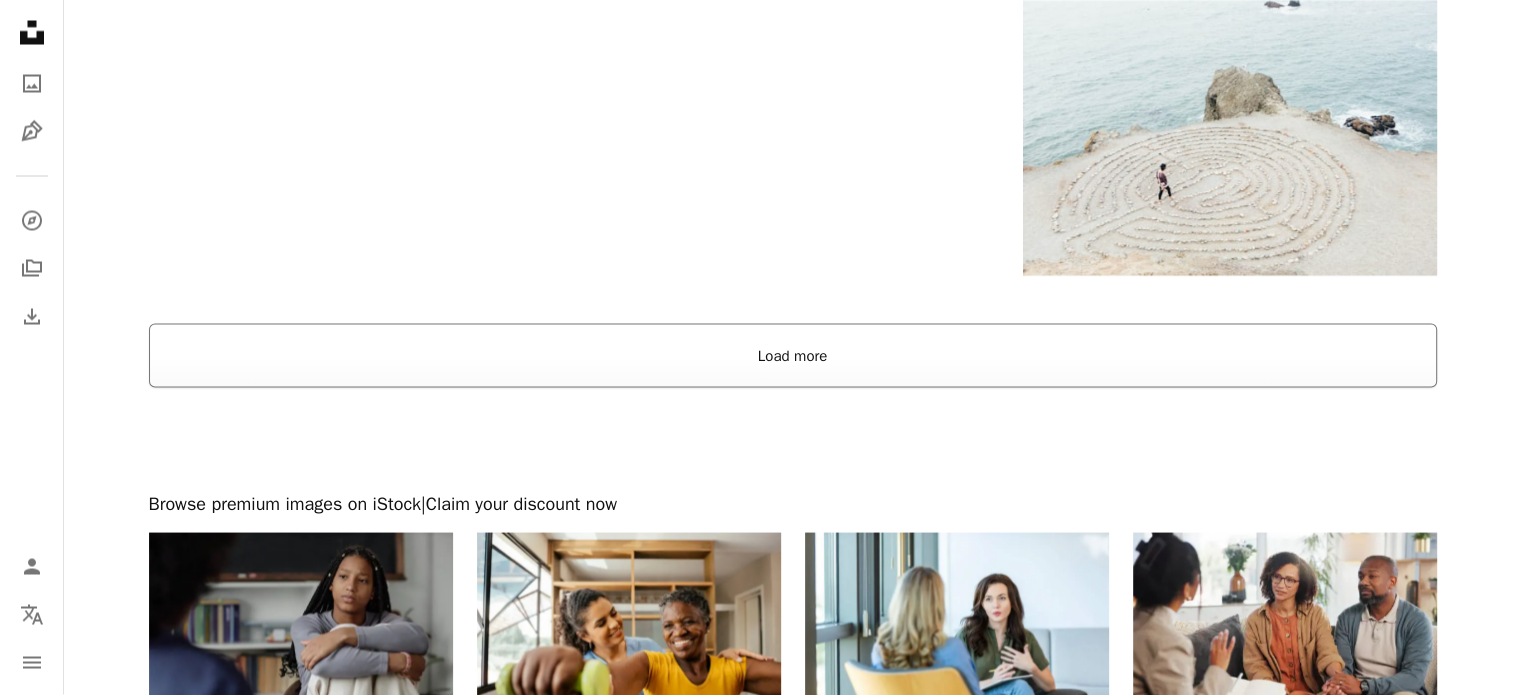 scroll, scrollTop: 3879, scrollLeft: 0, axis: vertical 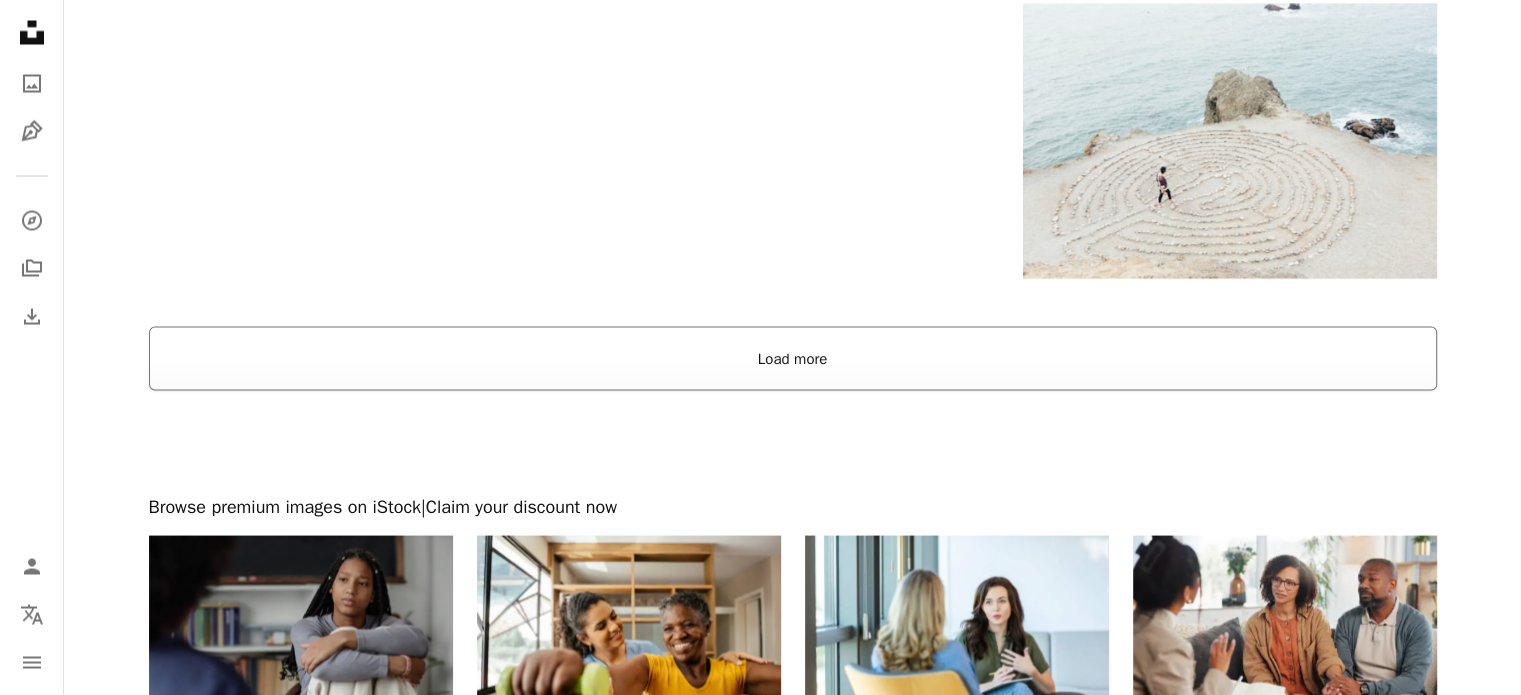 click on "Load more" at bounding box center (793, 359) 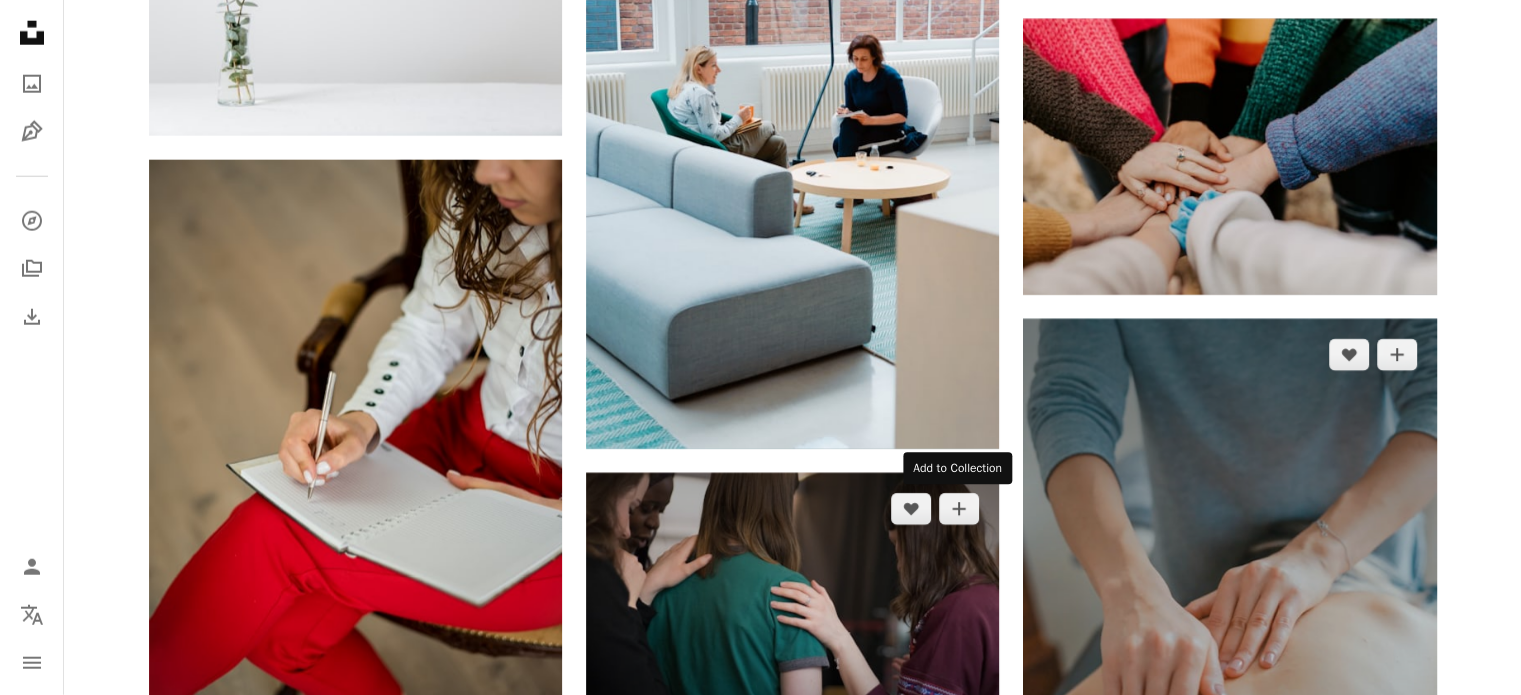 scroll, scrollTop: 5379, scrollLeft: 0, axis: vertical 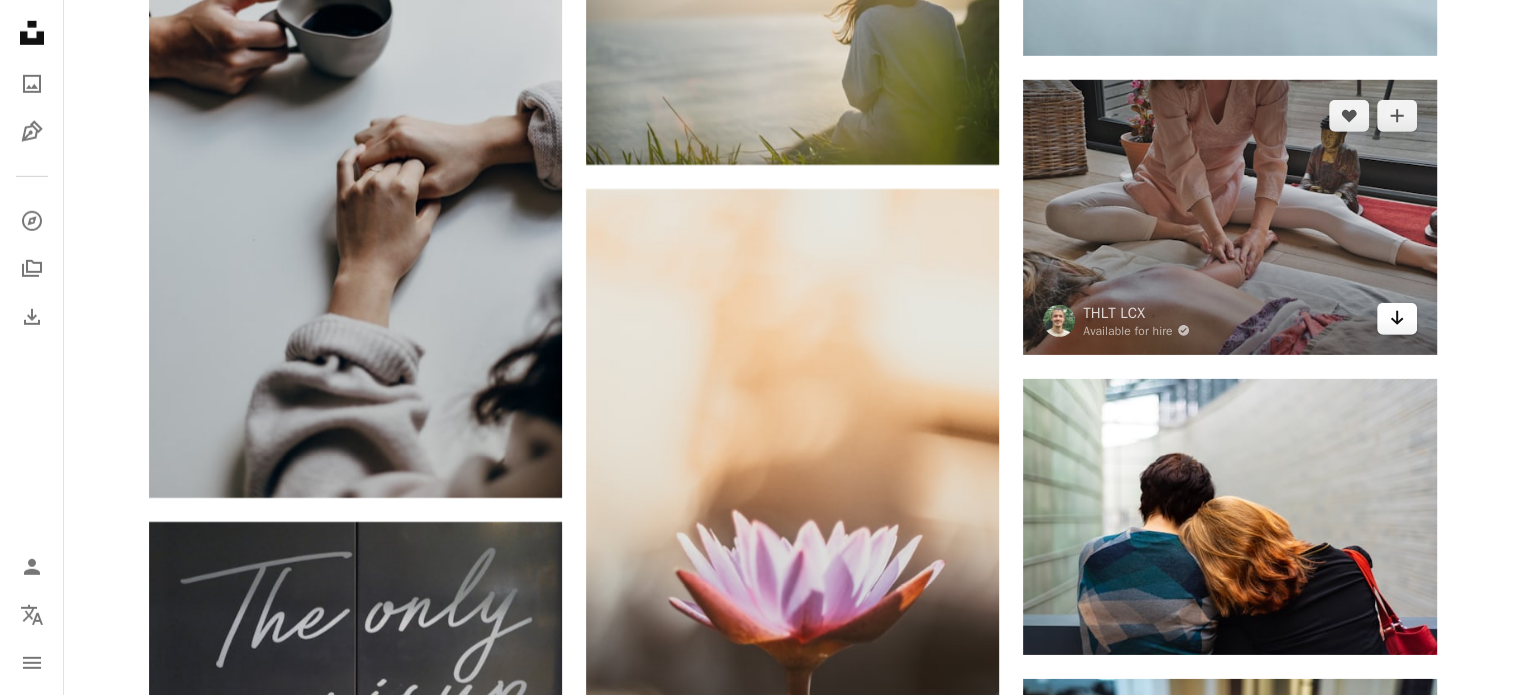 click on "Arrow pointing down" 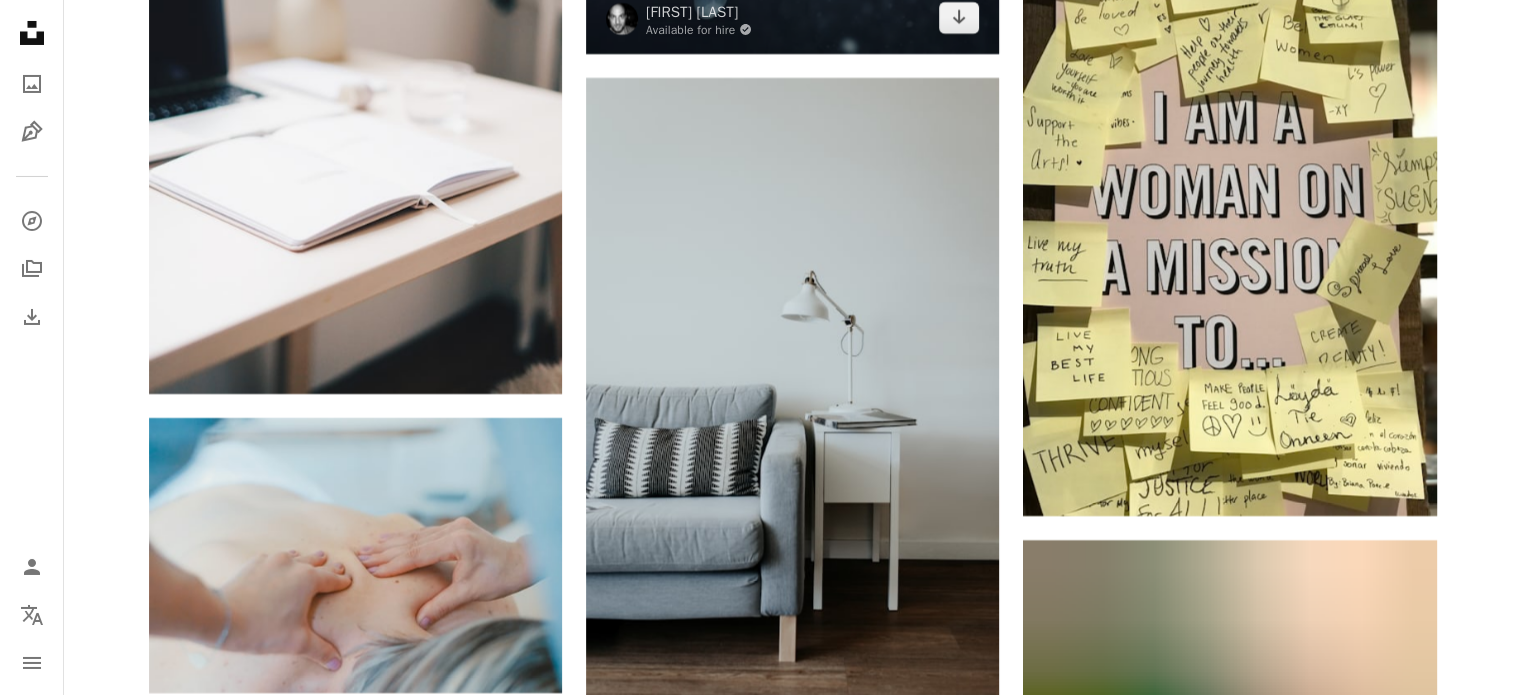 scroll, scrollTop: 7260, scrollLeft: 0, axis: vertical 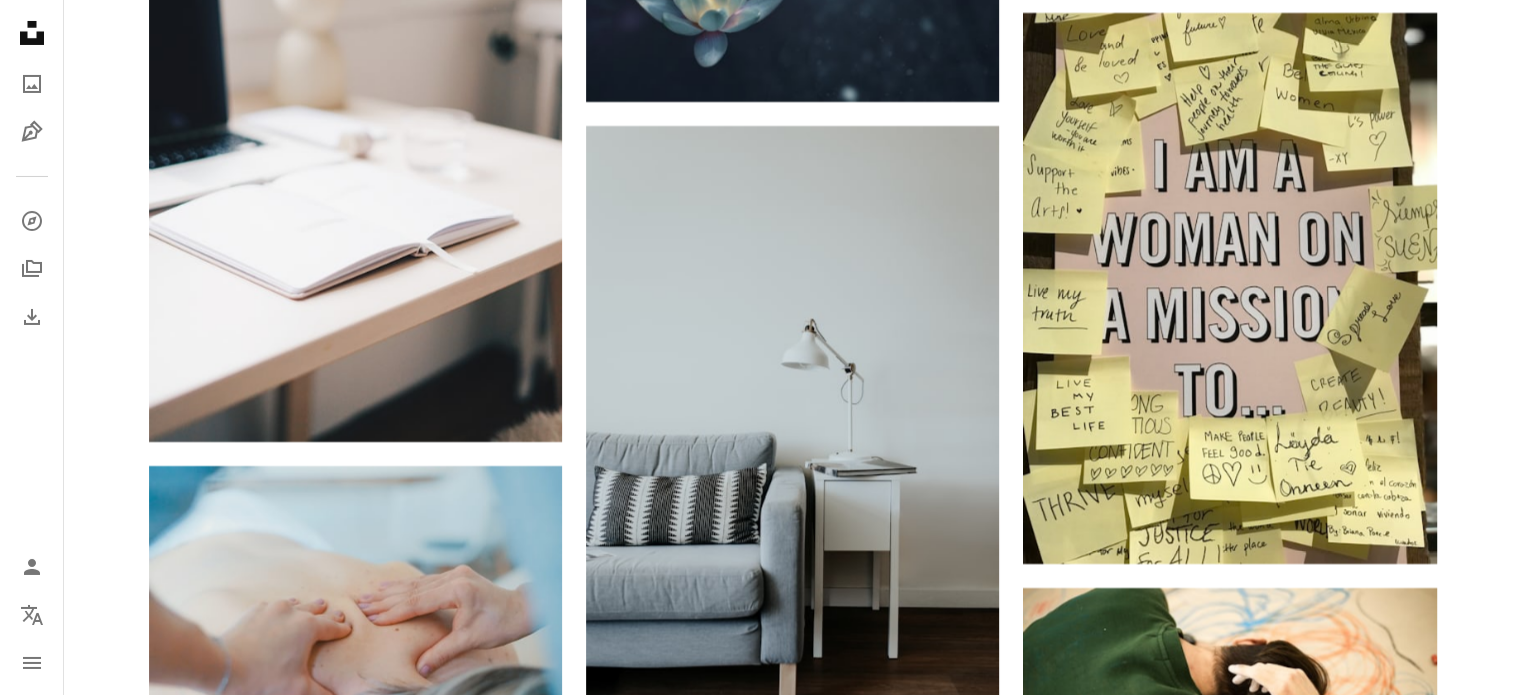 click on "A heart A plus sign [FIRST] [LAST] 🇨🇦 Arrow pointing down A heart A plus sign [FIRST] [LAST] Arrow pointing down A heart A plus sign [FIRST] [LAST] Arrow pointing down A heart A plus sign [FIRST] [LAST] Available for hire A checkmark inside of a circle Arrow pointing down A heart A plus sign [FIRST] Arrow pointing down A heart A plus sign LinkedIn Sales Solutions Arrow pointing down A heart A plus sign [FIRST] [LAST] Available for hire A checkmark inside of a circle Arrow pointing down A heart A plus sign [FIRST] [LAST] Available for hire A checkmark inside of a circle Arrow pointing down A heart A plus sign [FIRST] [LAST] Available for hire A checkmark inside of a circle Arrow pointing down A heart A plus sign [FIRST] [LAST] Arrow pointing down –– ––– ––– – ––– – ––– – –––– – – ––– – – –––– –– The best in on-brand content creation Learn More A heart A plus sign [FIRST] [LAST] [FIRST]" at bounding box center [792, -658] 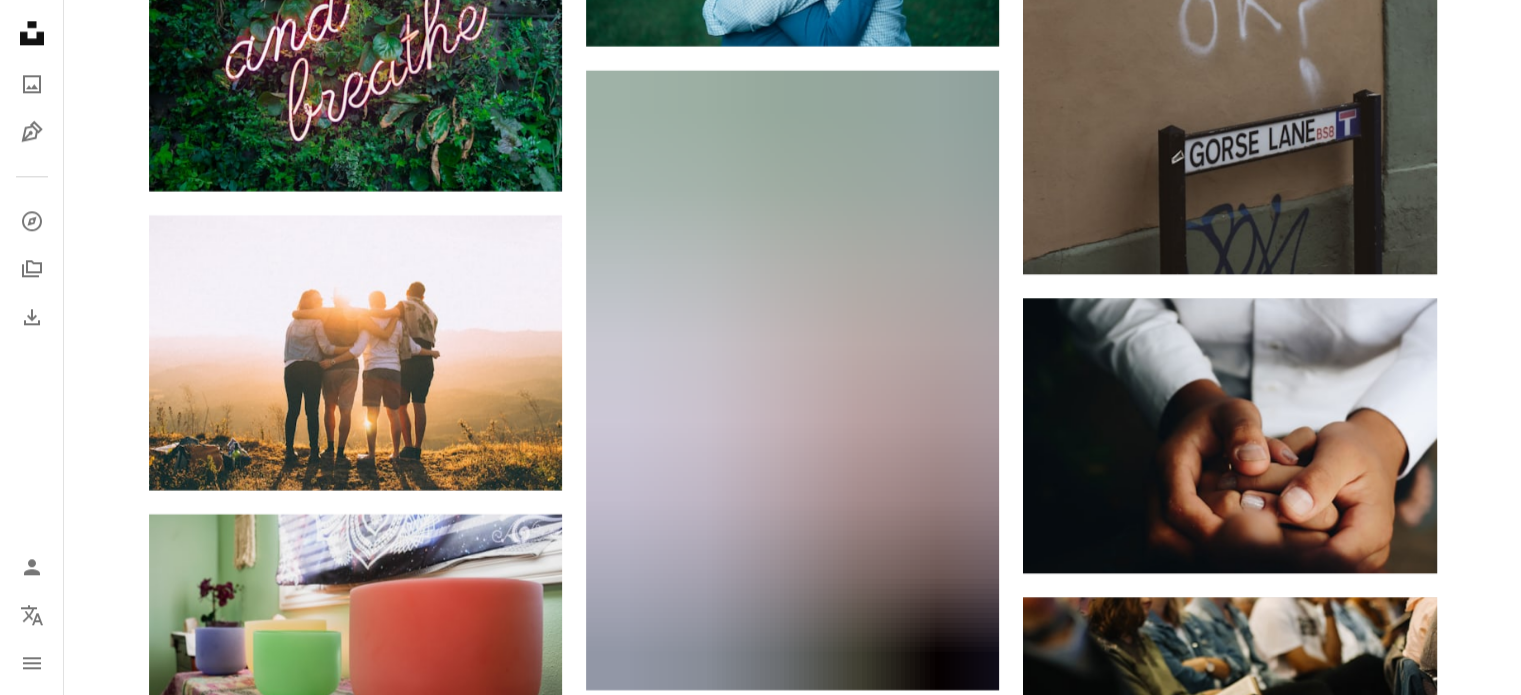 scroll, scrollTop: 10060, scrollLeft: 0, axis: vertical 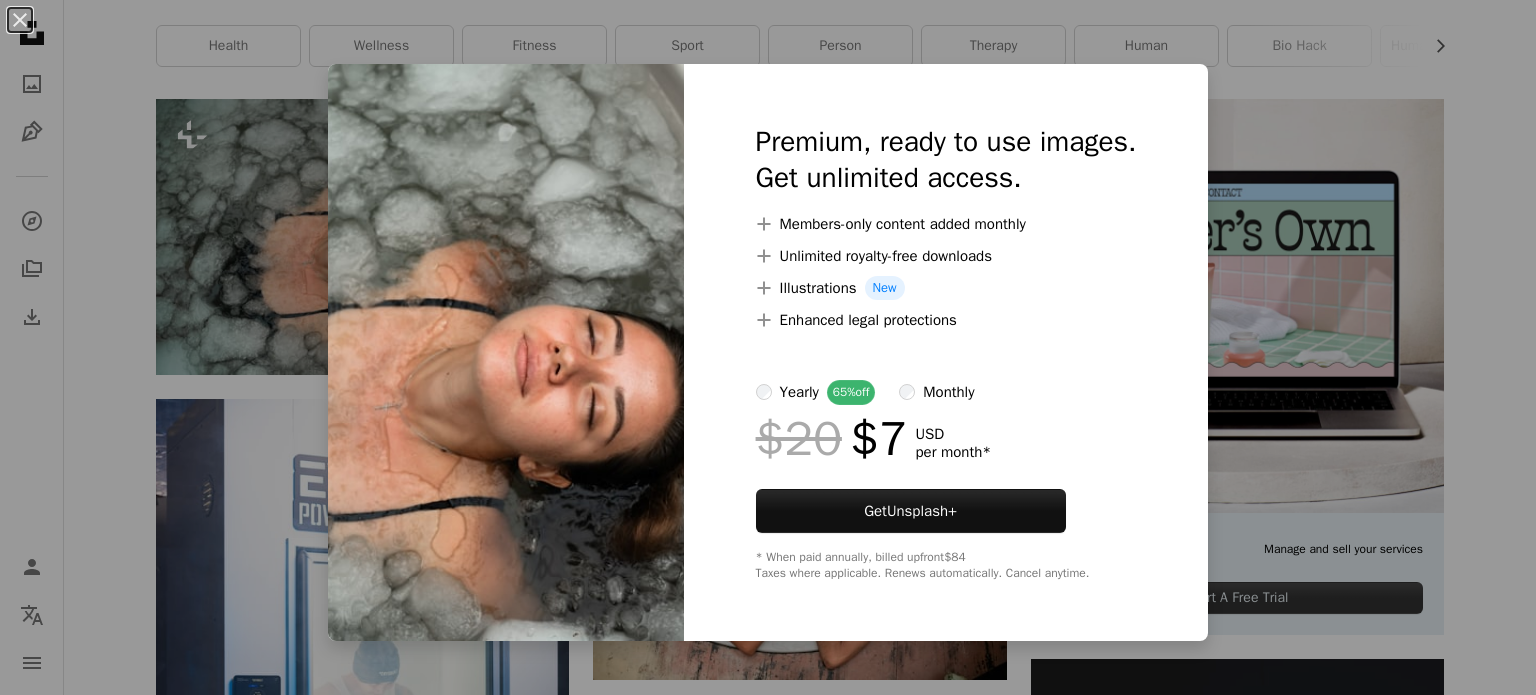 click on "An X shape Premium, ready to use images. Get unlimited access. A plus sign Members-only content added monthly A plus sign Unlimited royalty-free downloads A plus sign Illustrations  New A plus sign Enhanced legal protections yearly 65%  off monthly $20   $7 USD per month * Get  Unsplash+ * When paid annually, billed upfront  $84 Taxes where applicable. Renews automatically. Cancel anytime." at bounding box center (768, 347) 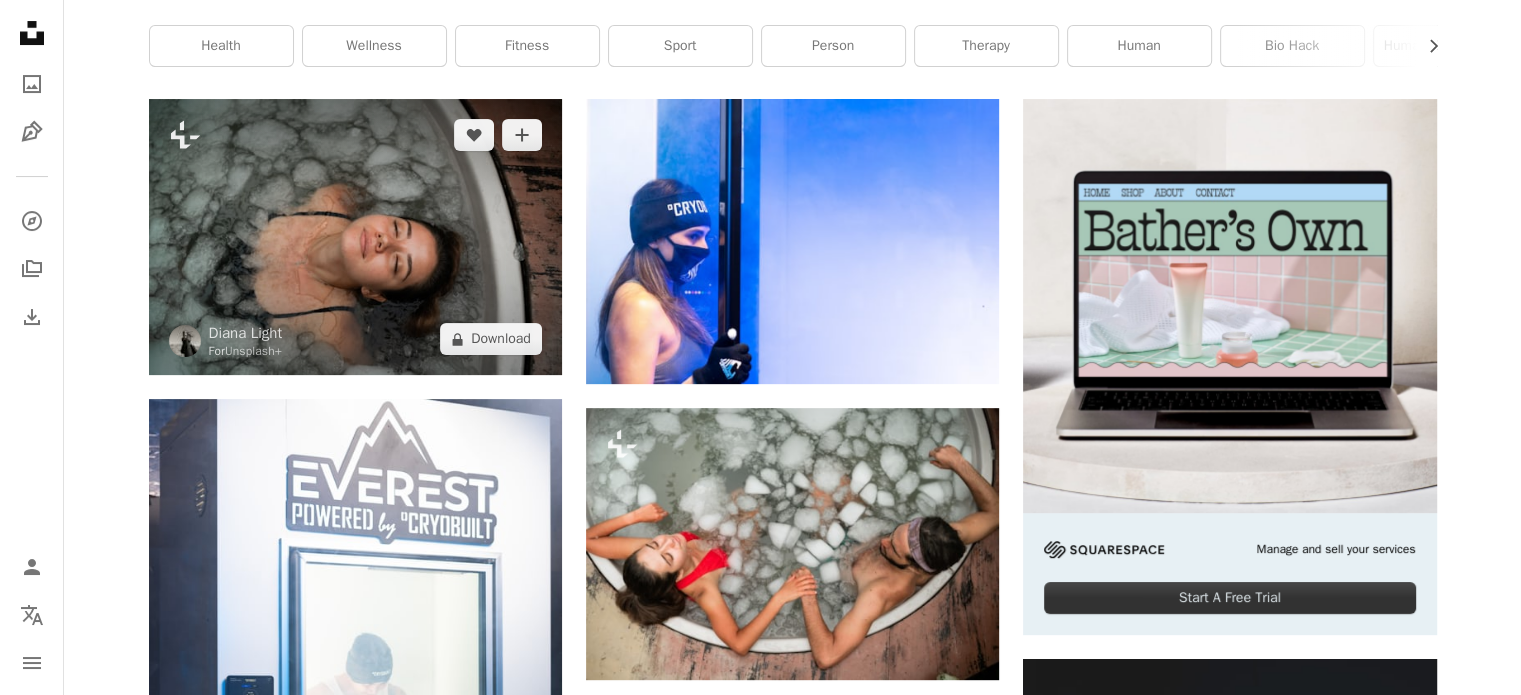 click at bounding box center [355, 237] 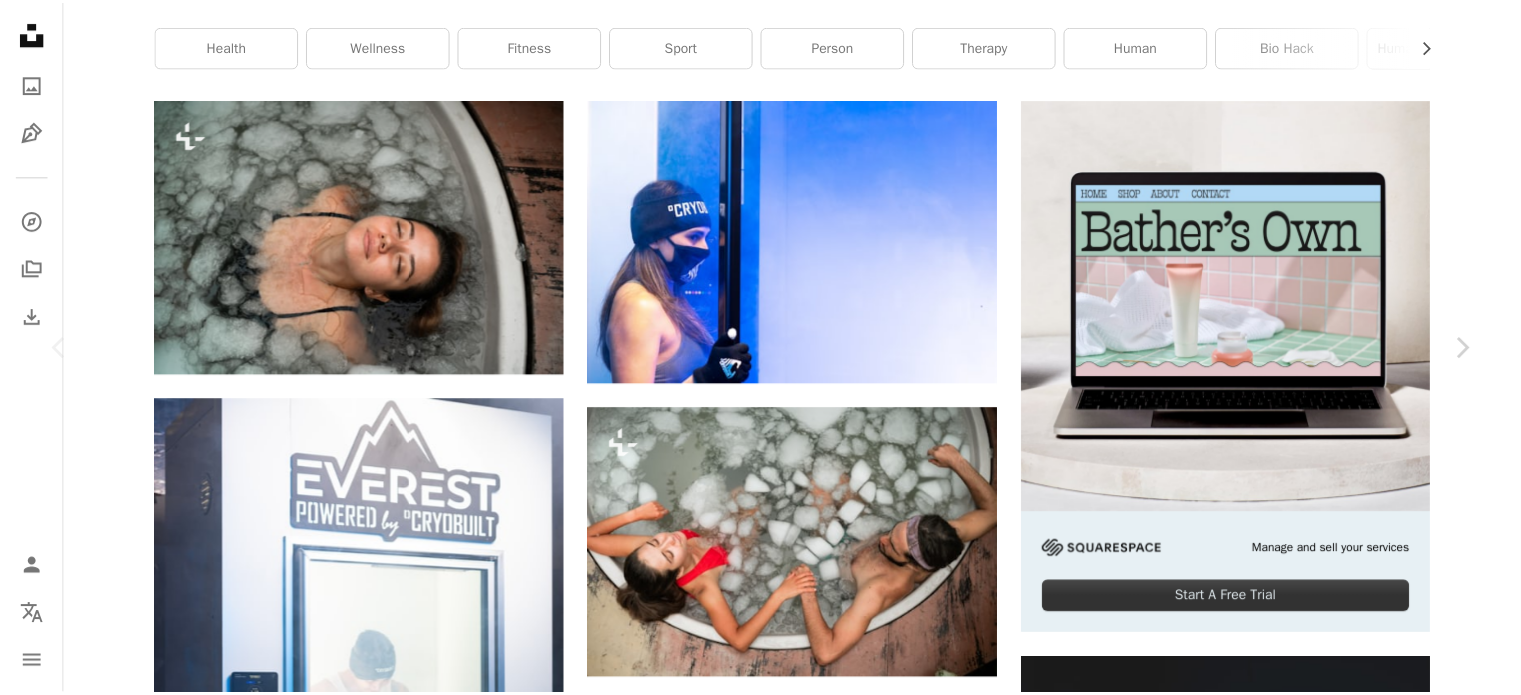 scroll, scrollTop: 100, scrollLeft: 0, axis: vertical 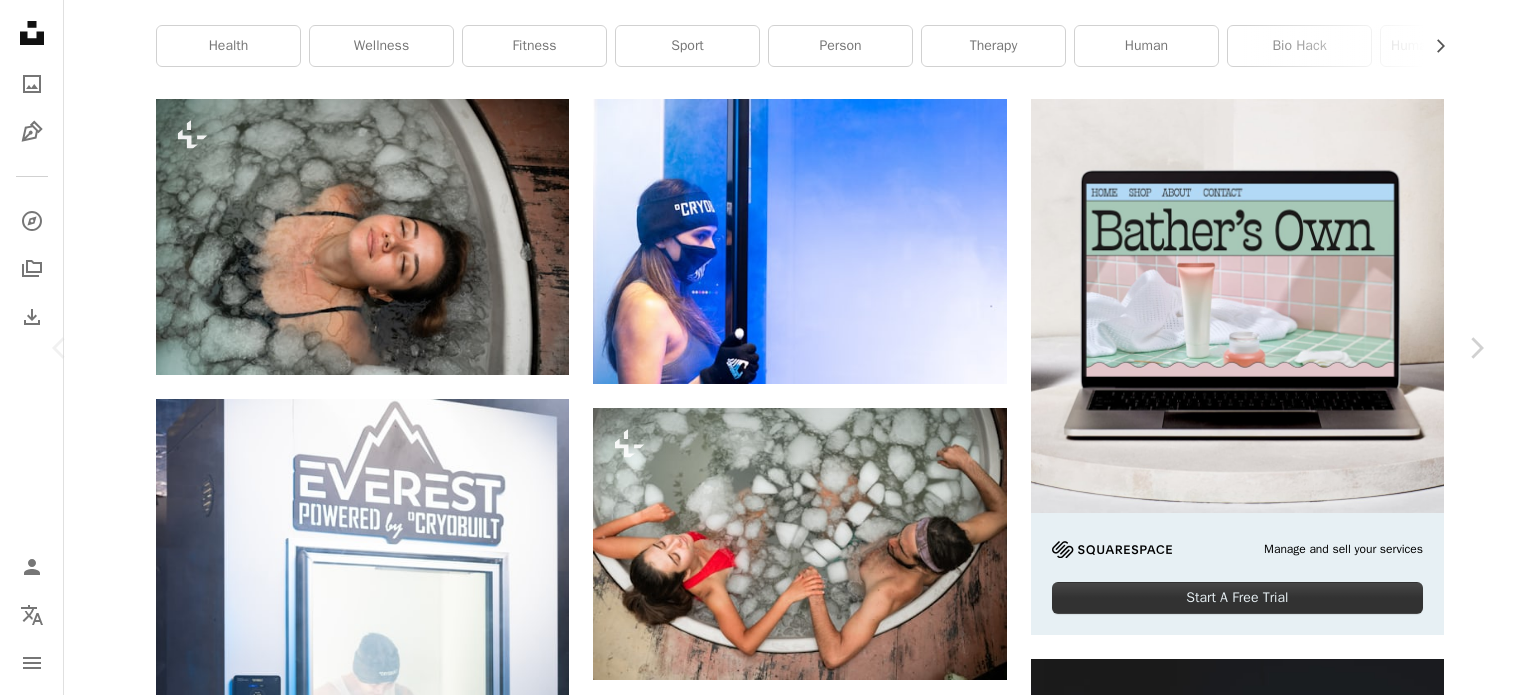 click on "A lock Download" at bounding box center [1325, 4409] 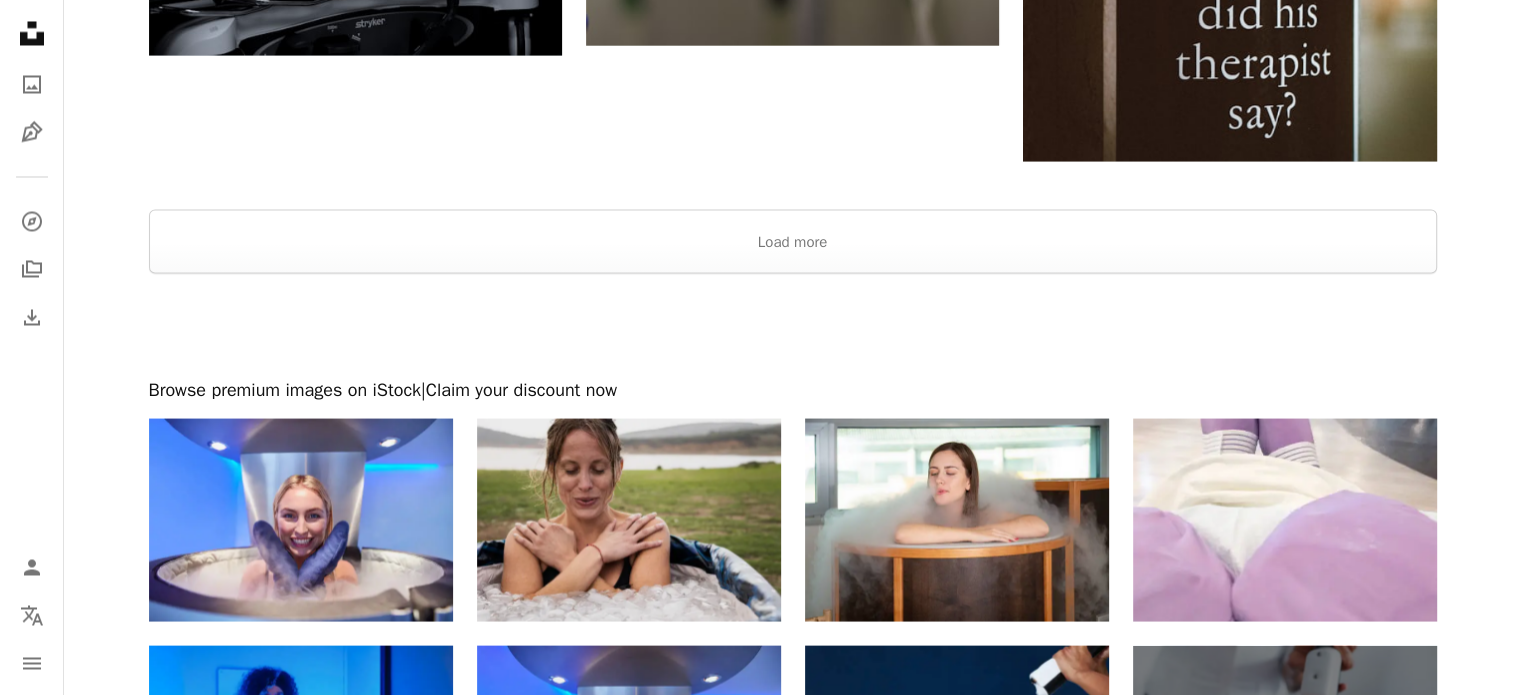 scroll, scrollTop: 3500, scrollLeft: 0, axis: vertical 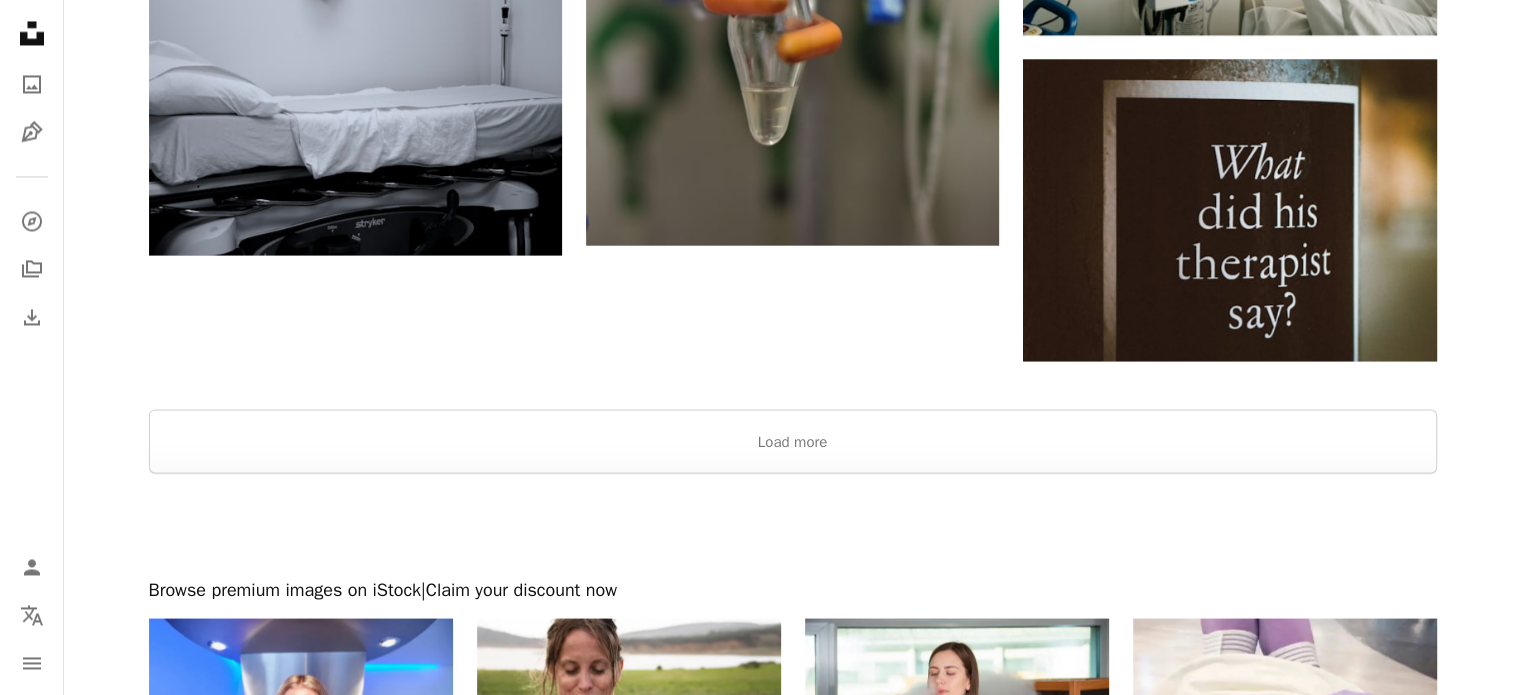 click at bounding box center [792, 525] 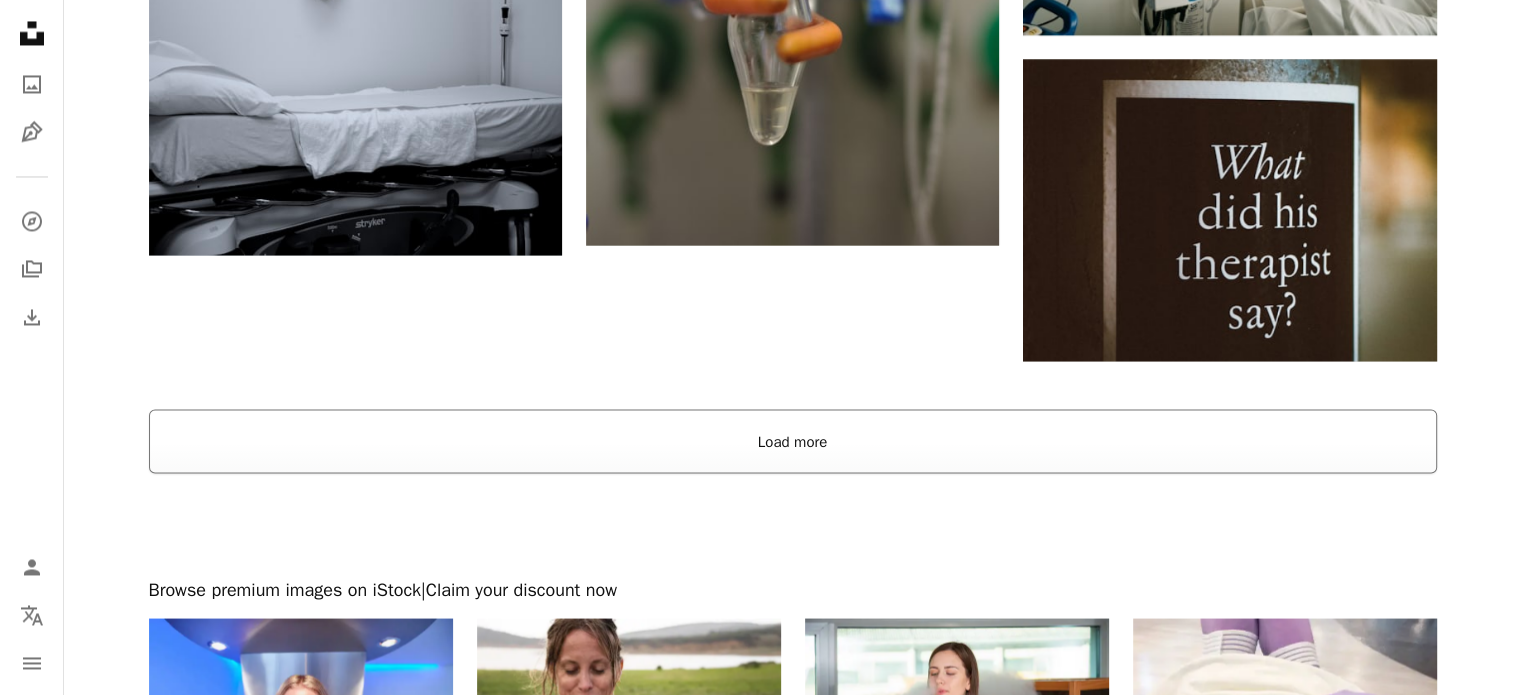 click on "Load more" at bounding box center [793, 441] 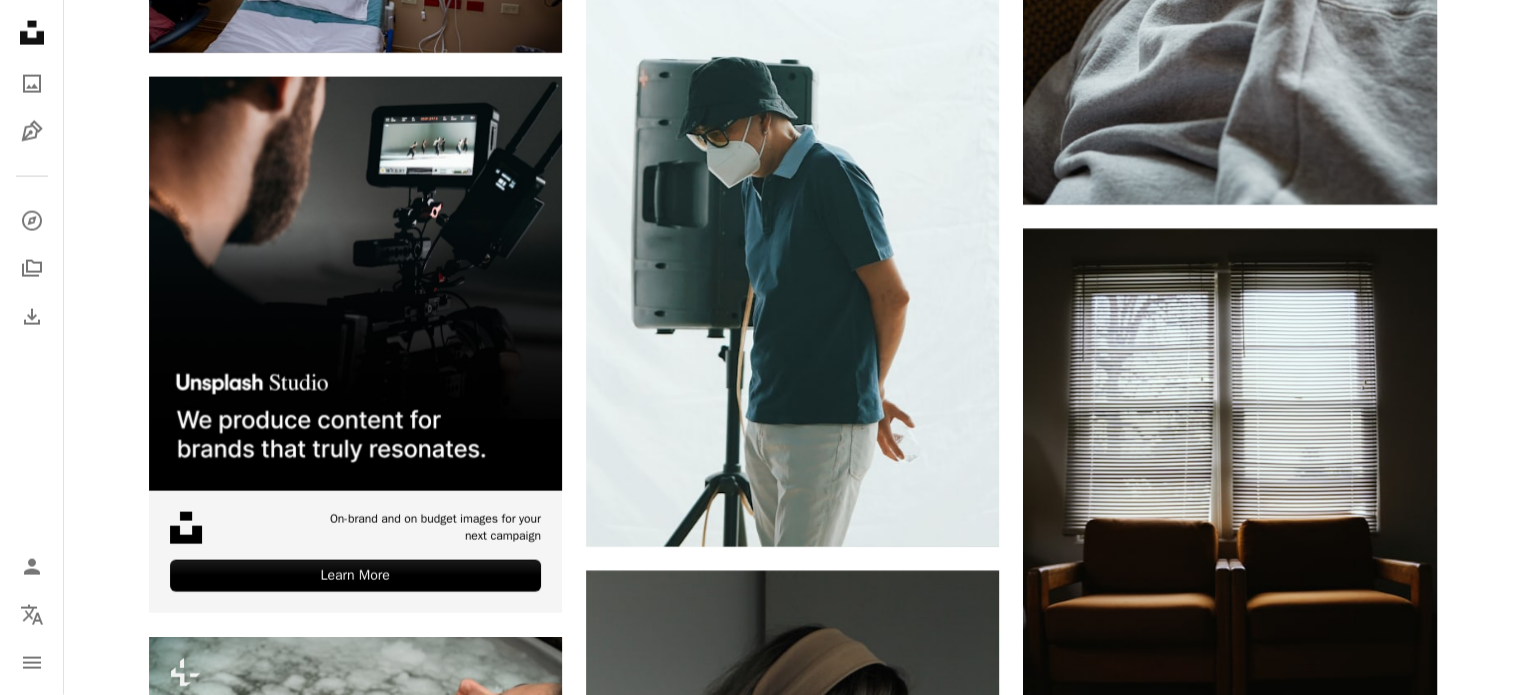 scroll, scrollTop: 5100, scrollLeft: 0, axis: vertical 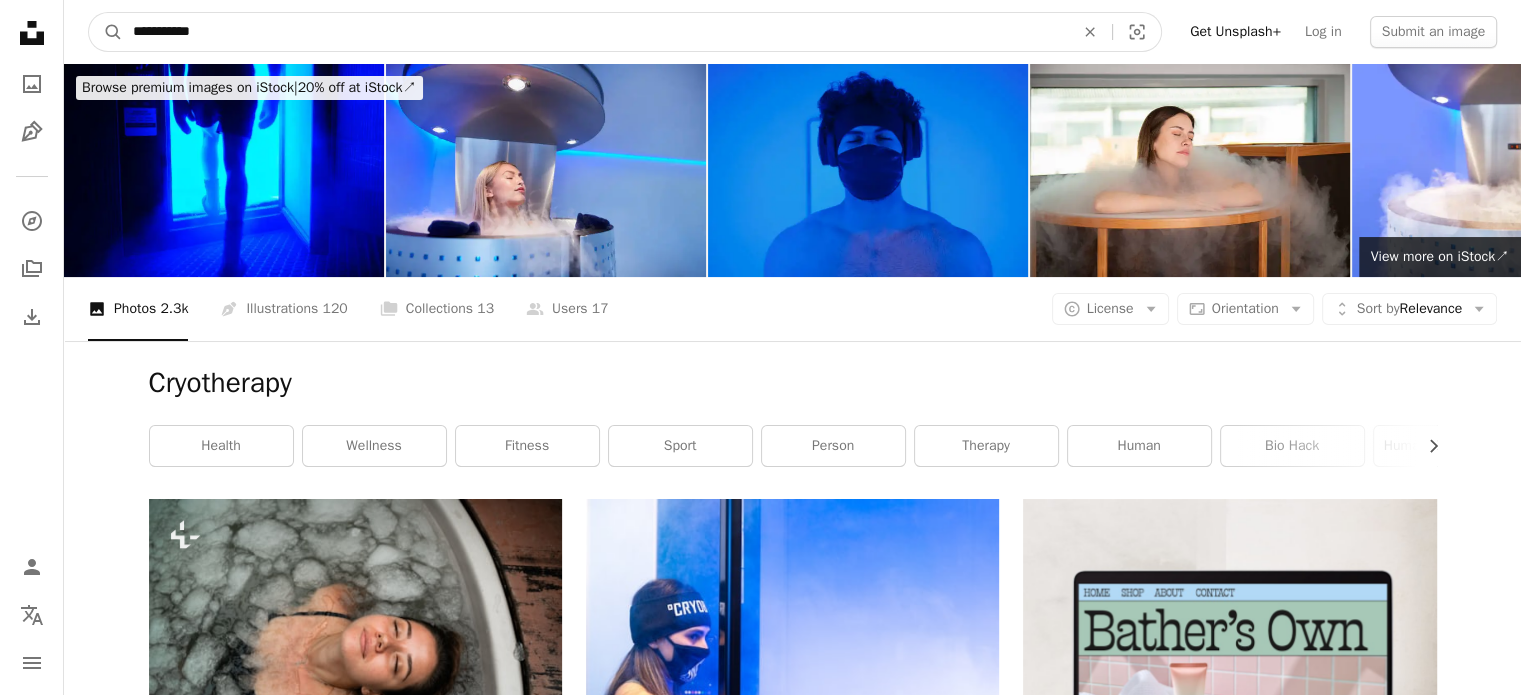 drag, startPoint x: 226, startPoint y: 27, endPoint x: 128, endPoint y: 44, distance: 99.46356 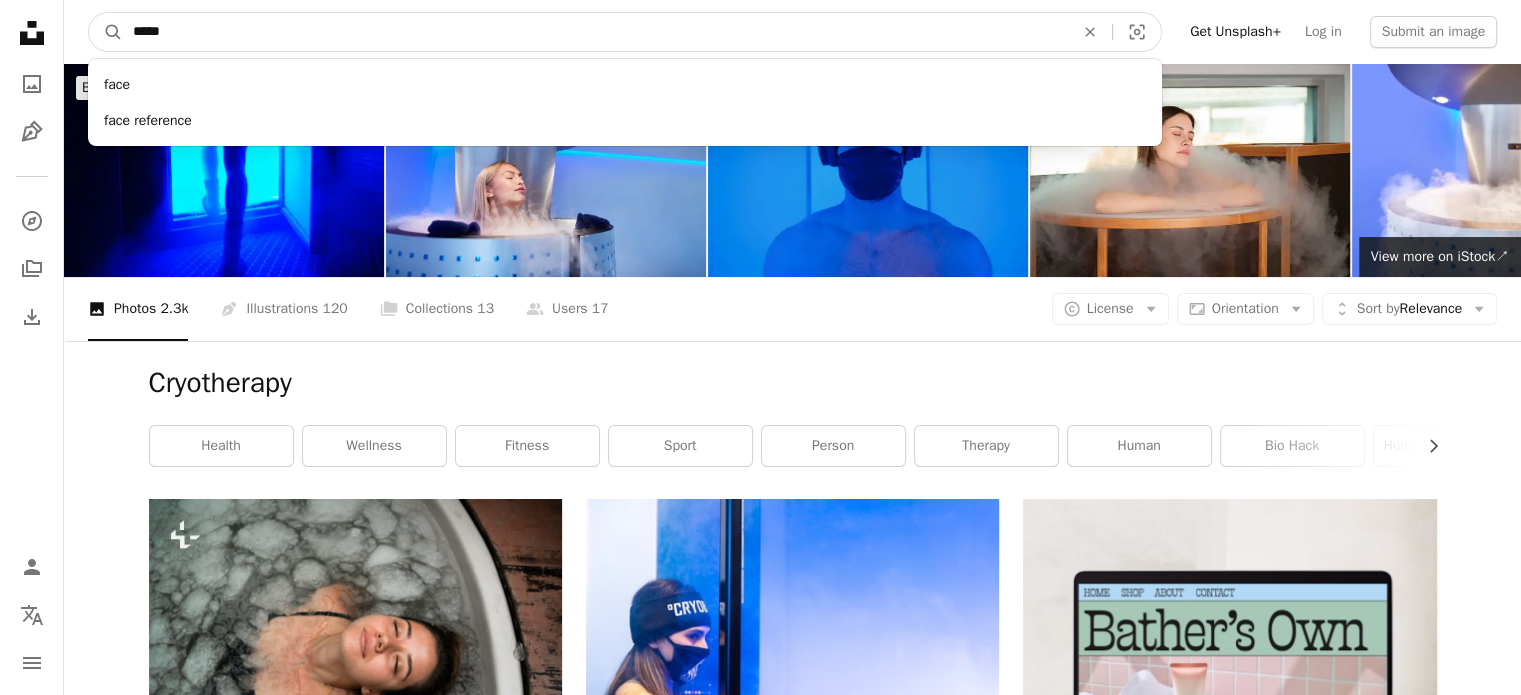 type on "******" 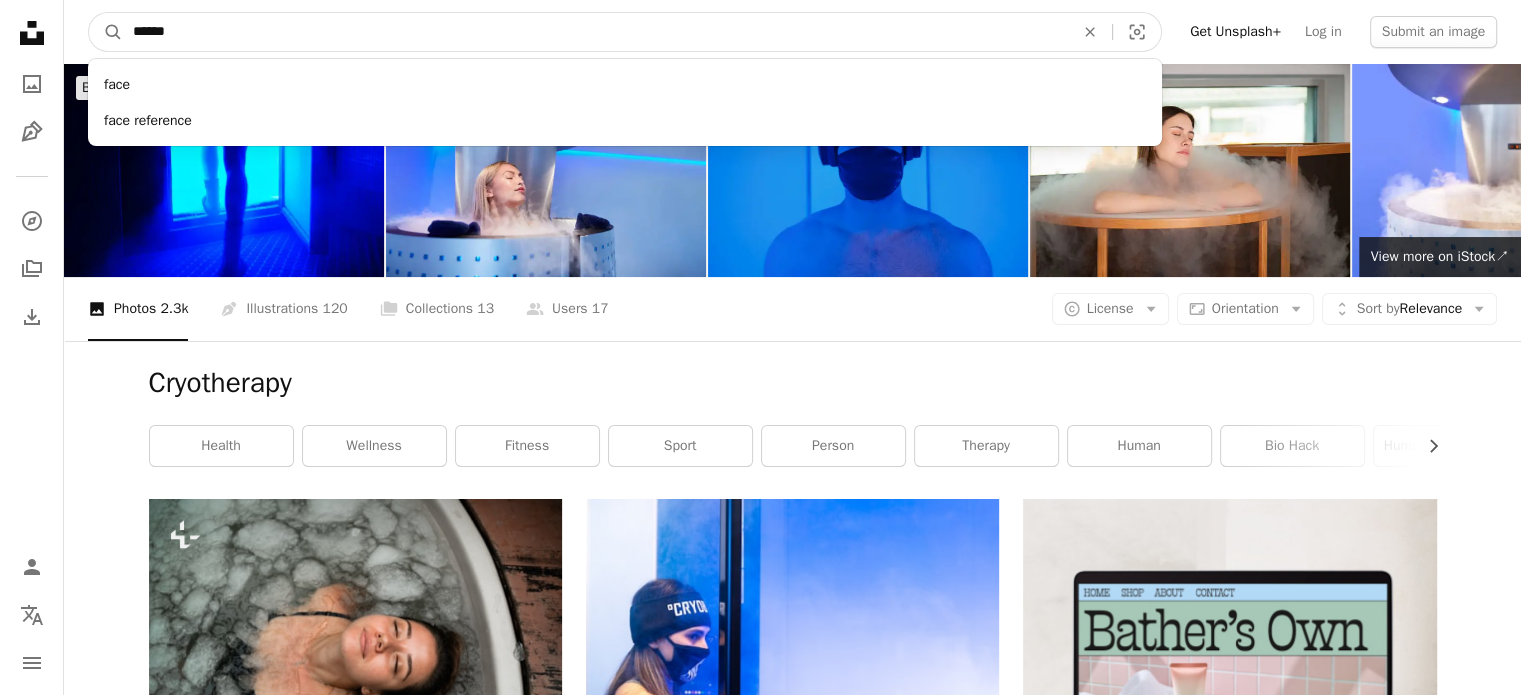 click on "A magnifying glass" at bounding box center (106, 32) 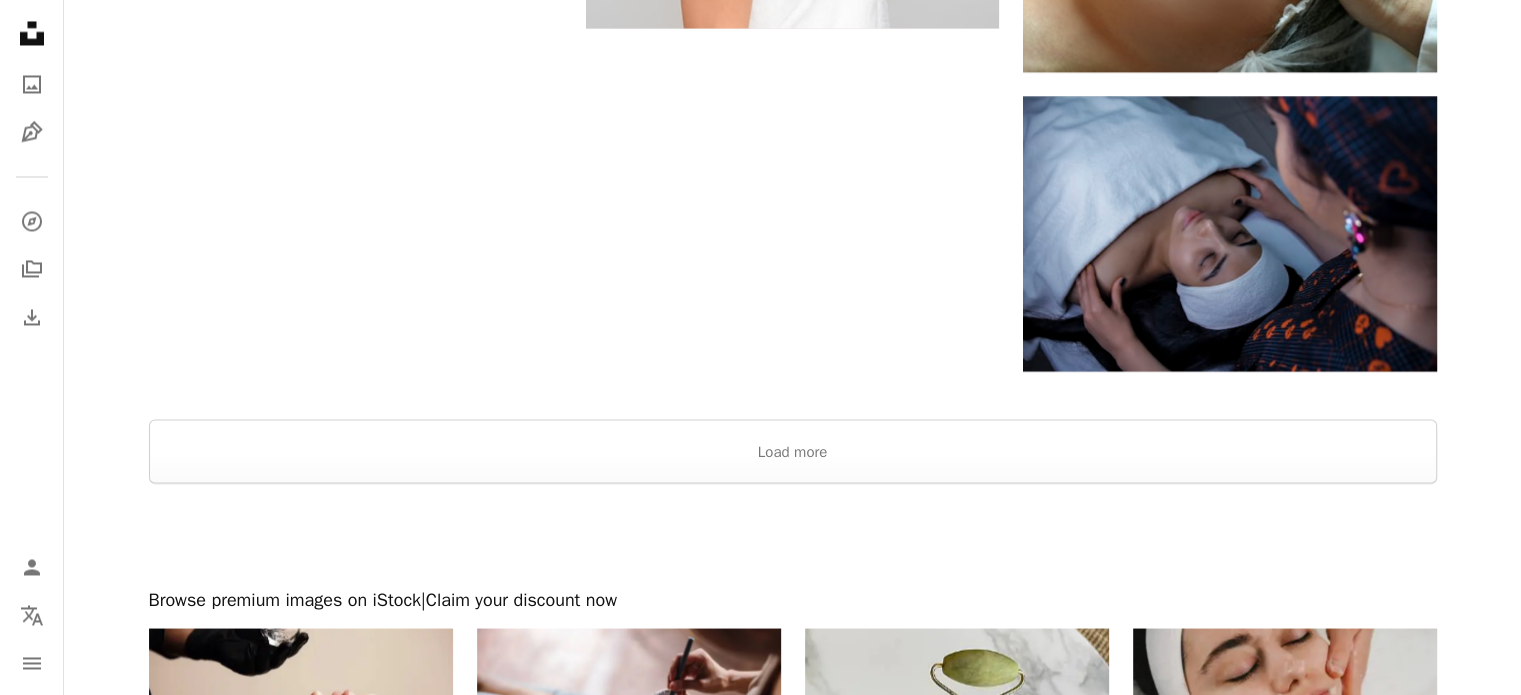 scroll, scrollTop: 3600, scrollLeft: 0, axis: vertical 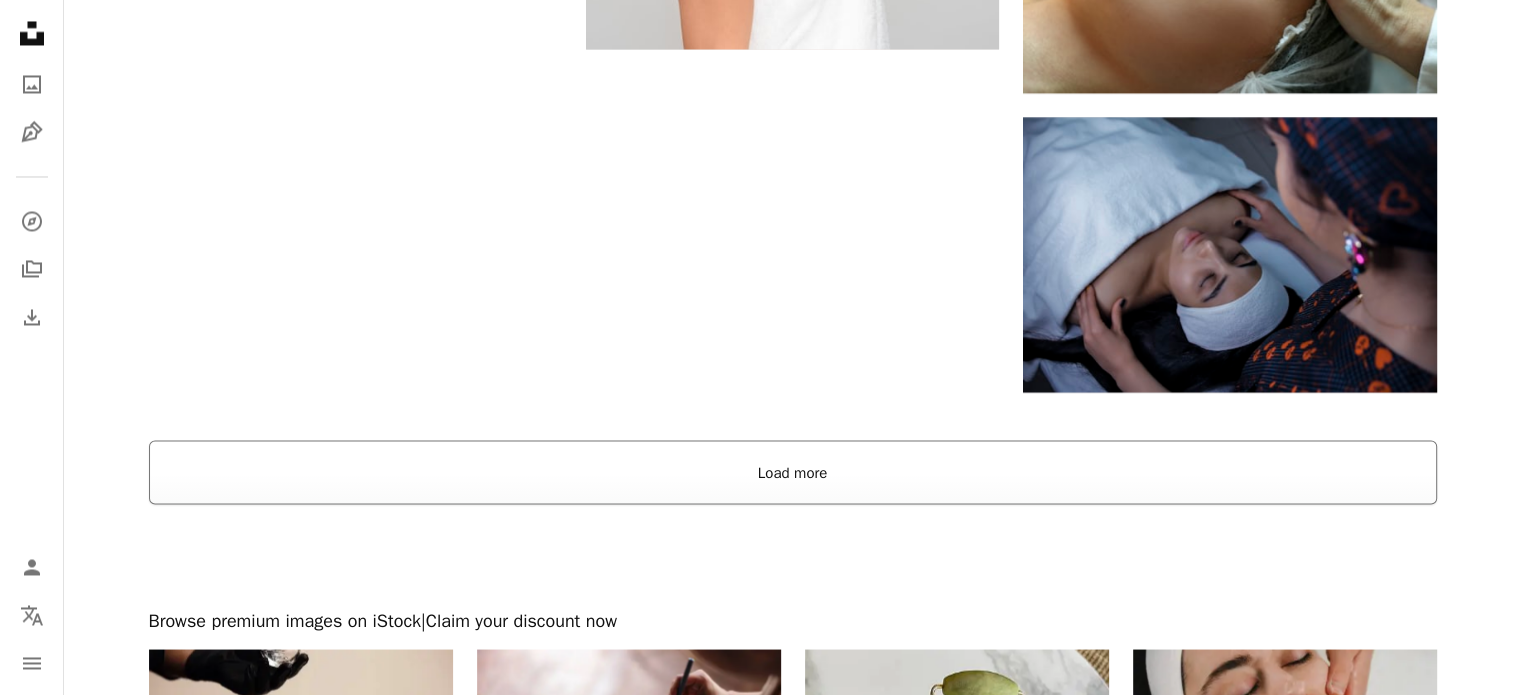 click on "Load more" at bounding box center [793, 472] 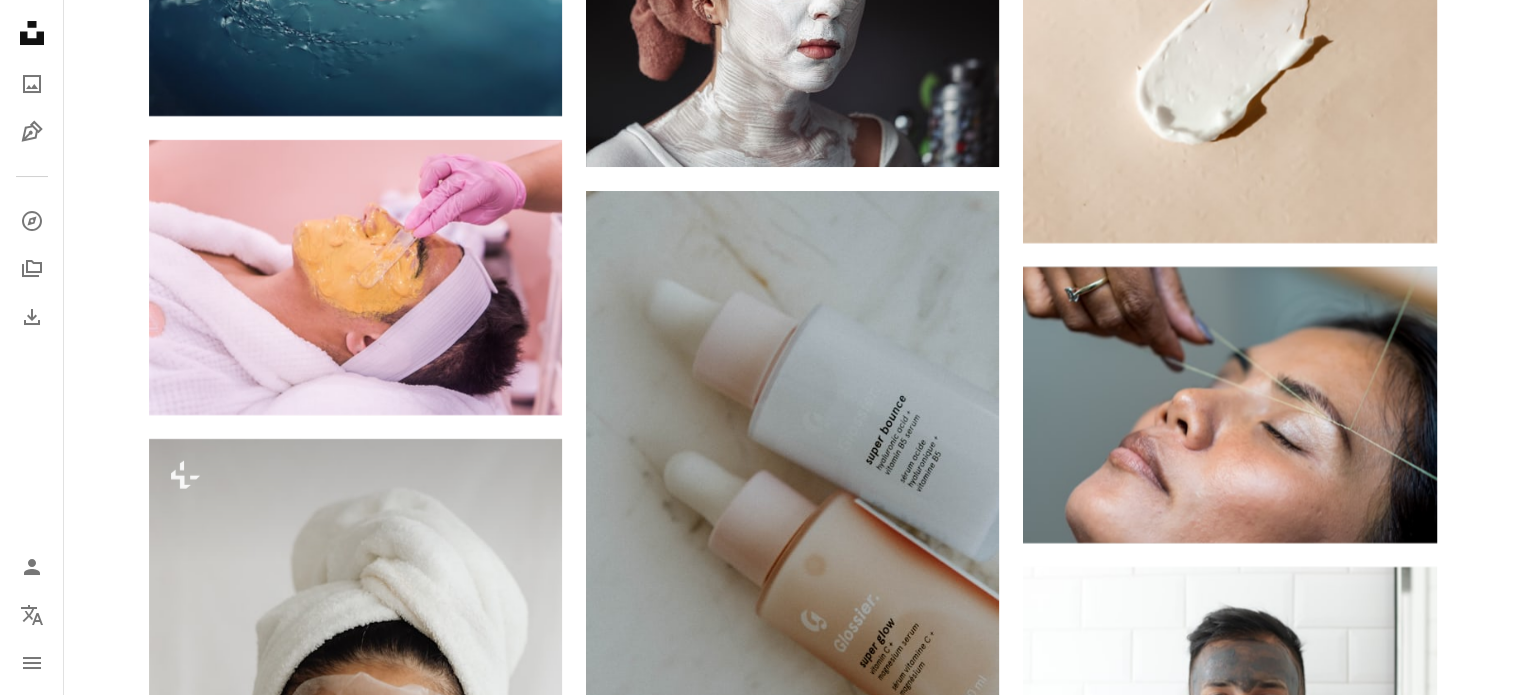 scroll, scrollTop: 7800, scrollLeft: 0, axis: vertical 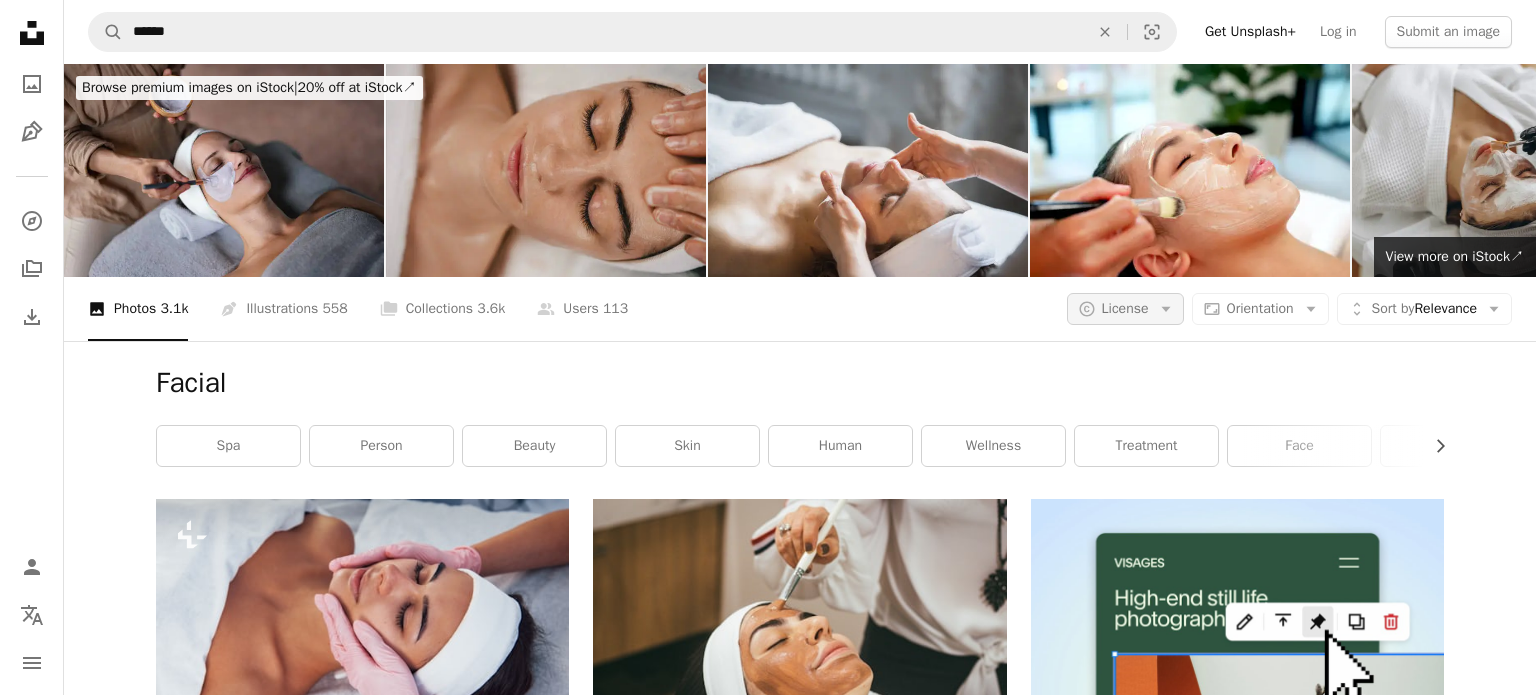 click on "License" at bounding box center [1125, 308] 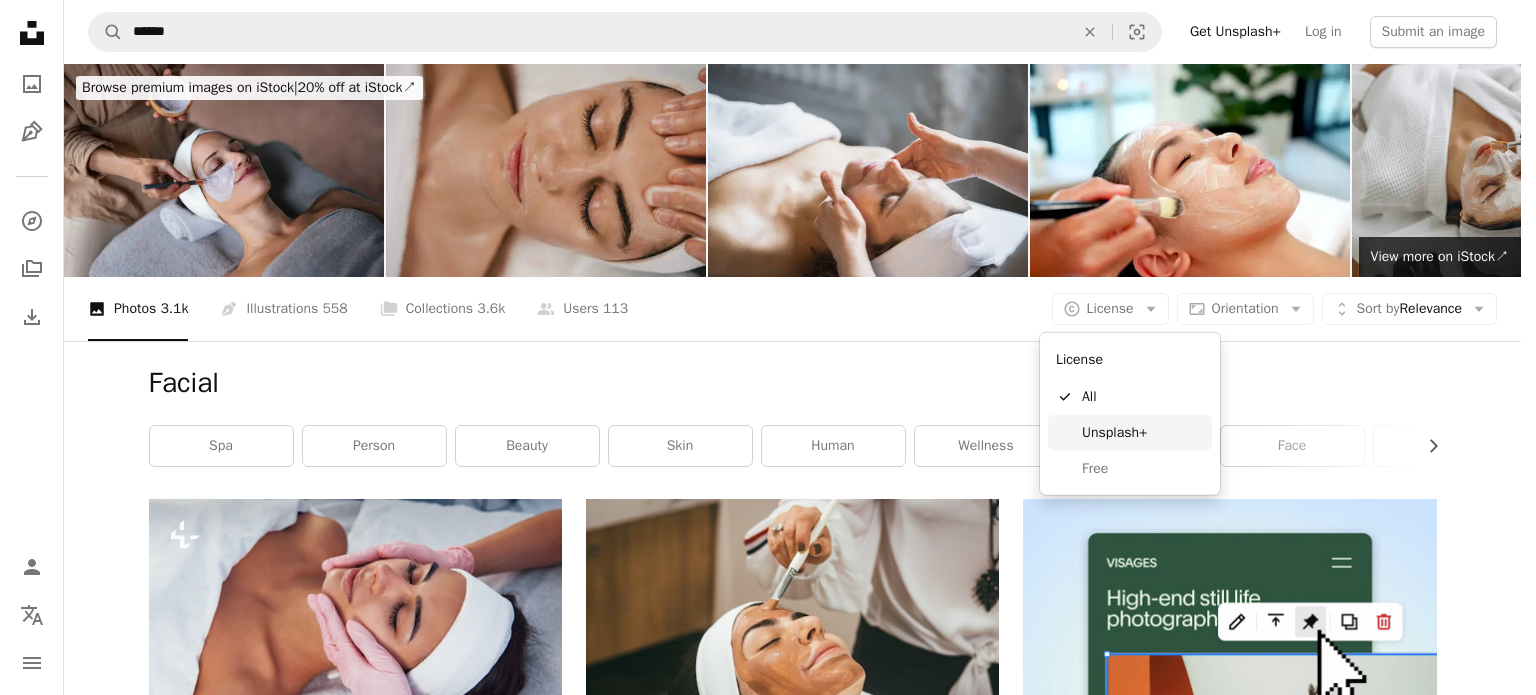 click on "Unsplash+" at bounding box center (1143, 433) 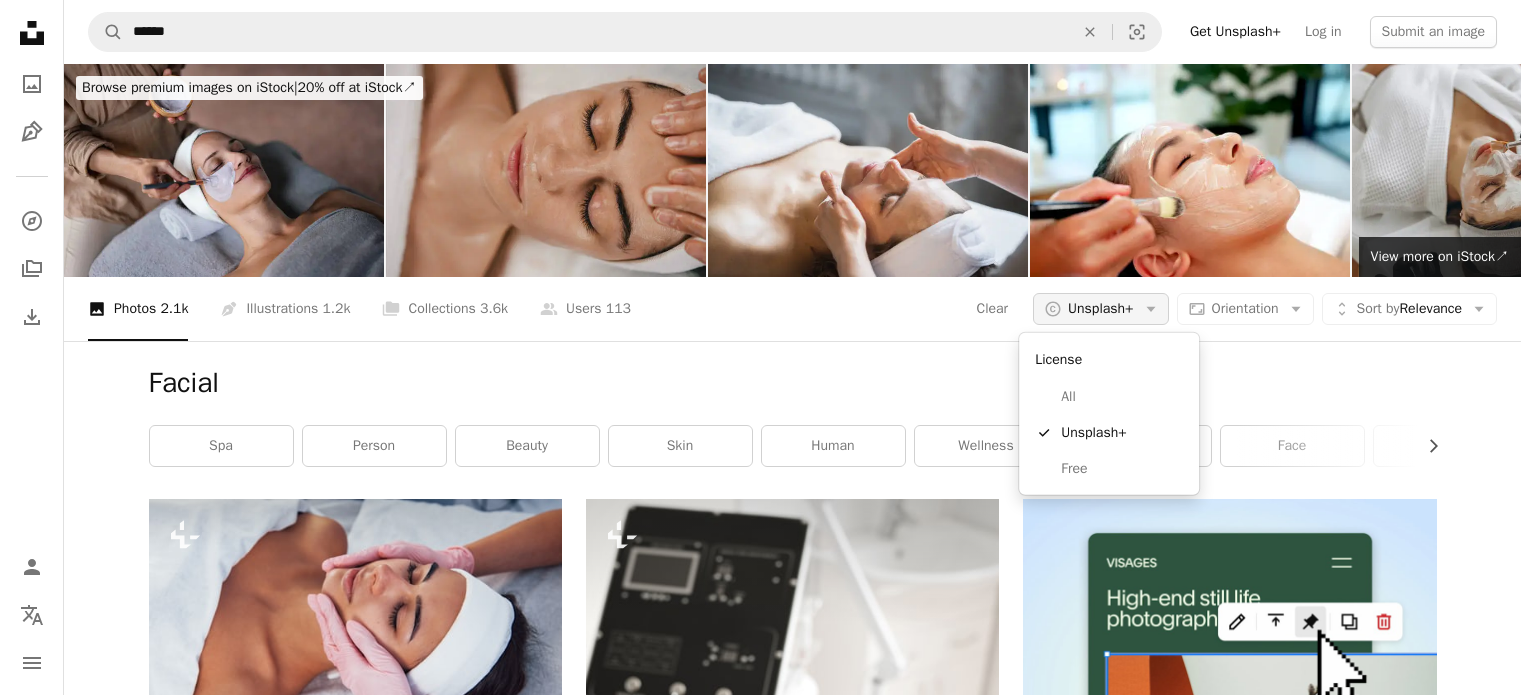 click on "Unsplash+" at bounding box center [1100, 309] 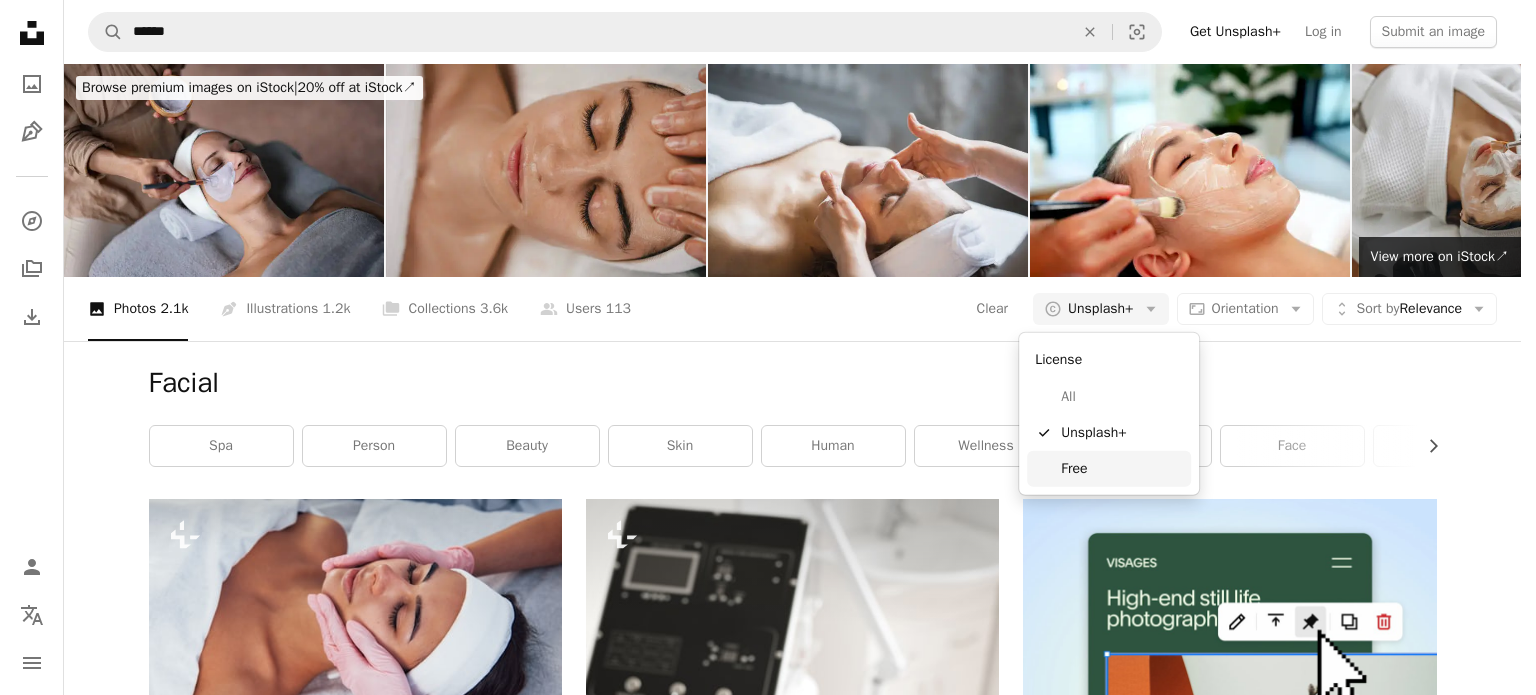 click on "Free" at bounding box center [1122, 469] 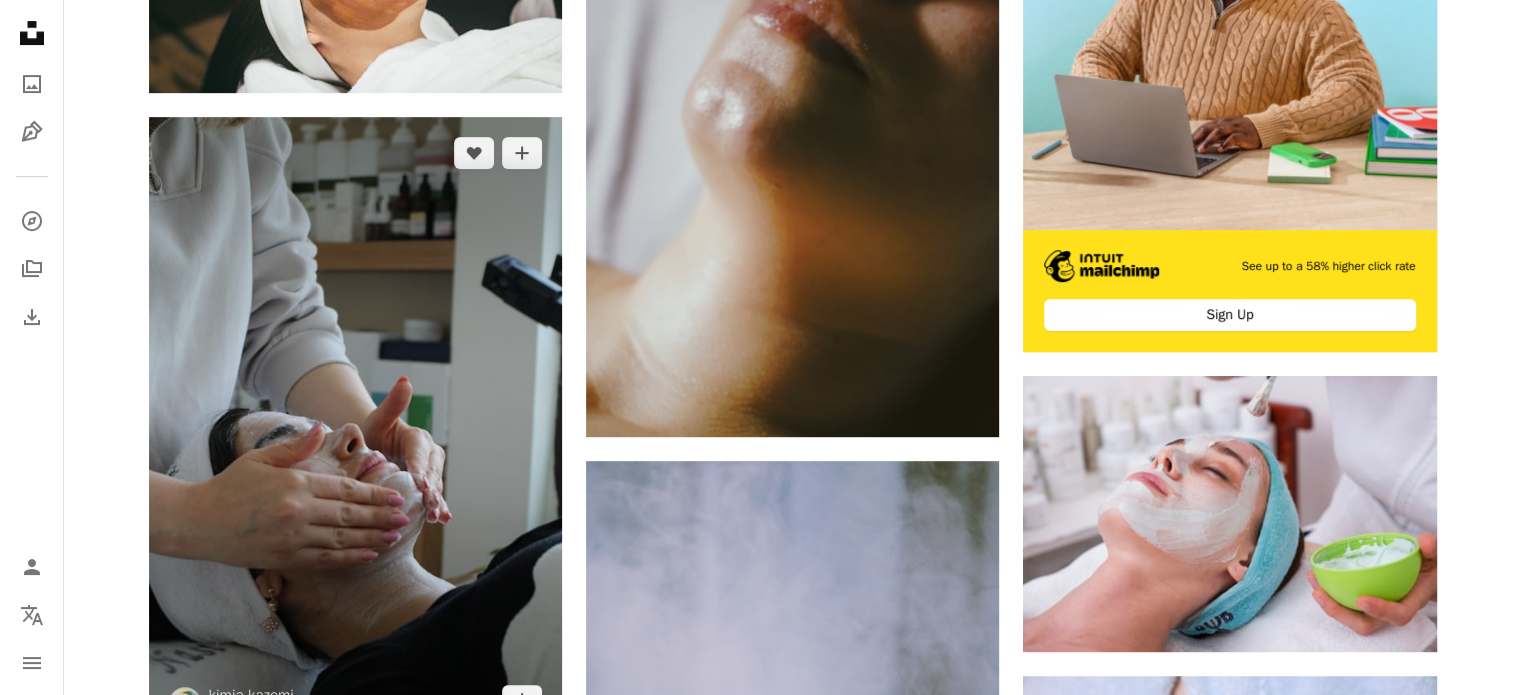scroll, scrollTop: 900, scrollLeft: 0, axis: vertical 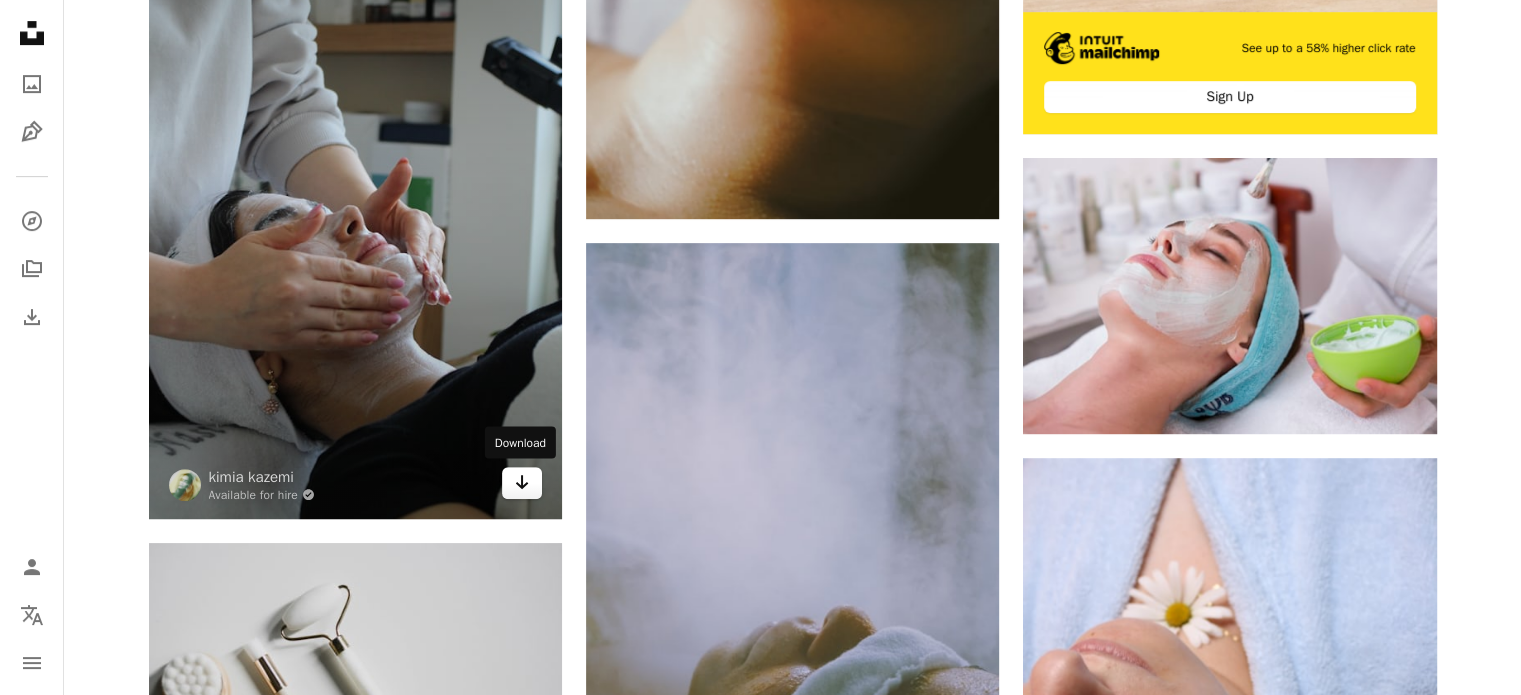 click 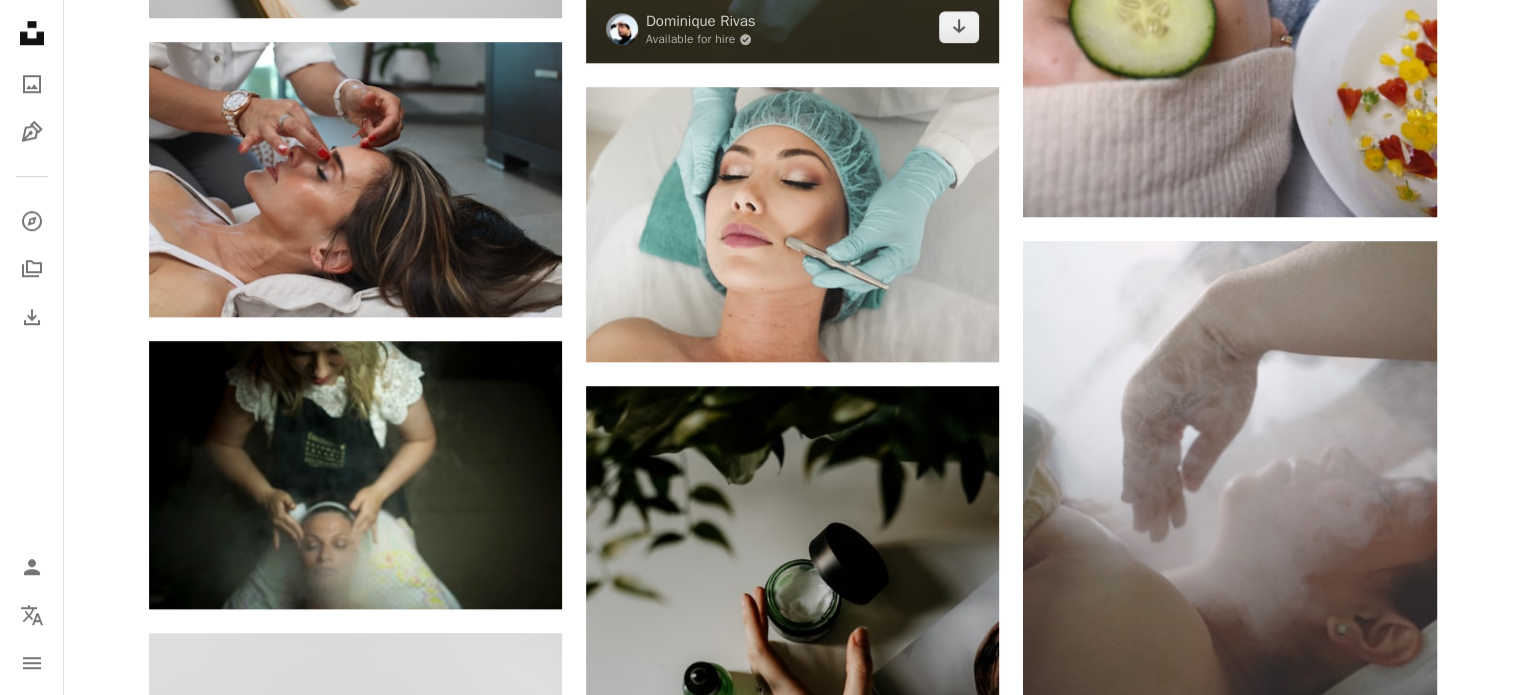 scroll, scrollTop: 2100, scrollLeft: 0, axis: vertical 